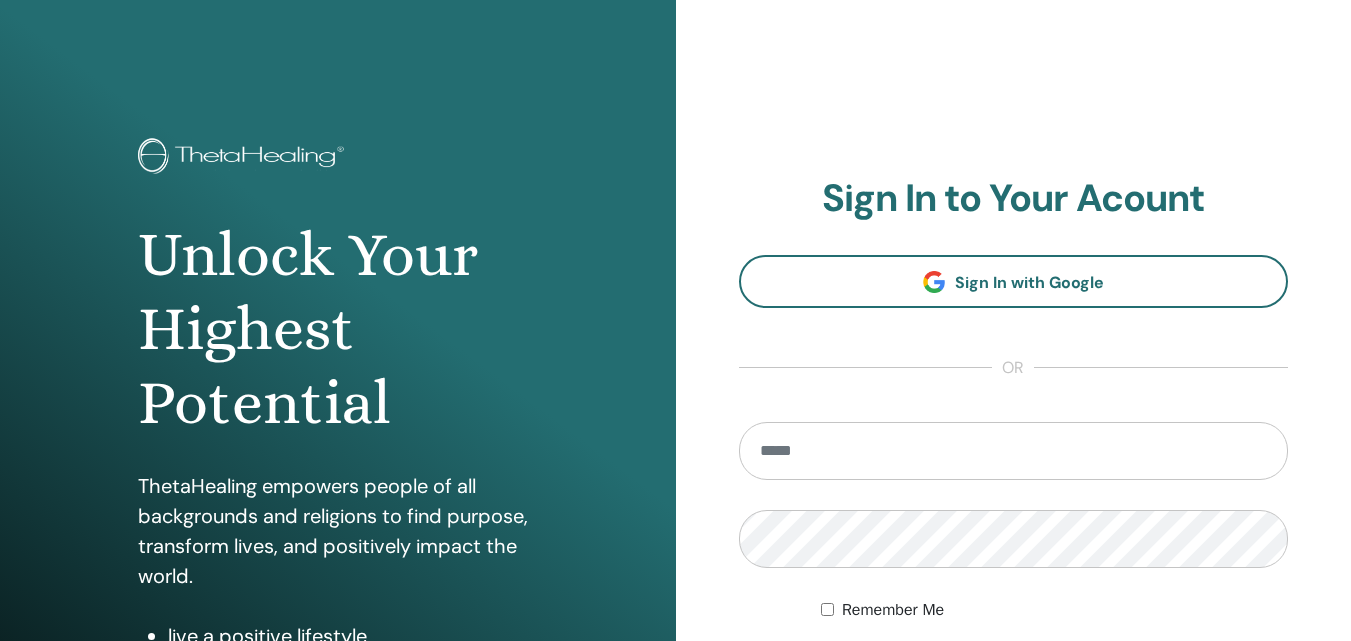 scroll, scrollTop: 200, scrollLeft: 0, axis: vertical 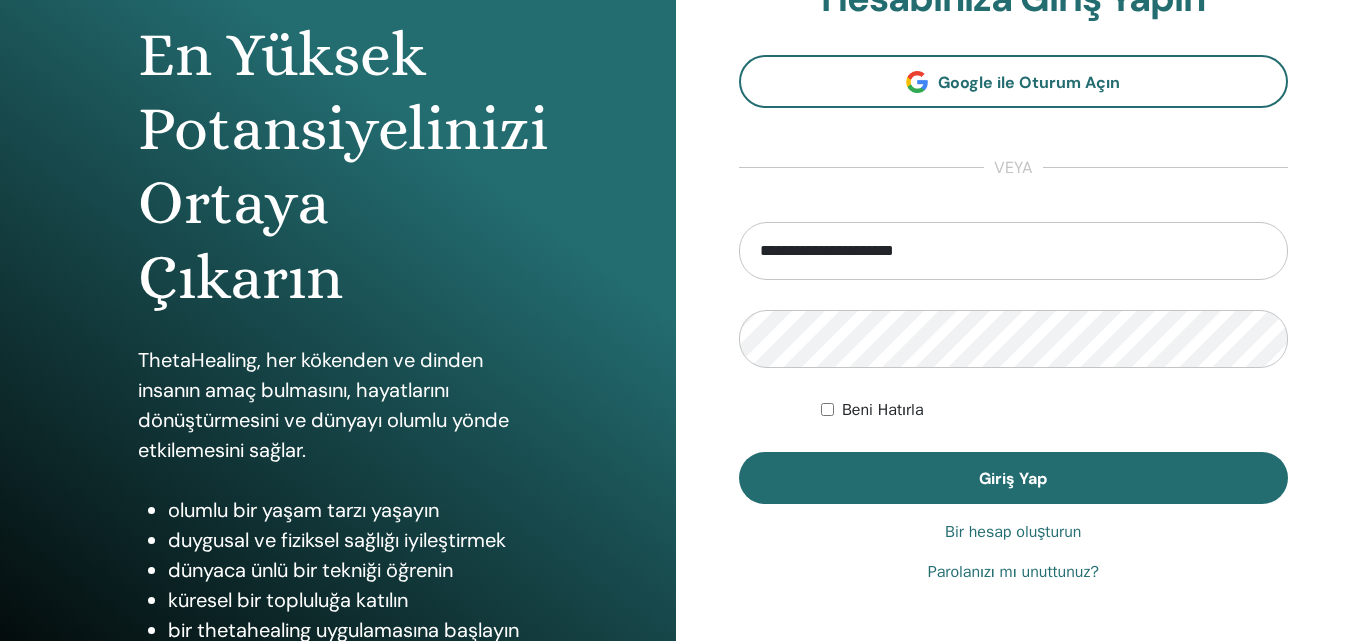type on "**********" 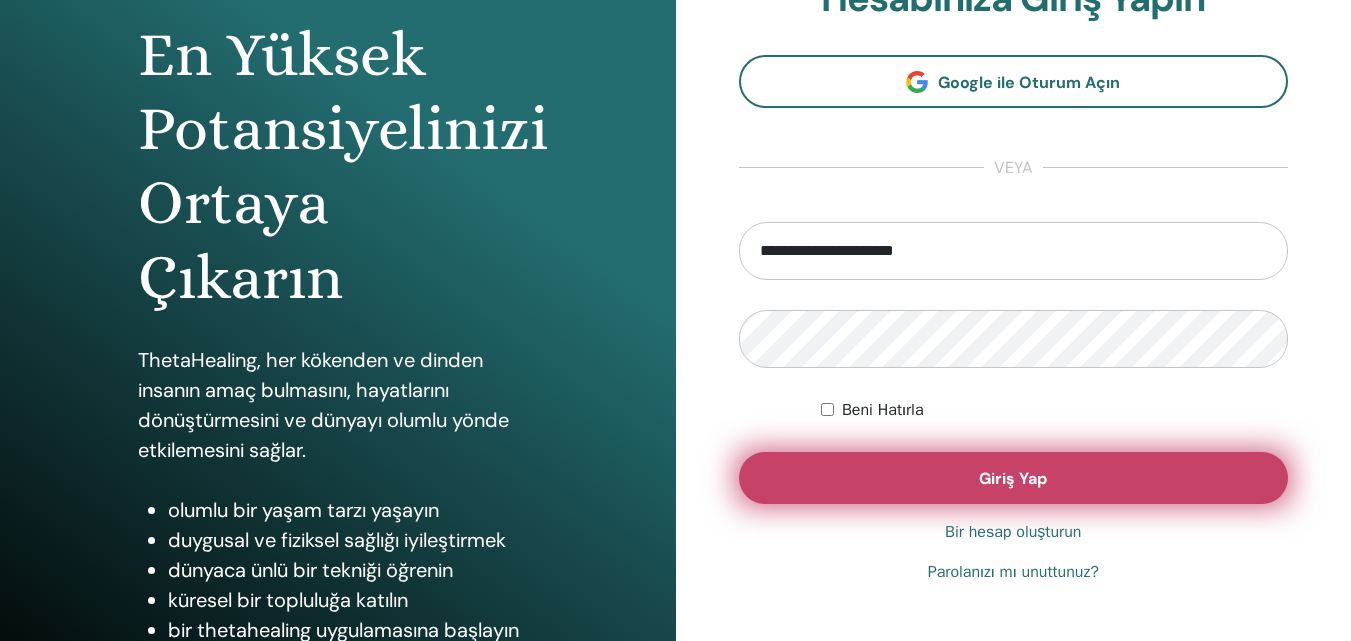 click on "Giriş Yap" at bounding box center [1014, 478] 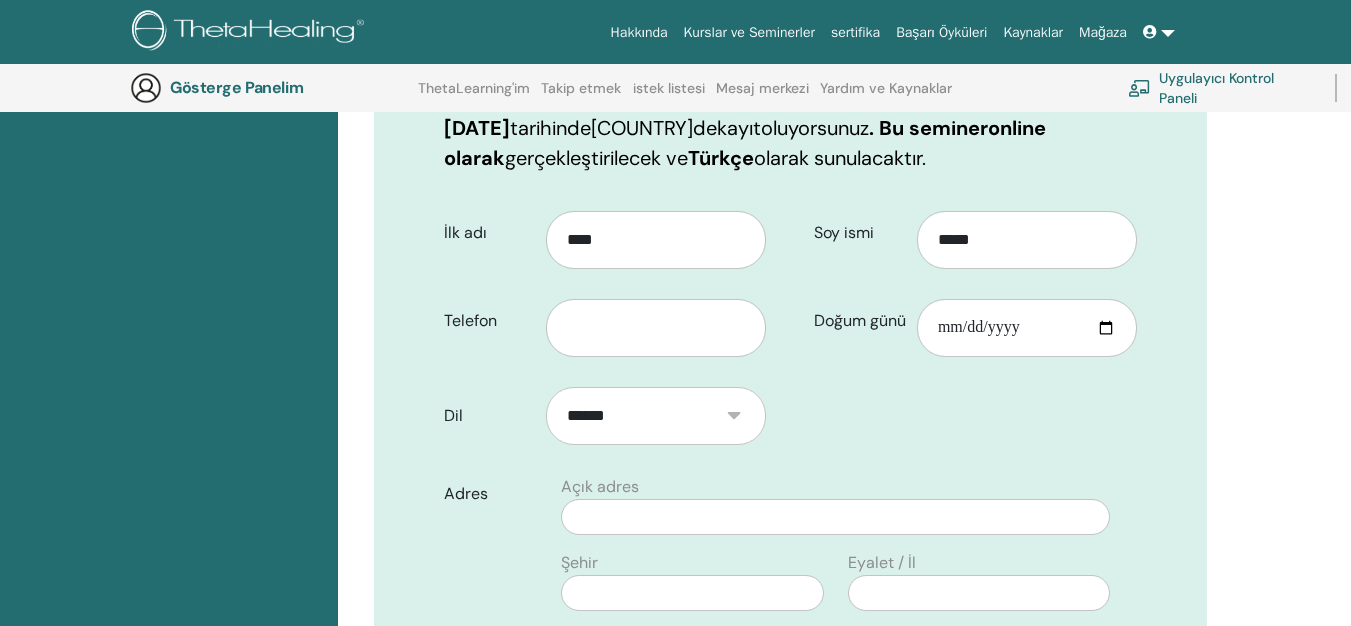scroll, scrollTop: 348, scrollLeft: 0, axis: vertical 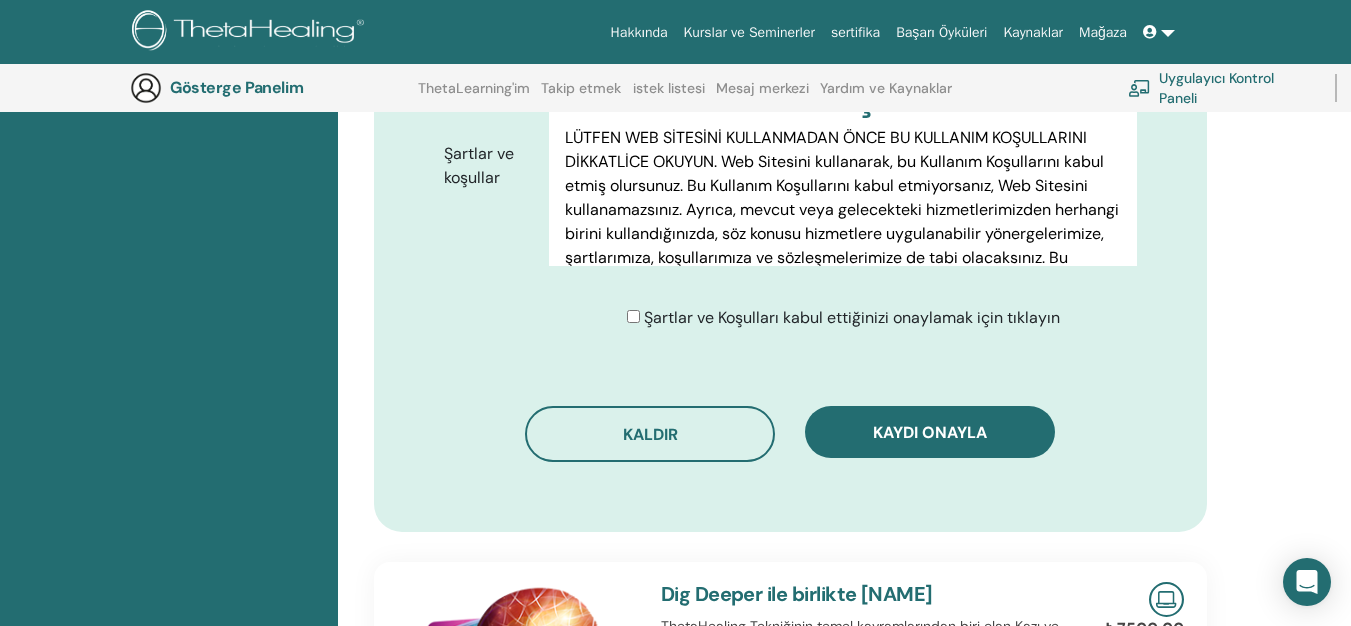 click at bounding box center [692, -126] 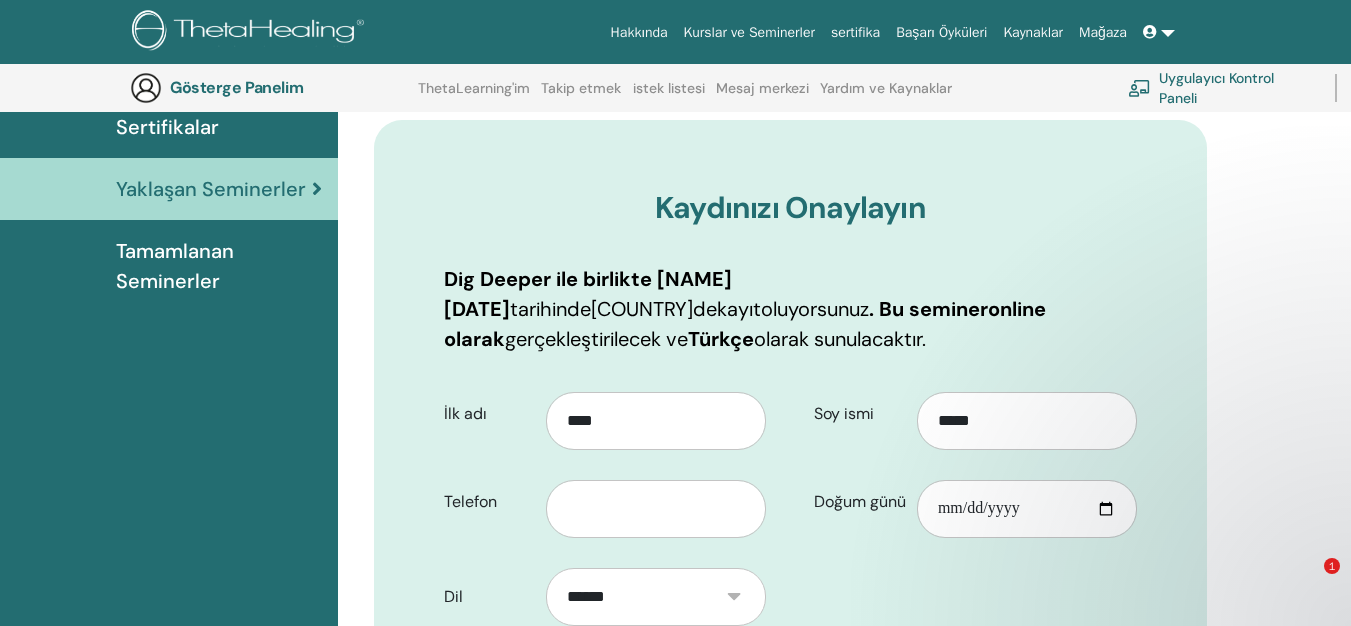 scroll, scrollTop: 467, scrollLeft: 0, axis: vertical 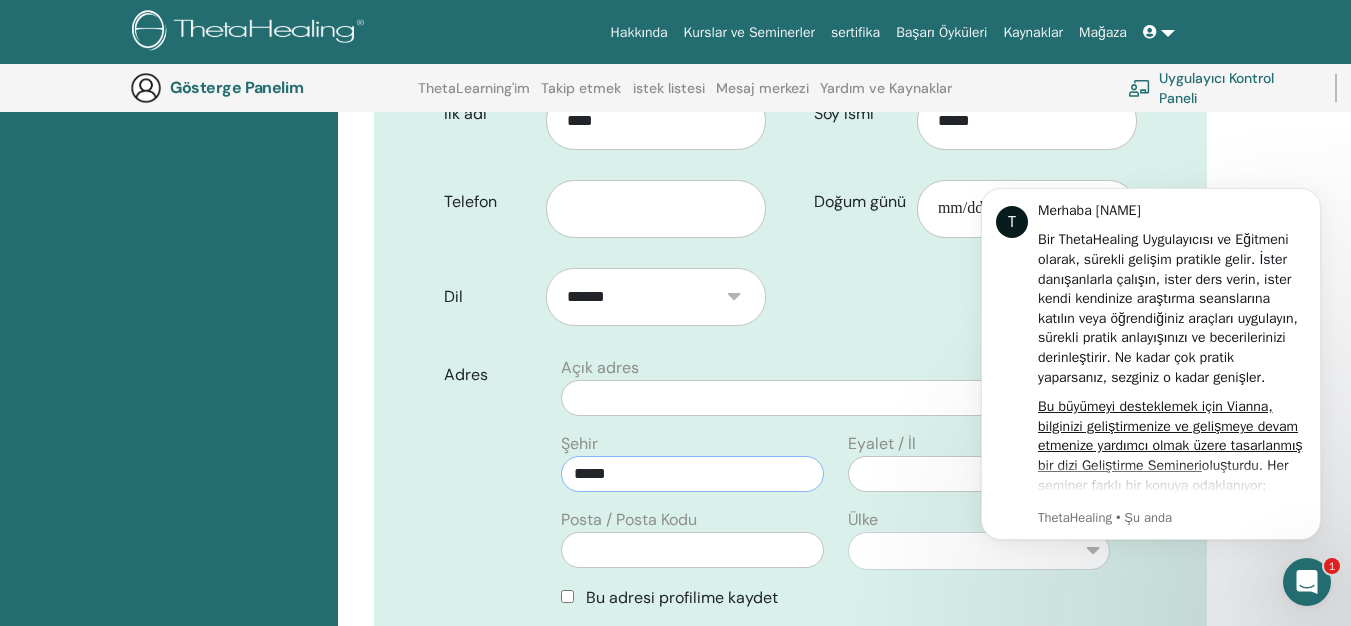 type on "*****" 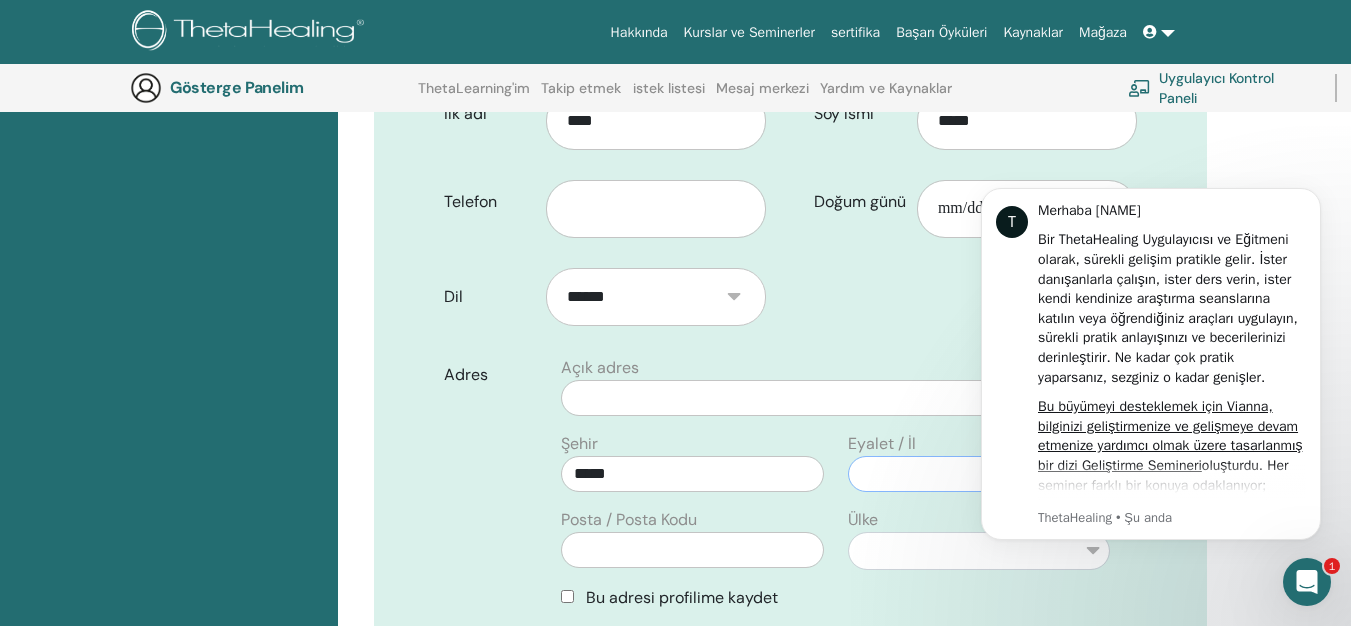 click at bounding box center (979, 474) 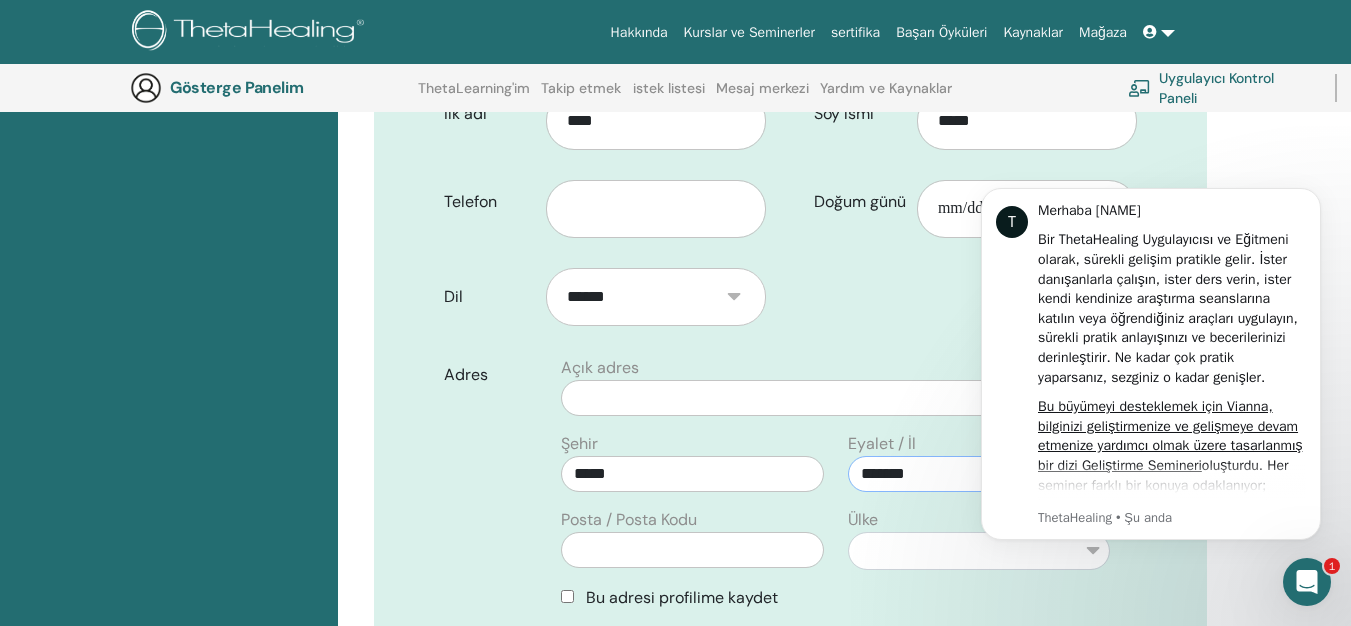 type on "*******" 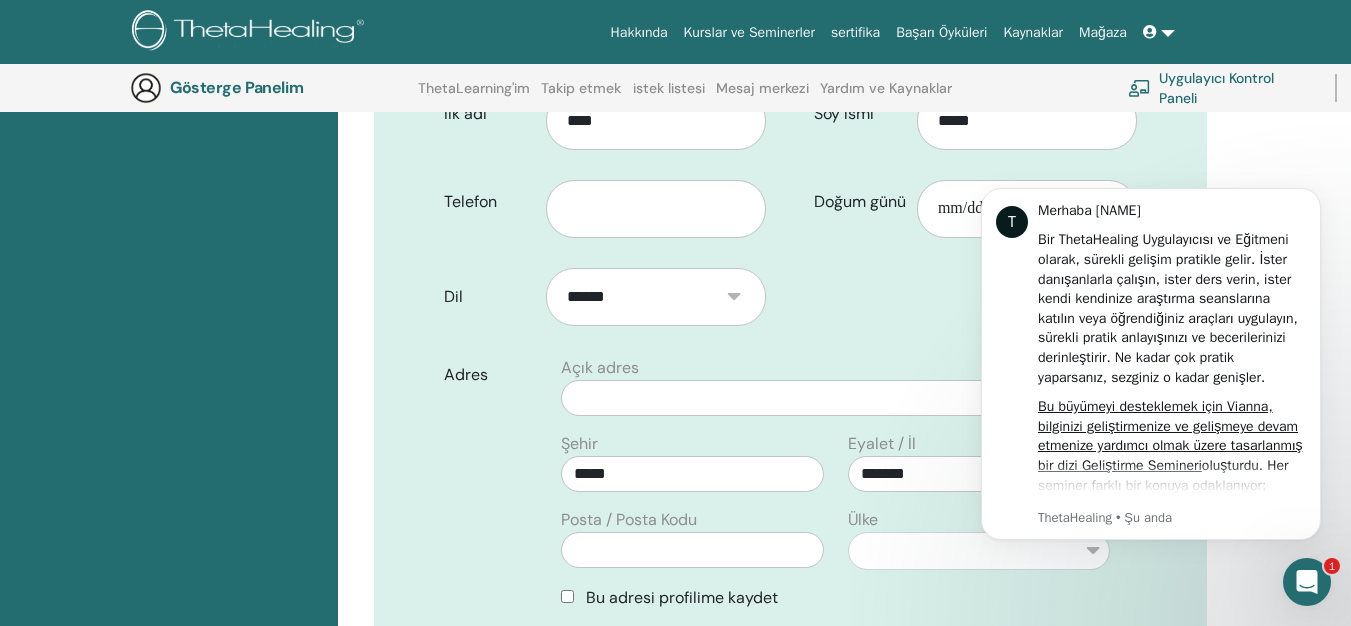 click on "Sertifikalar
Yaklaşan Seminerler
Tamamlanan Seminerler" at bounding box center (169, 765) 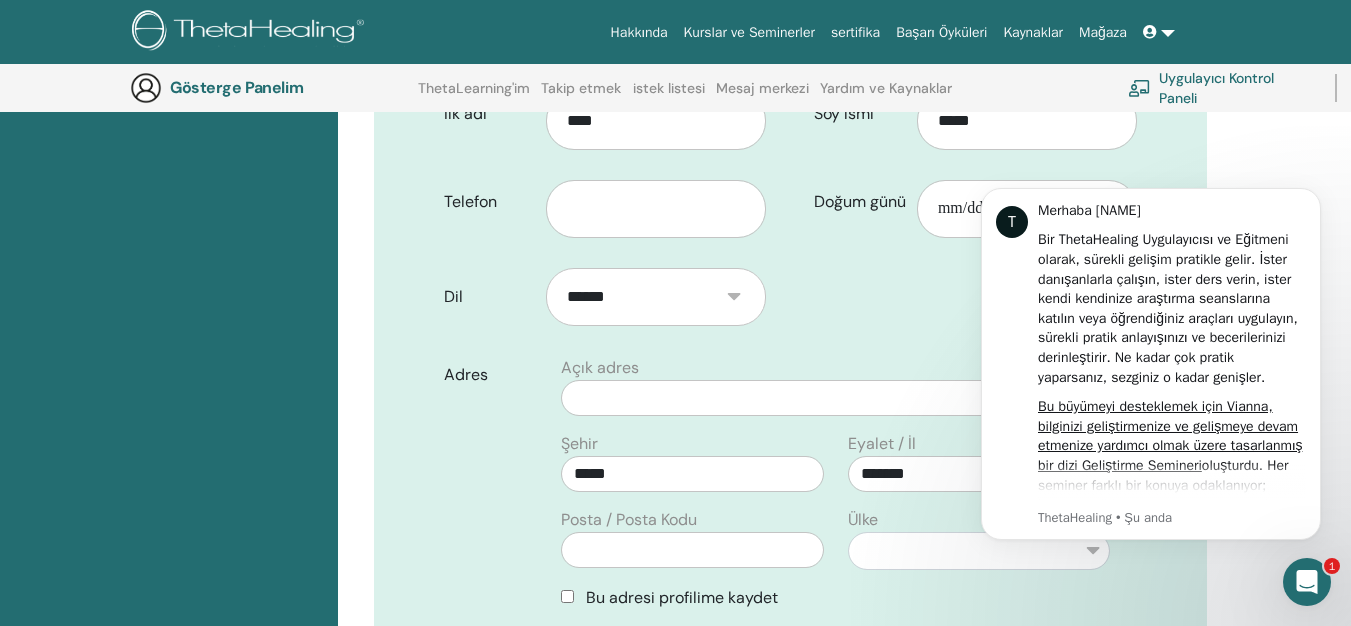 scroll, scrollTop: 367, scrollLeft: 0, axis: vertical 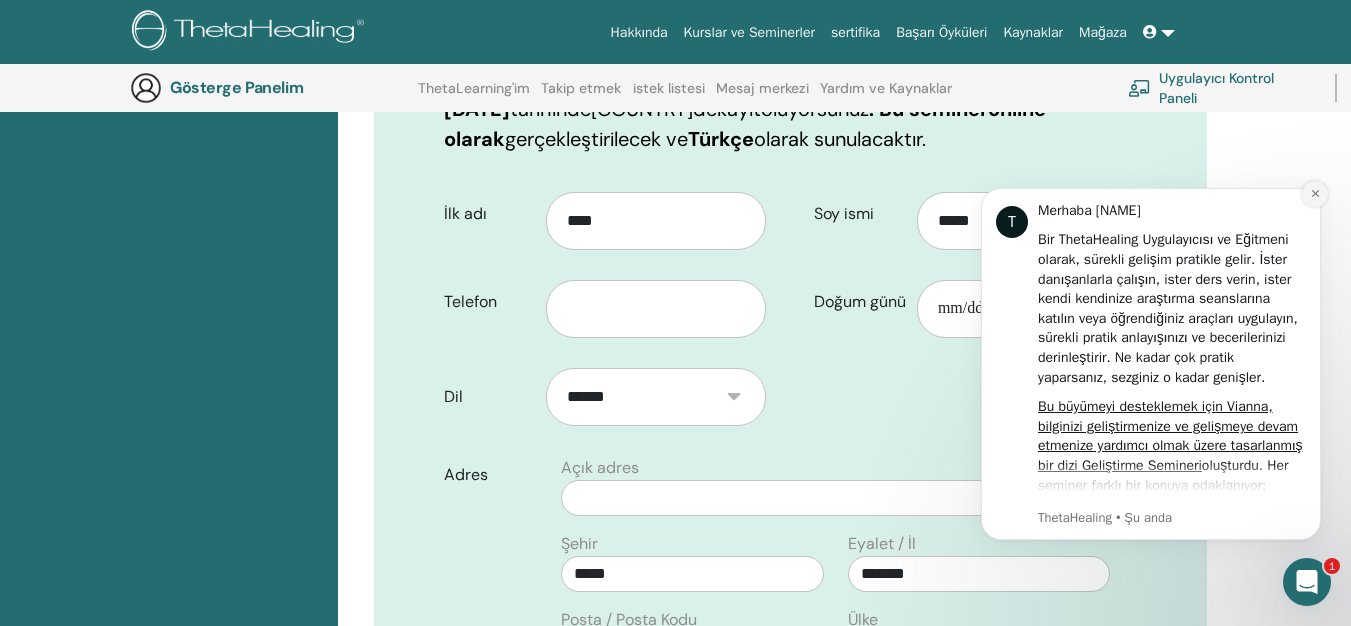 click at bounding box center [1315, 194] 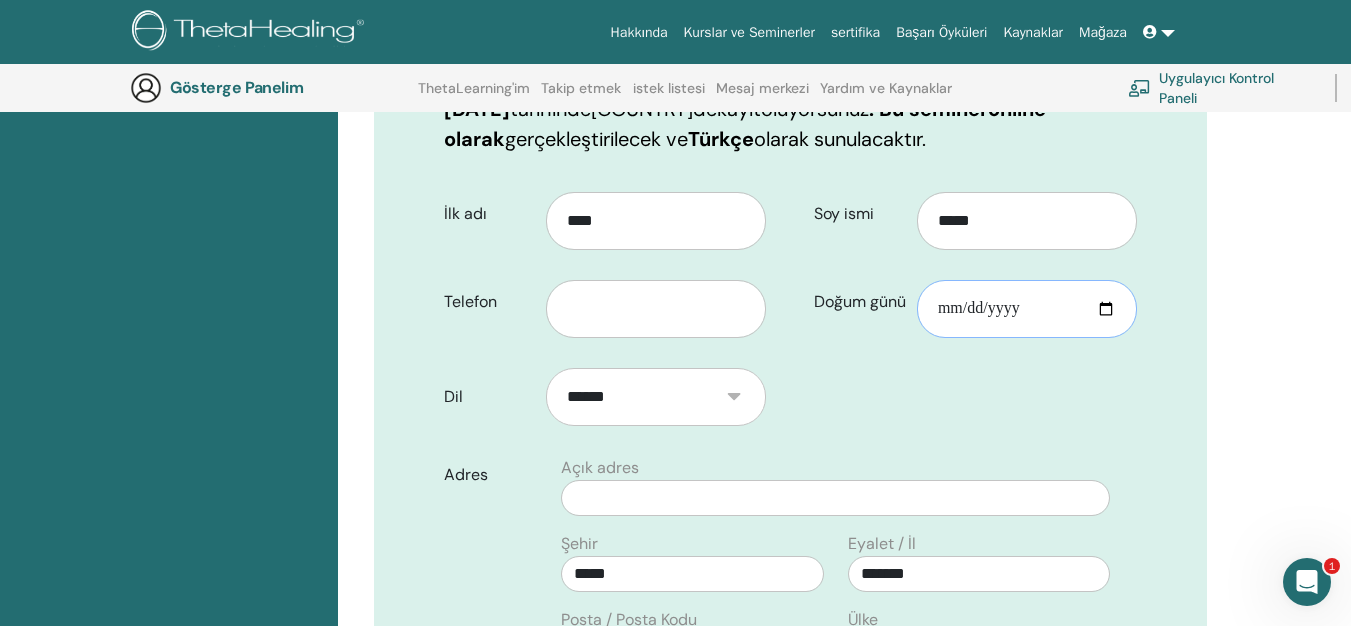 click on "Doğum günü" at bounding box center (1027, 309) 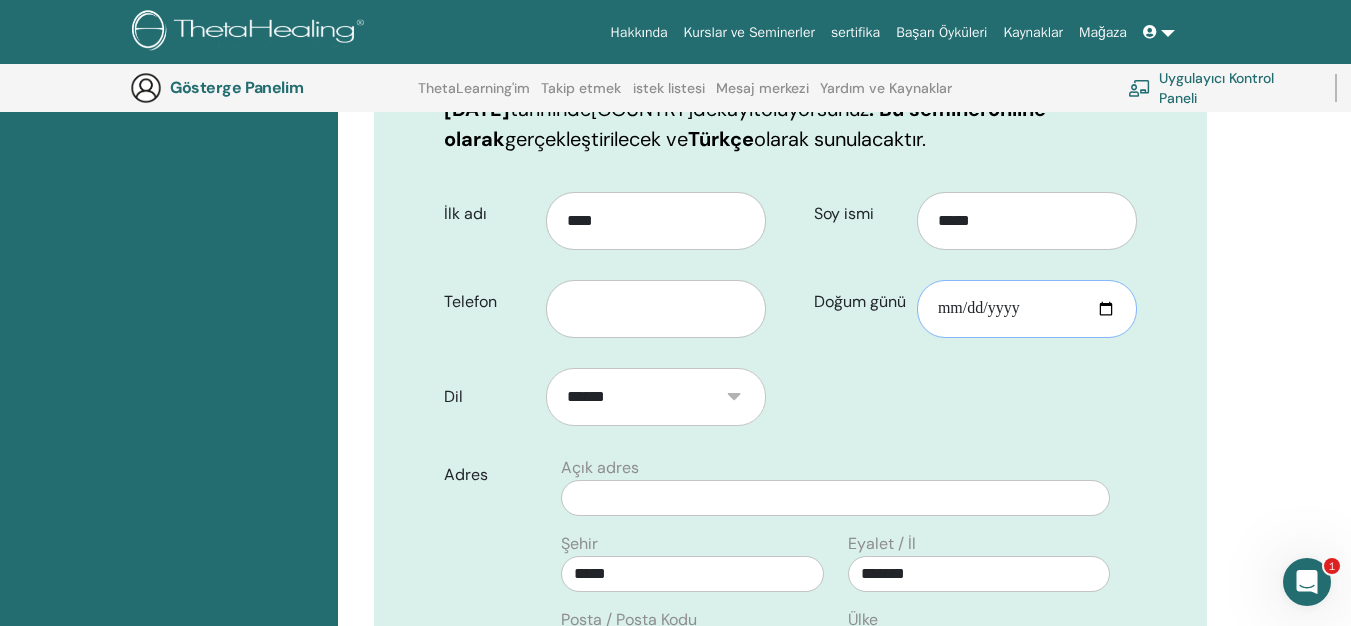 click on "Doğum günü" at bounding box center [1027, 309] 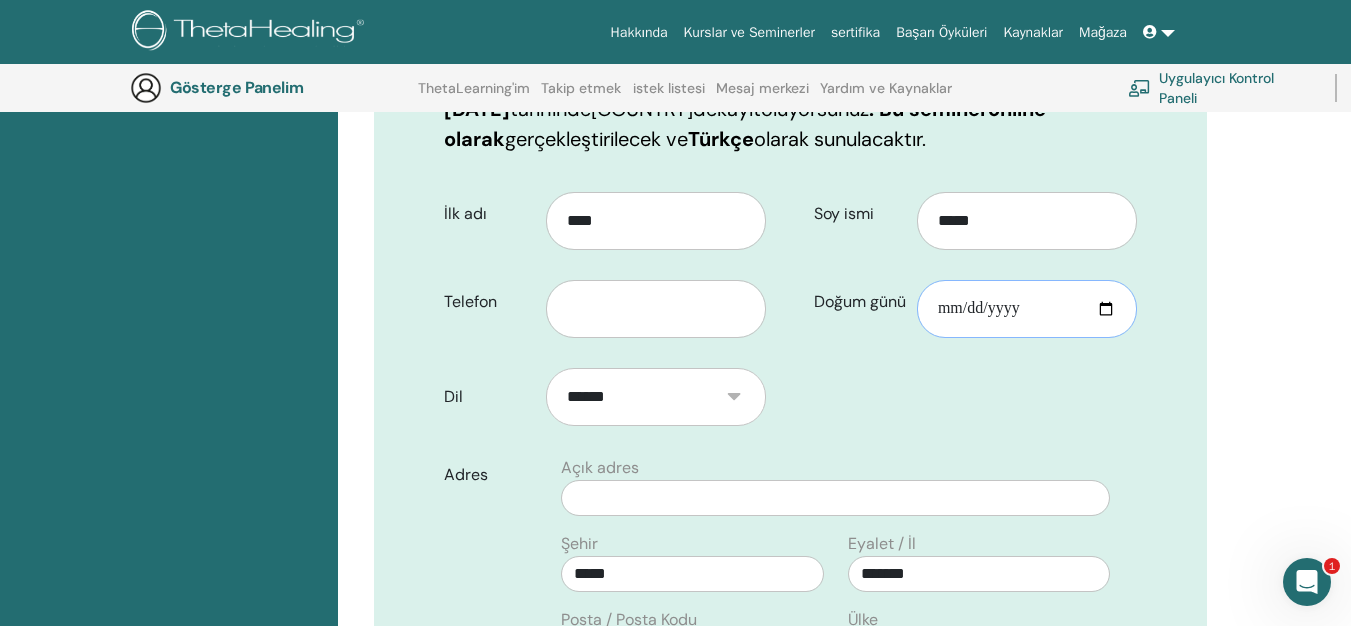 type on "**********" 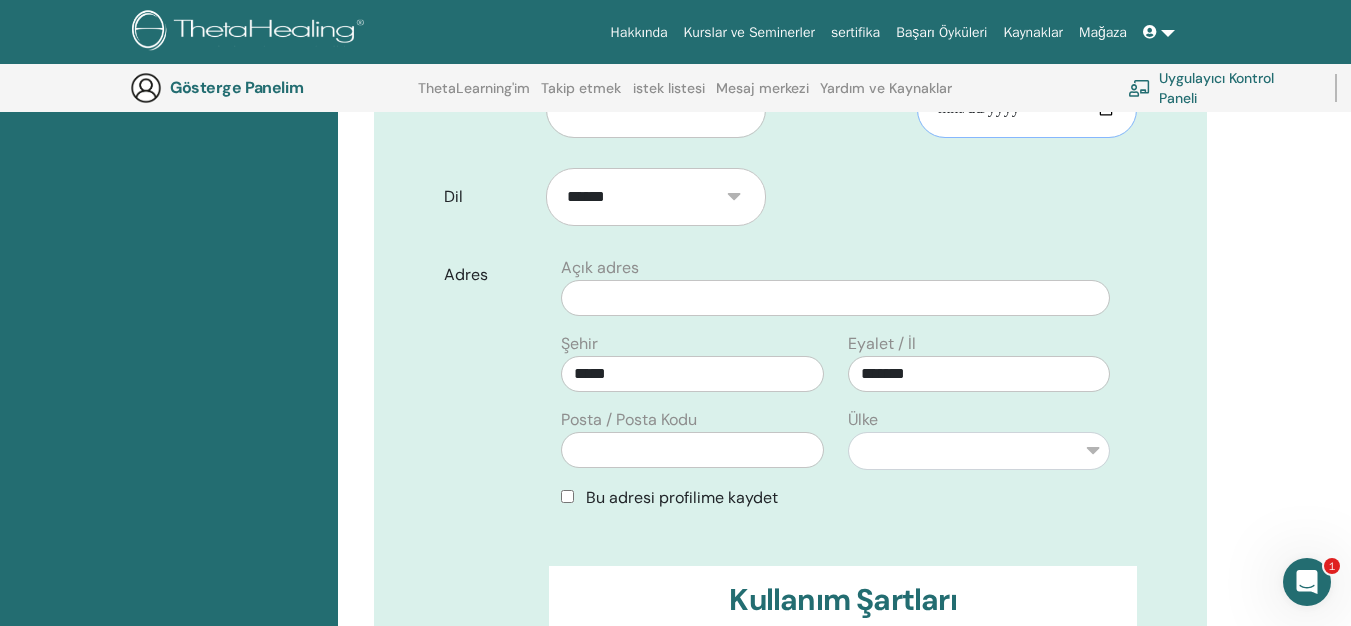 scroll, scrollTop: 667, scrollLeft: 0, axis: vertical 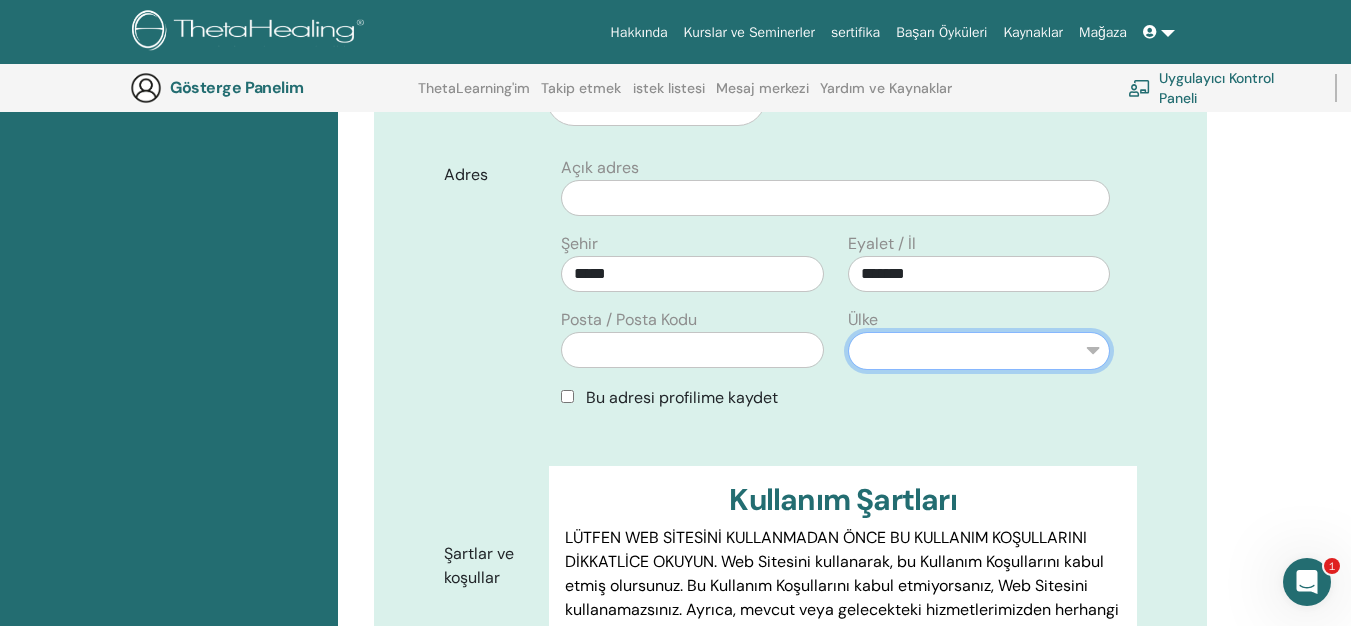 click on "**********" at bounding box center (979, 351) 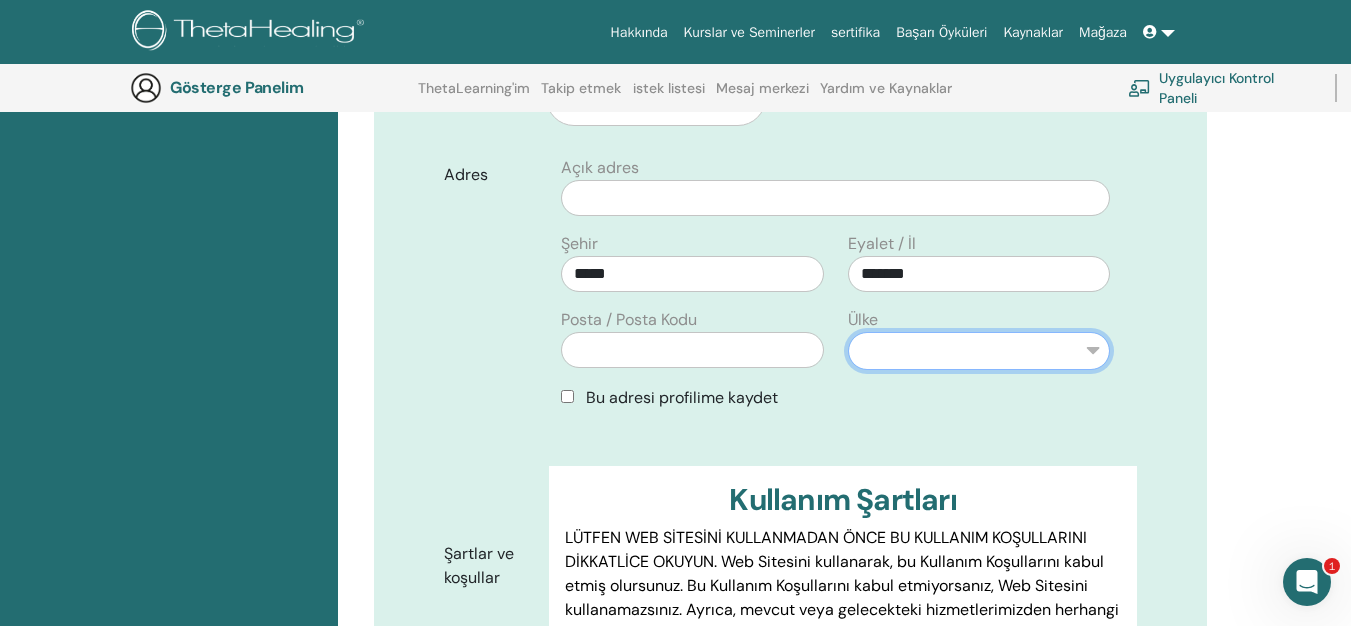 select on "**" 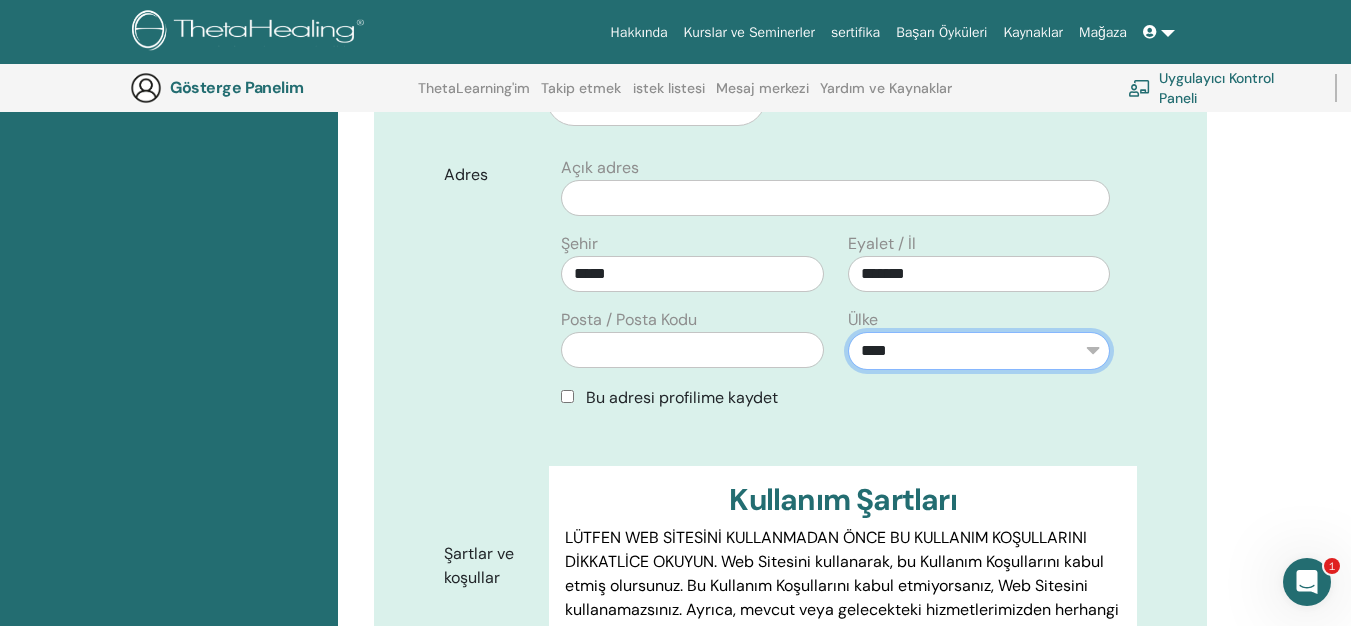 click on "**********" at bounding box center (979, 351) 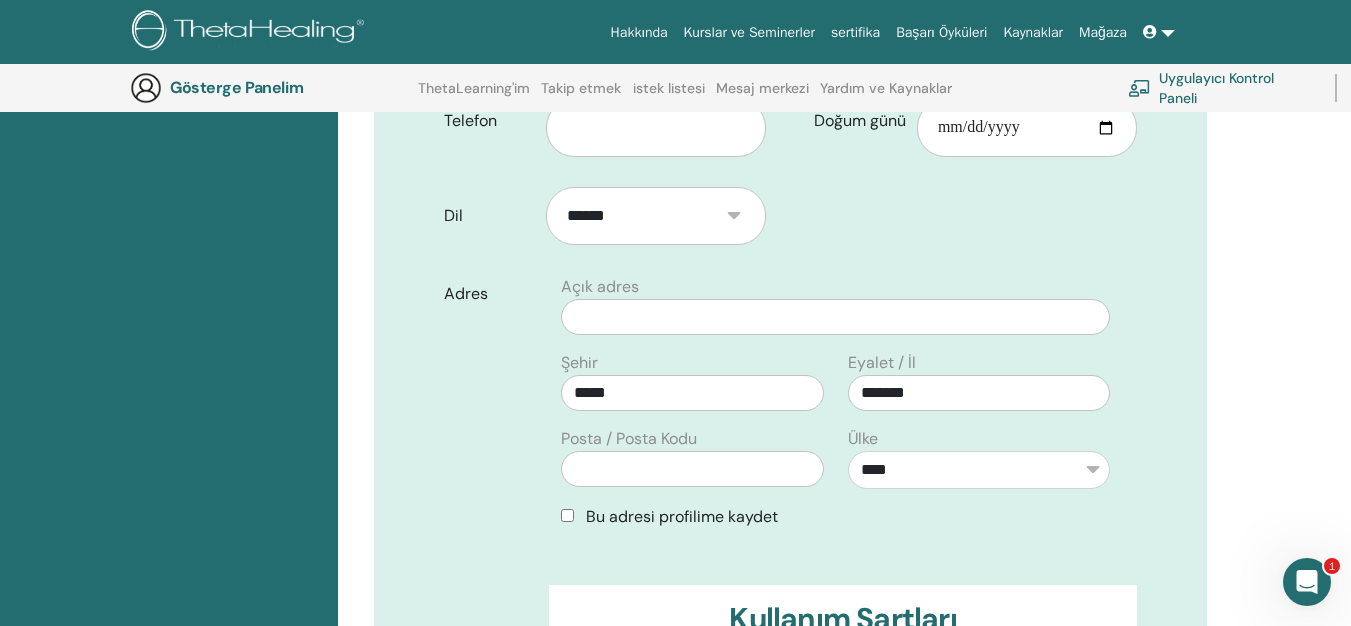 scroll, scrollTop: 448, scrollLeft: 0, axis: vertical 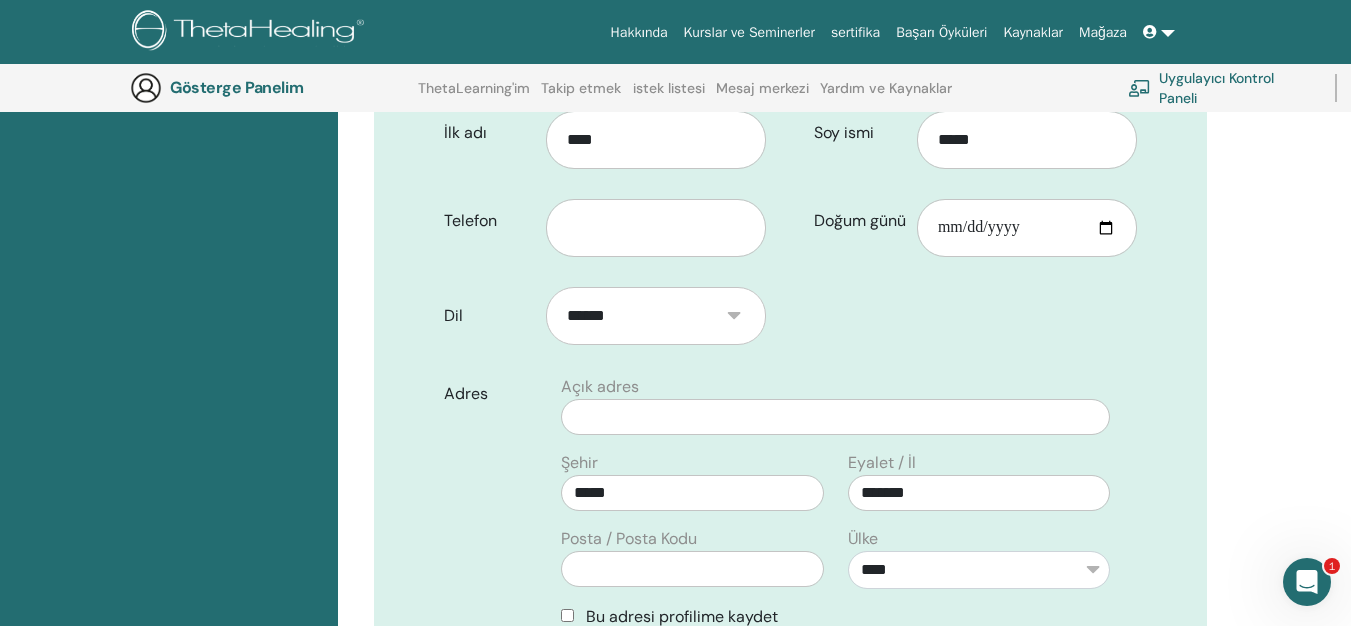 click 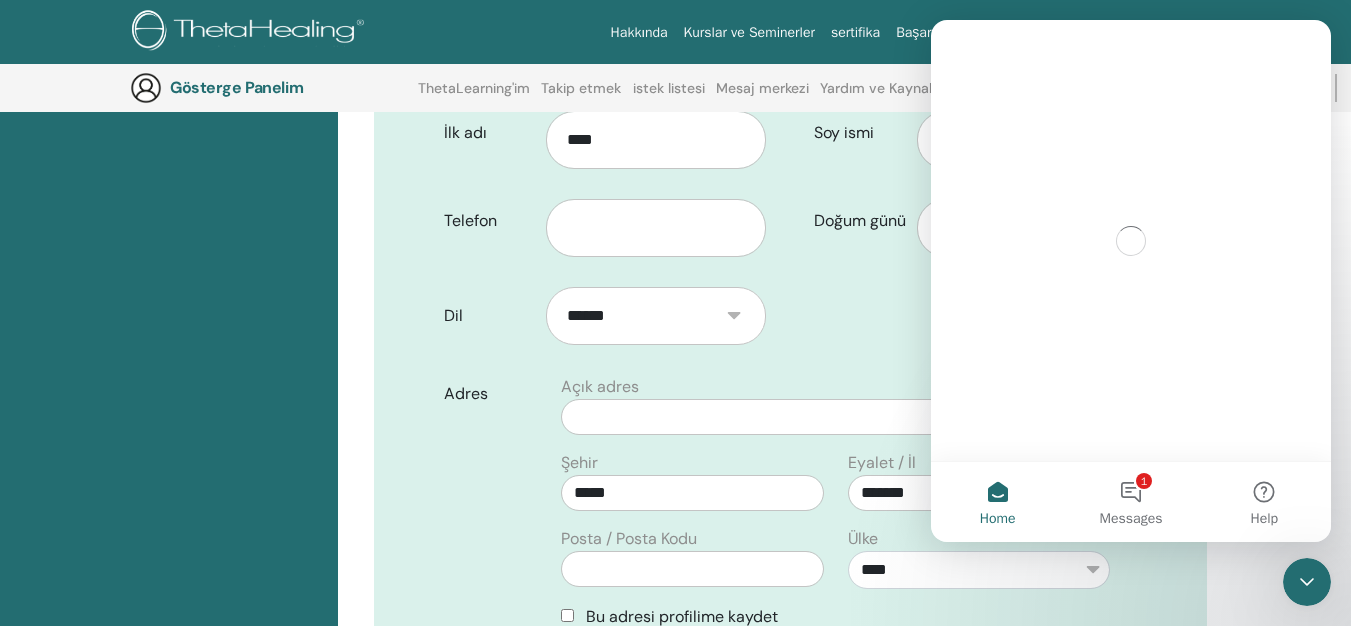 scroll, scrollTop: 0, scrollLeft: 0, axis: both 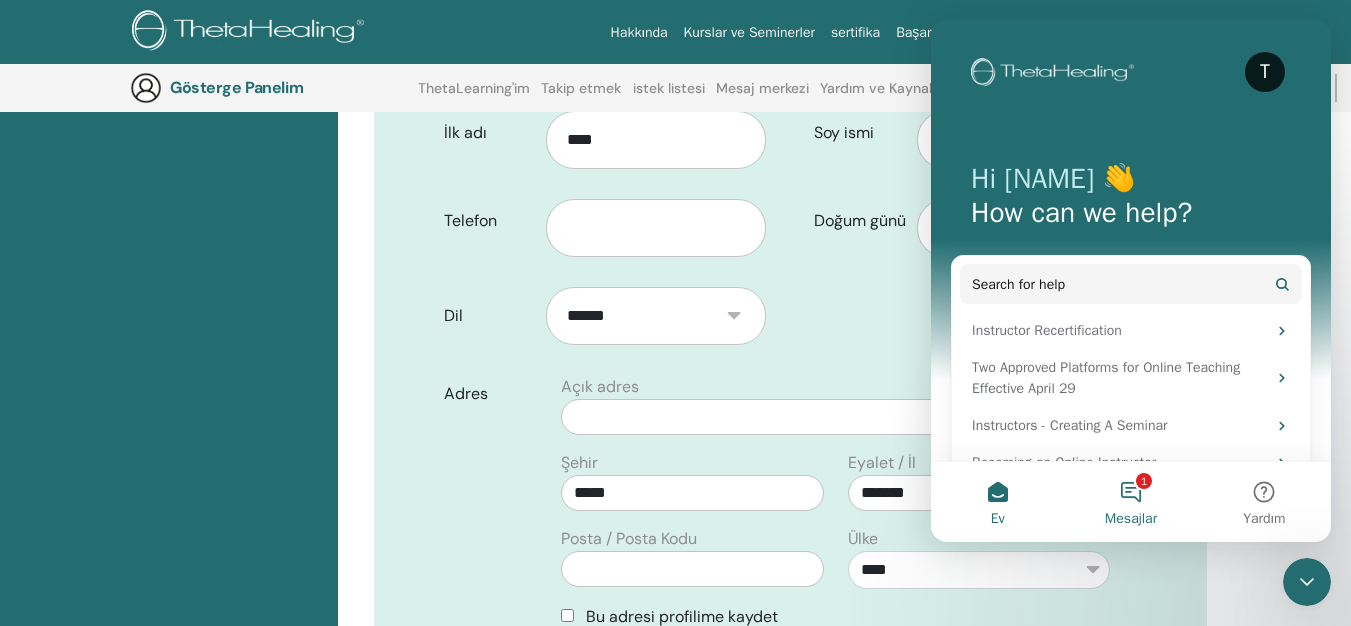 click on "1 Mesajlar" at bounding box center [1130, 502] 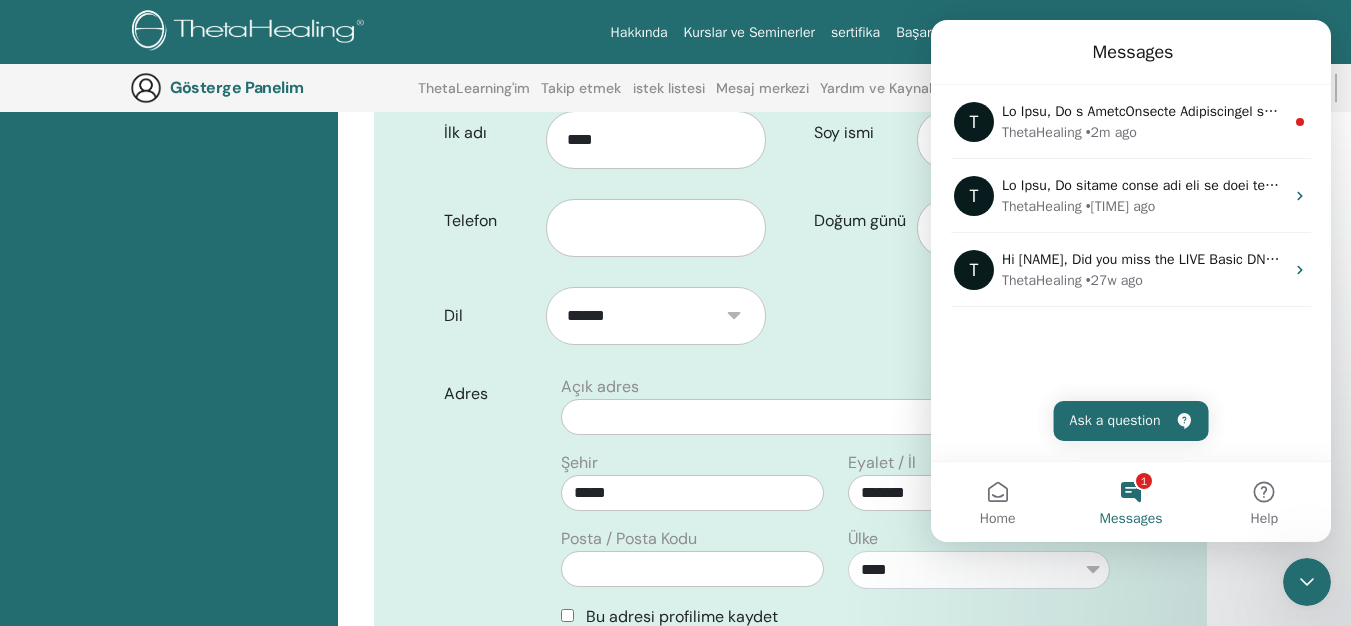 click on "Sertifikalar
Yaklaşan Seminerler
Tamamlanan Seminerler" at bounding box center [169, 784] 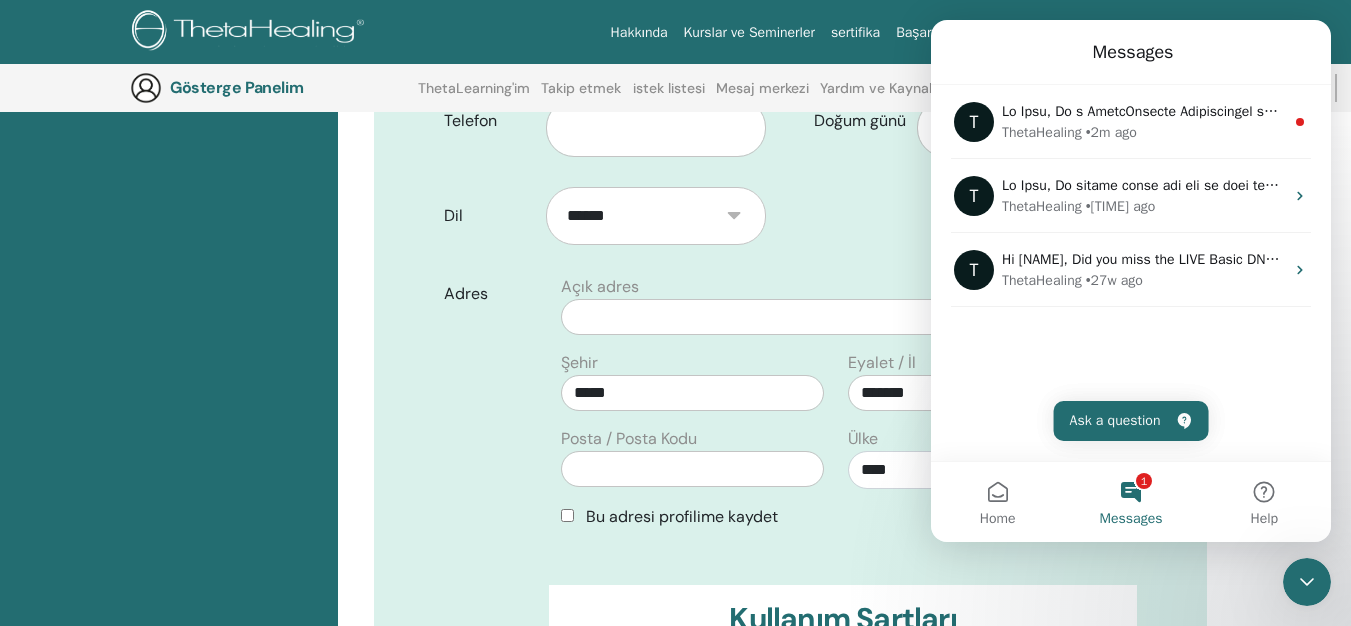 scroll, scrollTop: 648, scrollLeft: 0, axis: vertical 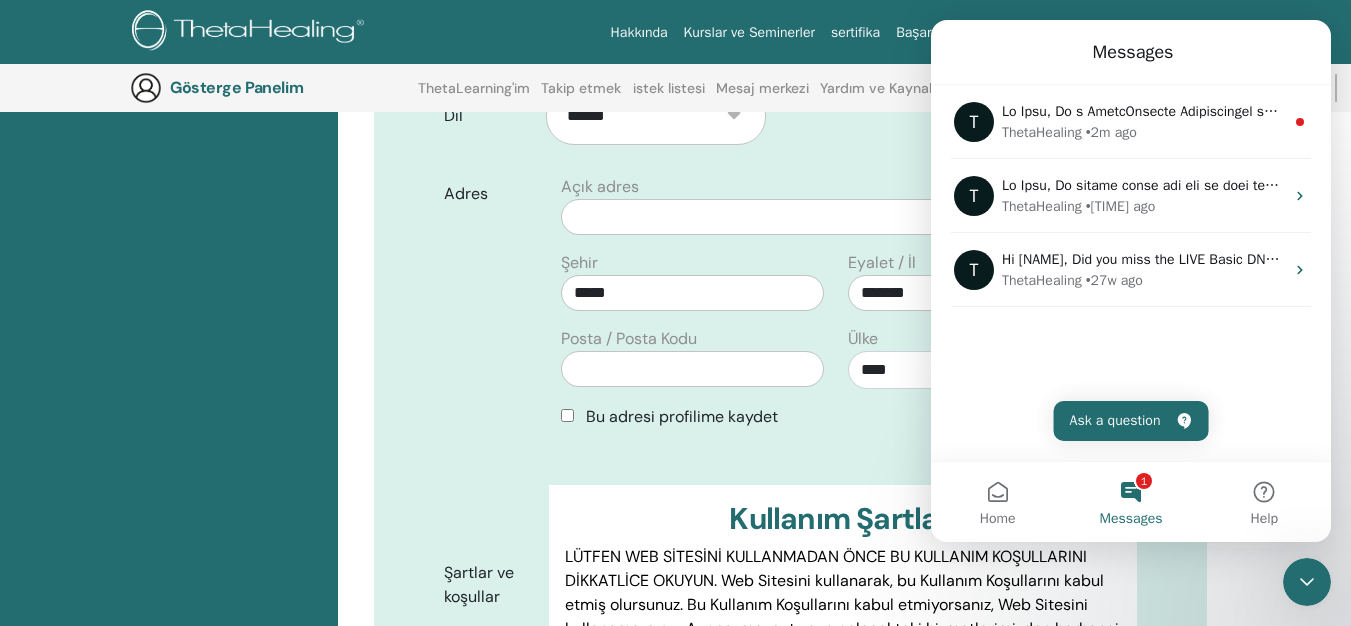 click 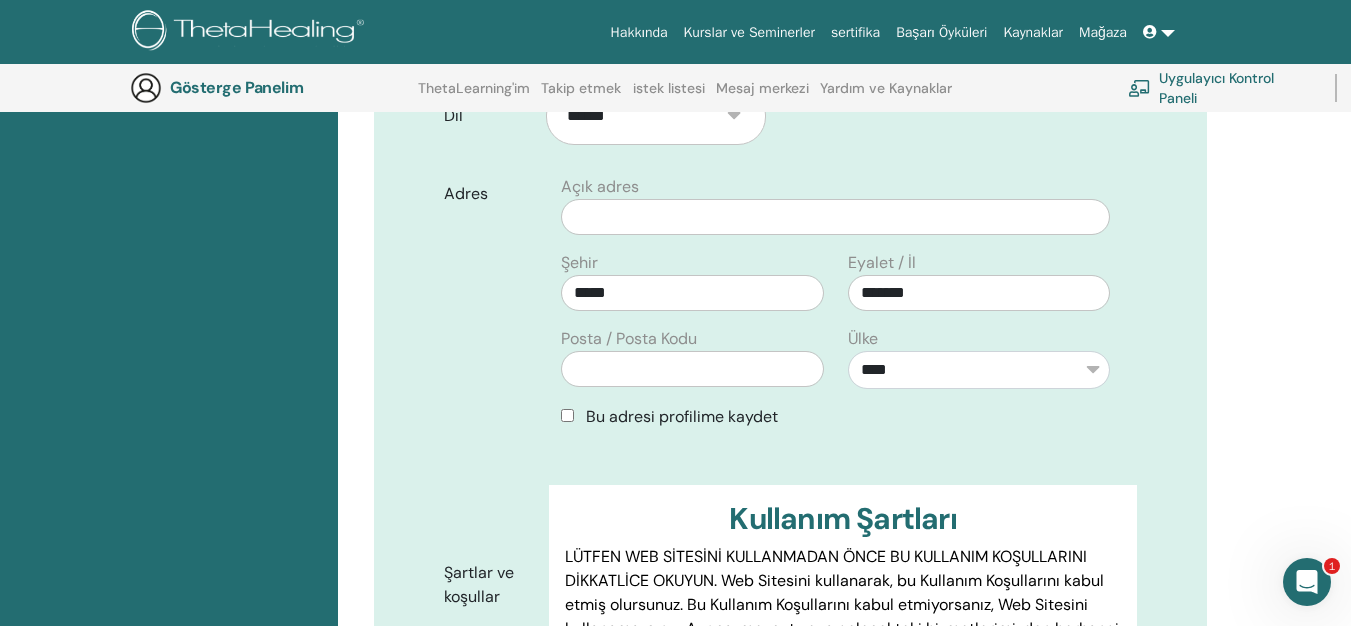 scroll, scrollTop: 0, scrollLeft: 0, axis: both 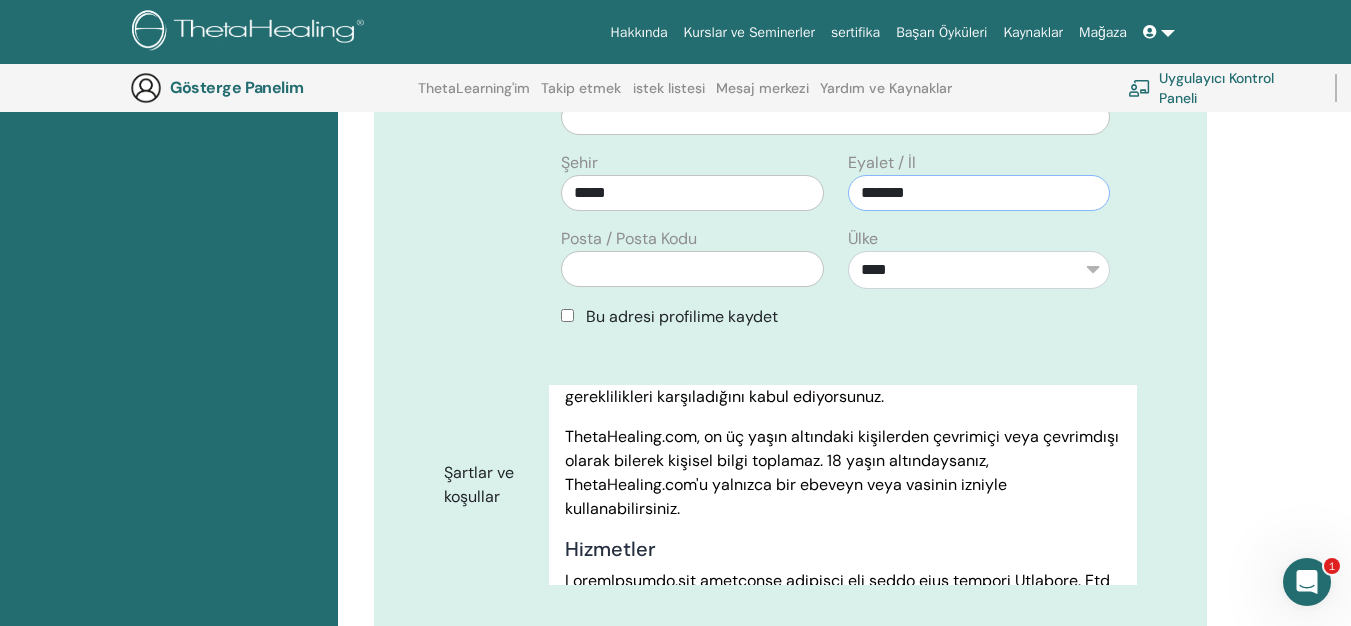 drag, startPoint x: 961, startPoint y: 201, endPoint x: 824, endPoint y: 193, distance: 137.23338 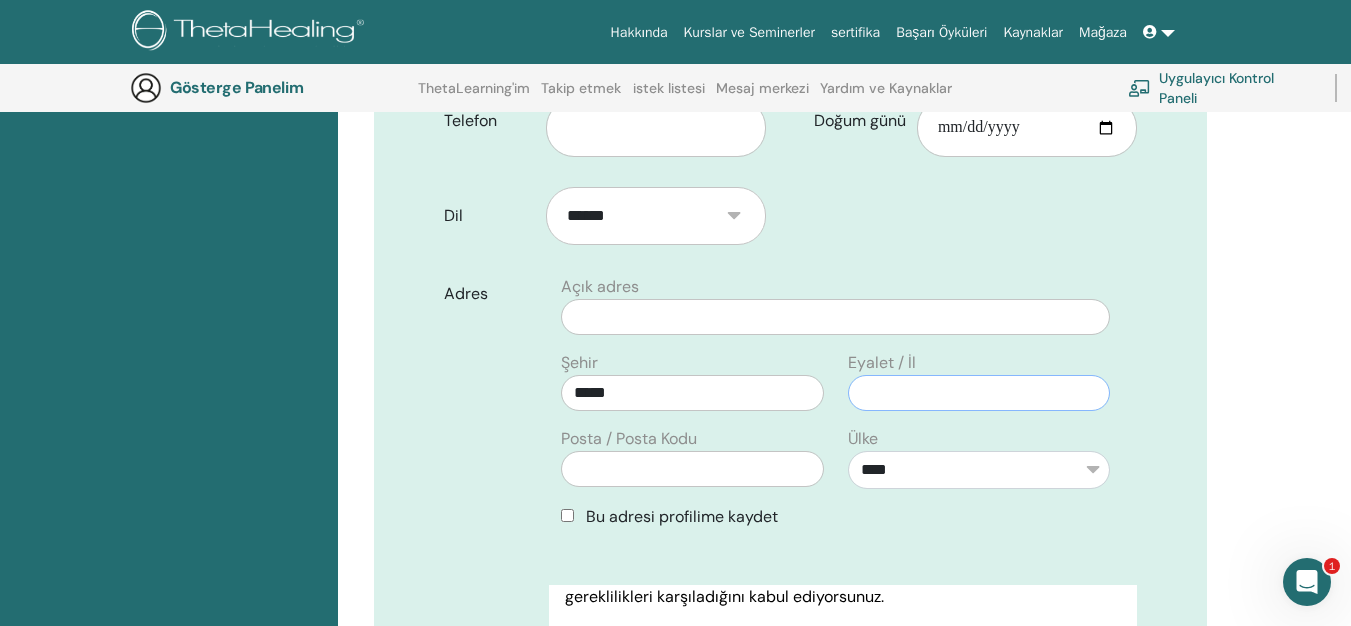 scroll, scrollTop: 348, scrollLeft: 0, axis: vertical 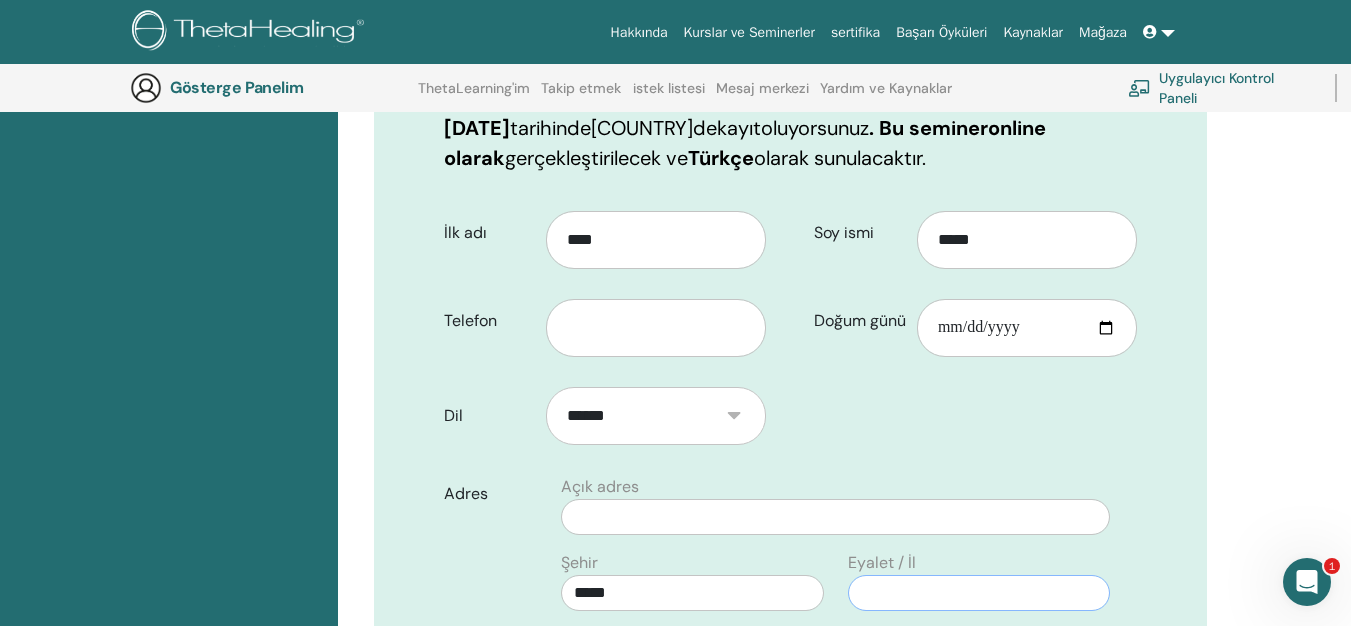type 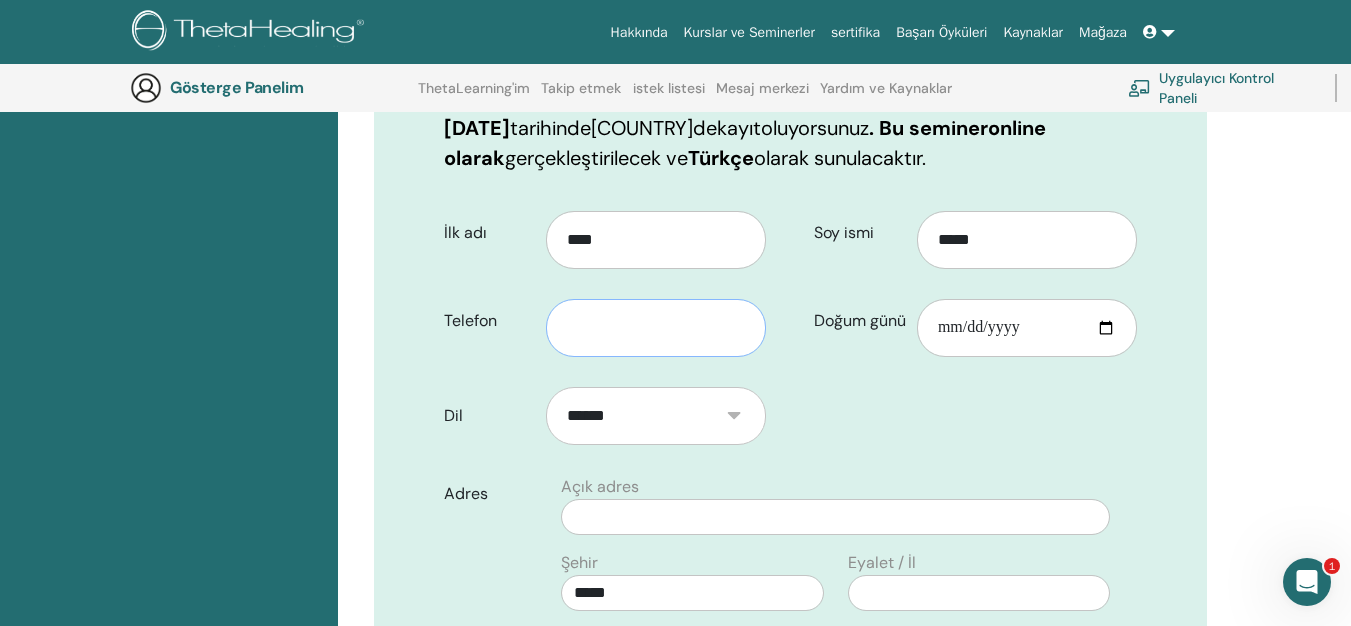 click at bounding box center (656, 328) 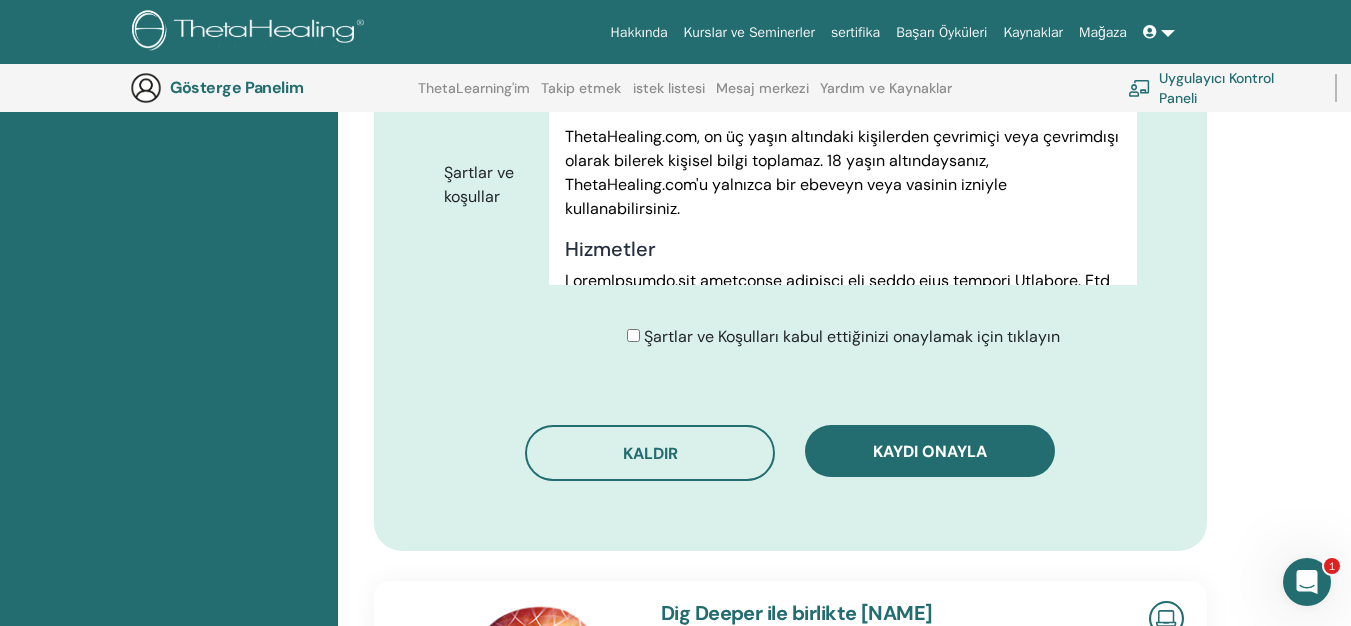 scroll, scrollTop: 848, scrollLeft: 0, axis: vertical 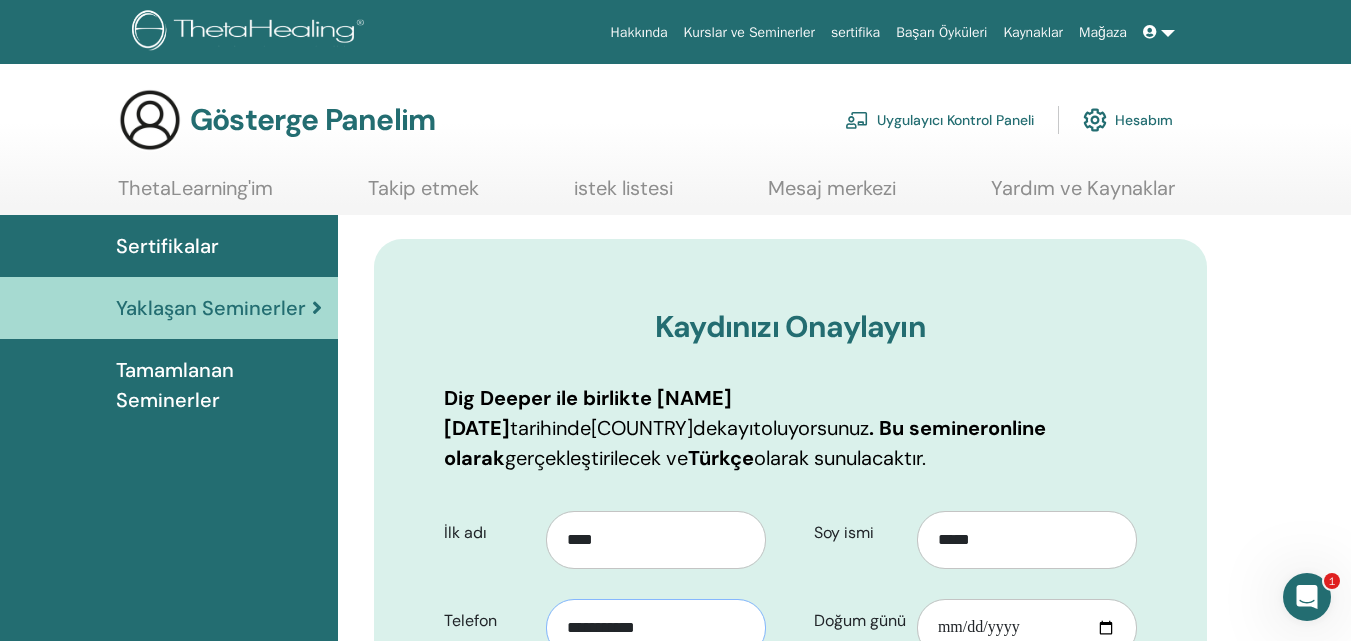 type on "**********" 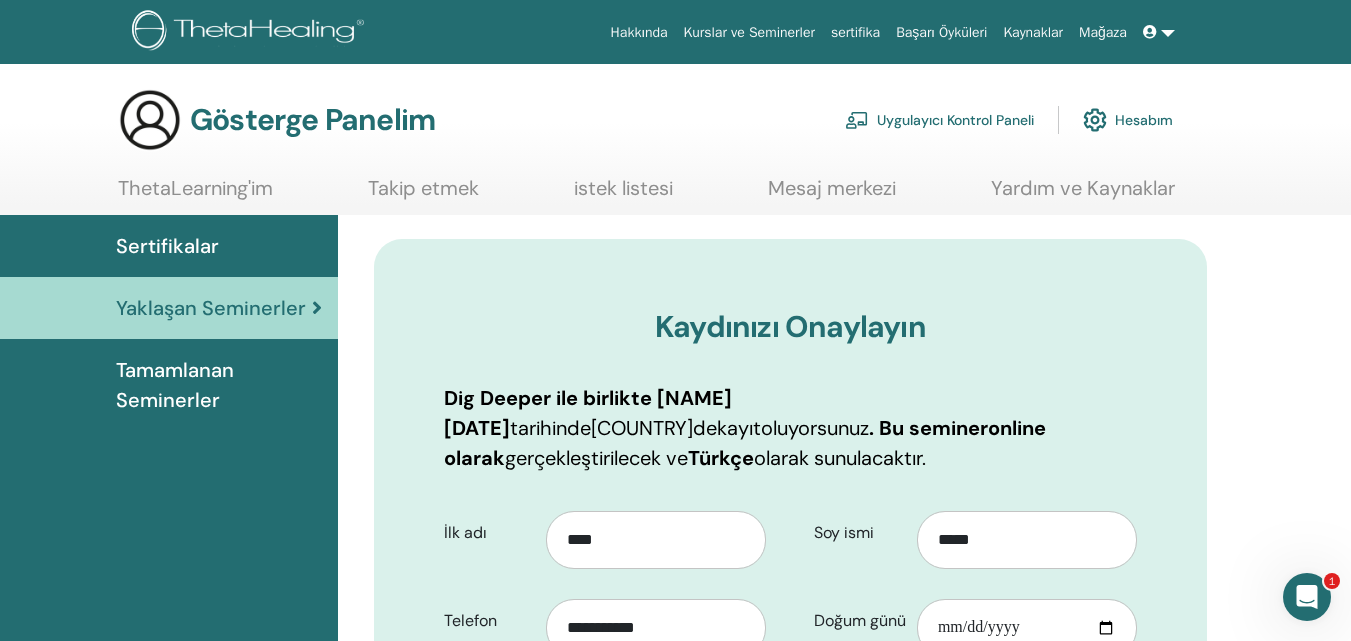 click on "Tamamlanan Seminerler" at bounding box center (175, 385) 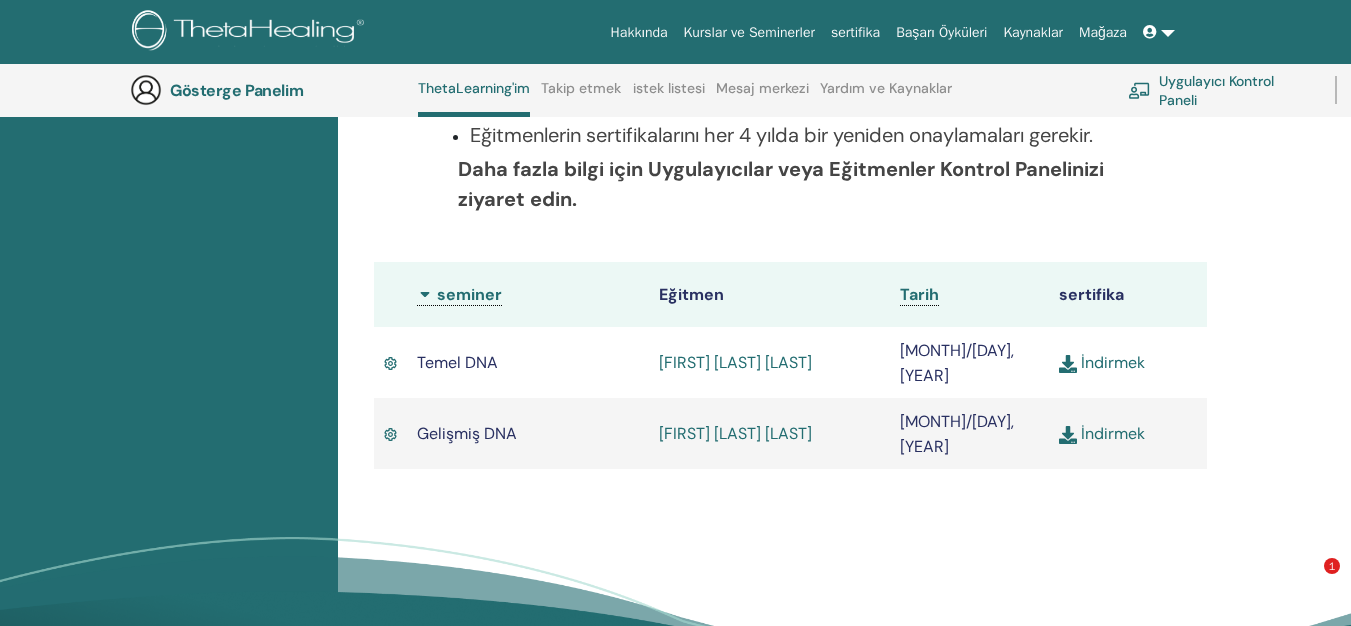 scroll, scrollTop: 453, scrollLeft: 0, axis: vertical 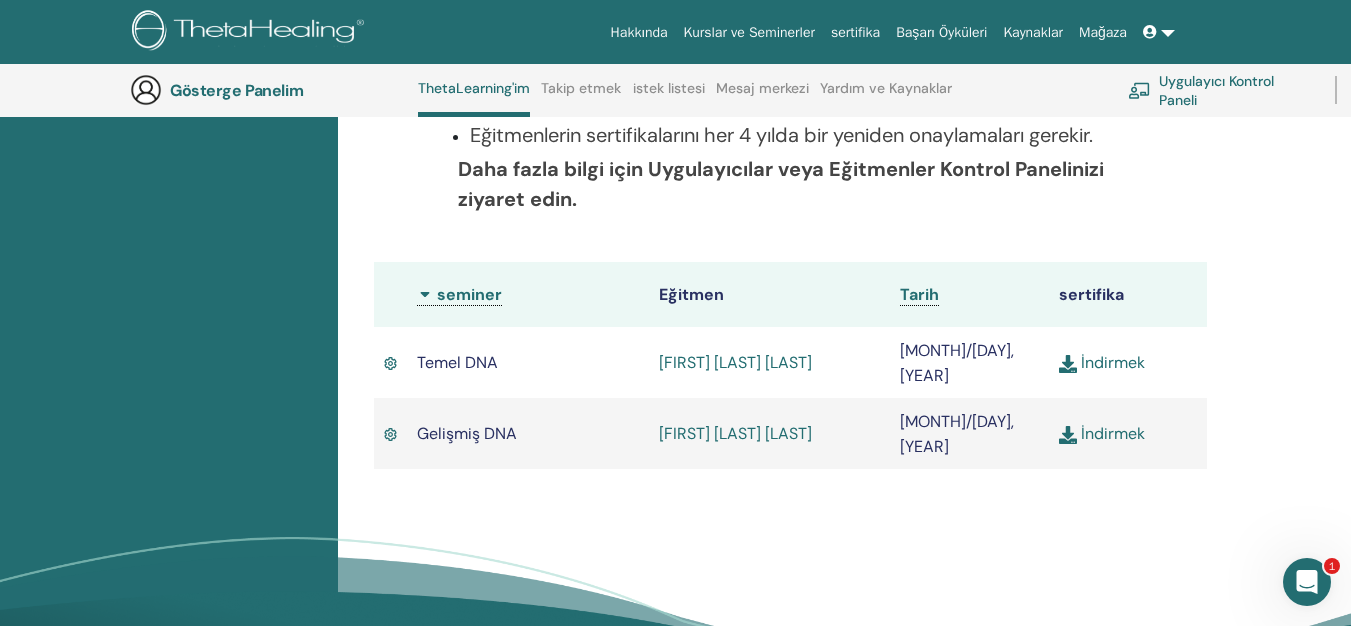 click on "İndirmek" at bounding box center [1113, 362] 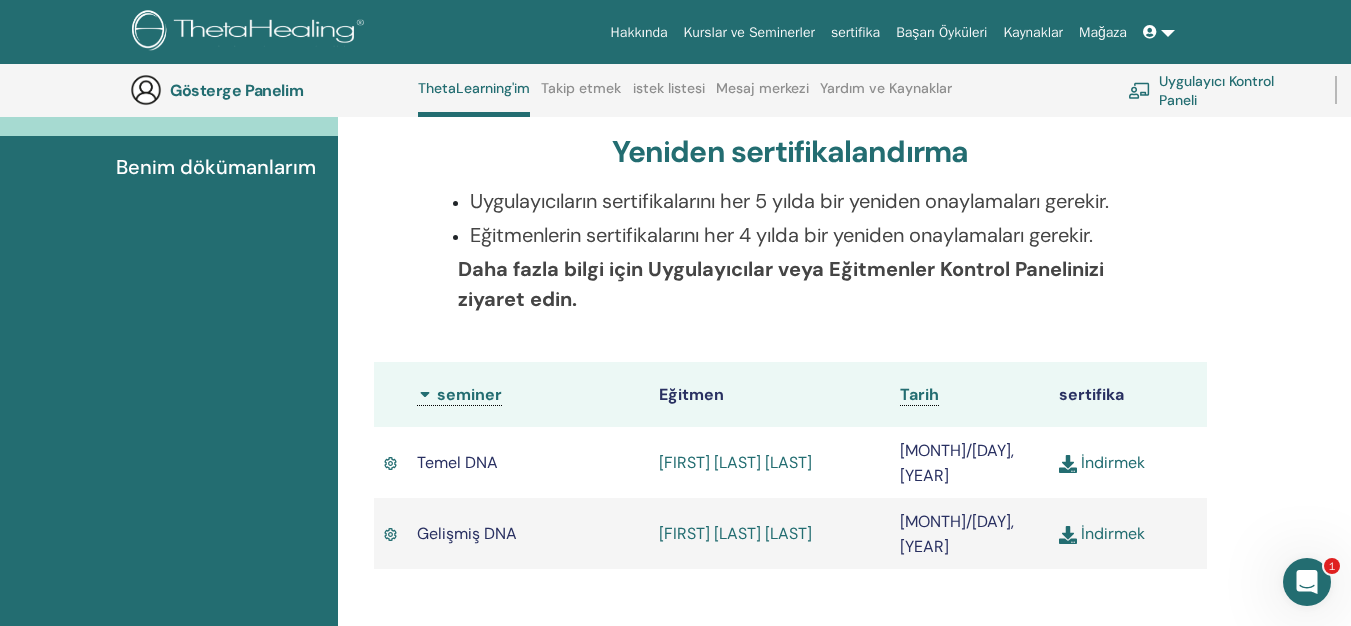click at bounding box center [1068, 464] 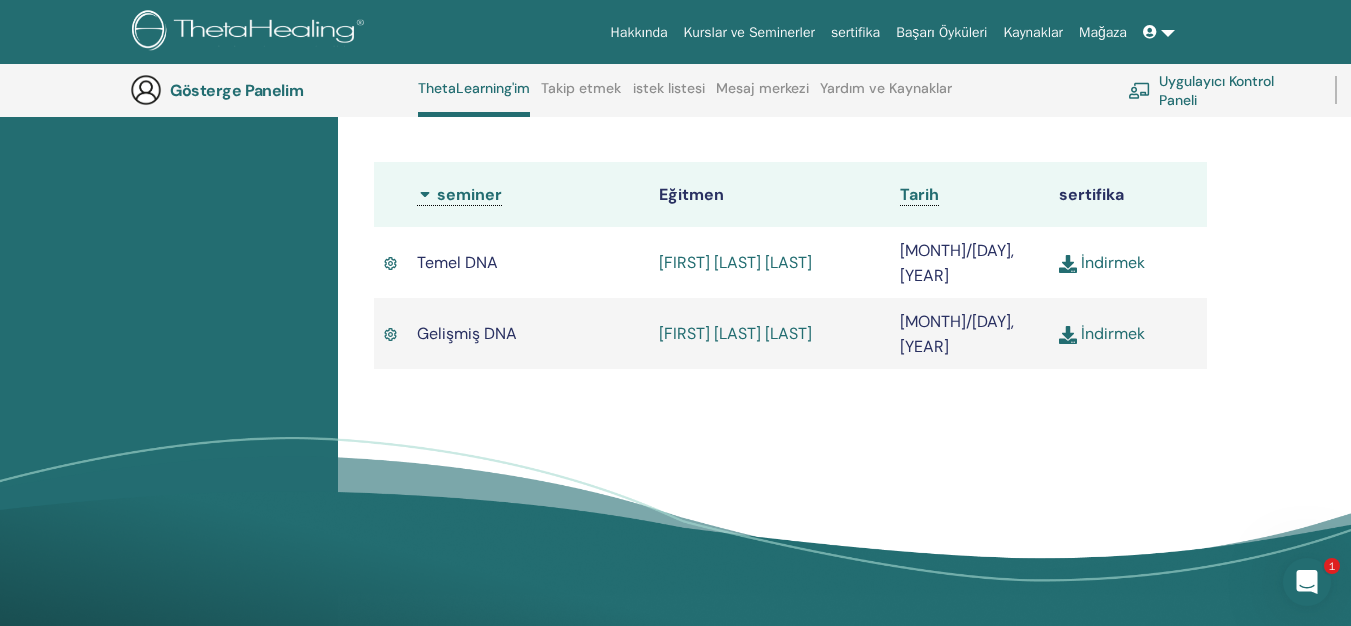 click on "İndirmek" at bounding box center (1113, 333) 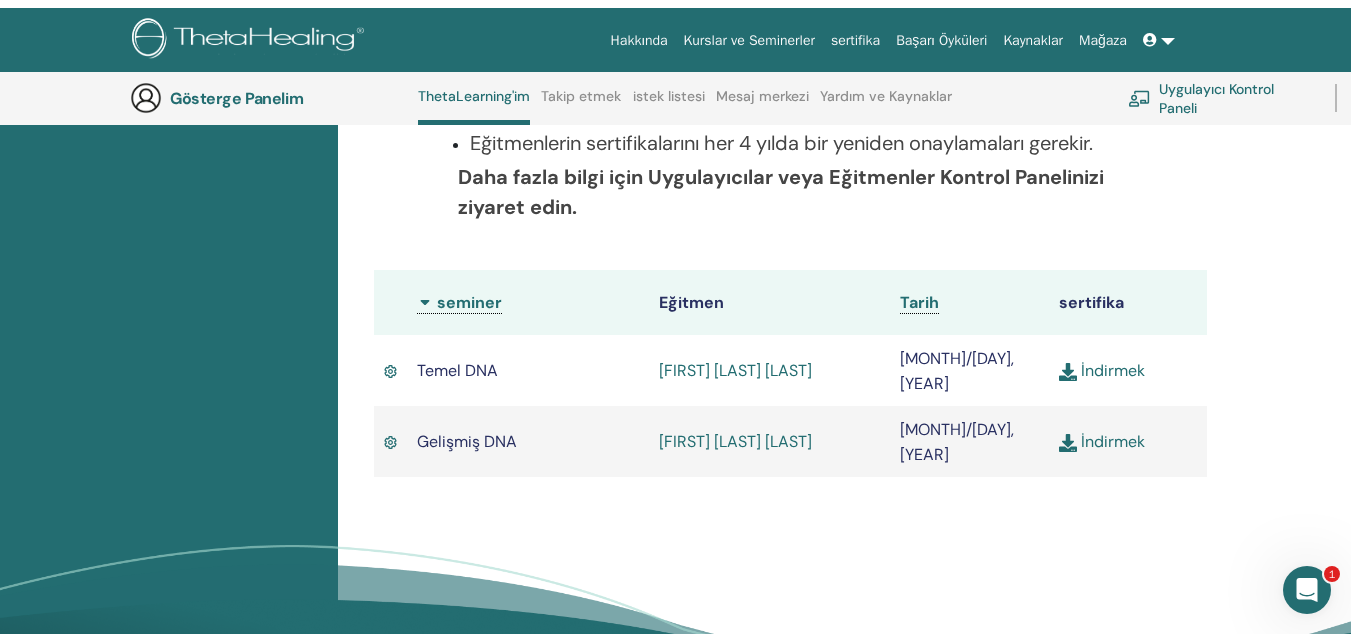 scroll, scrollTop: 0, scrollLeft: 0, axis: both 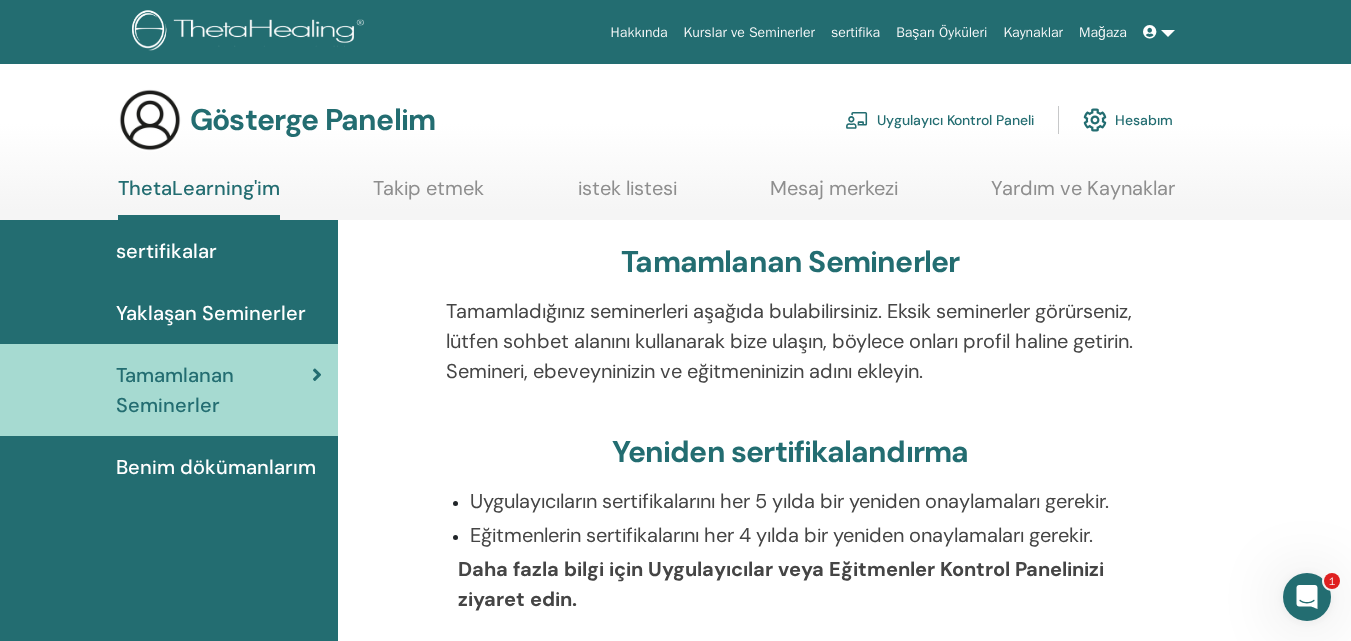 click on "Yaklaşan Seminerler" at bounding box center [211, 313] 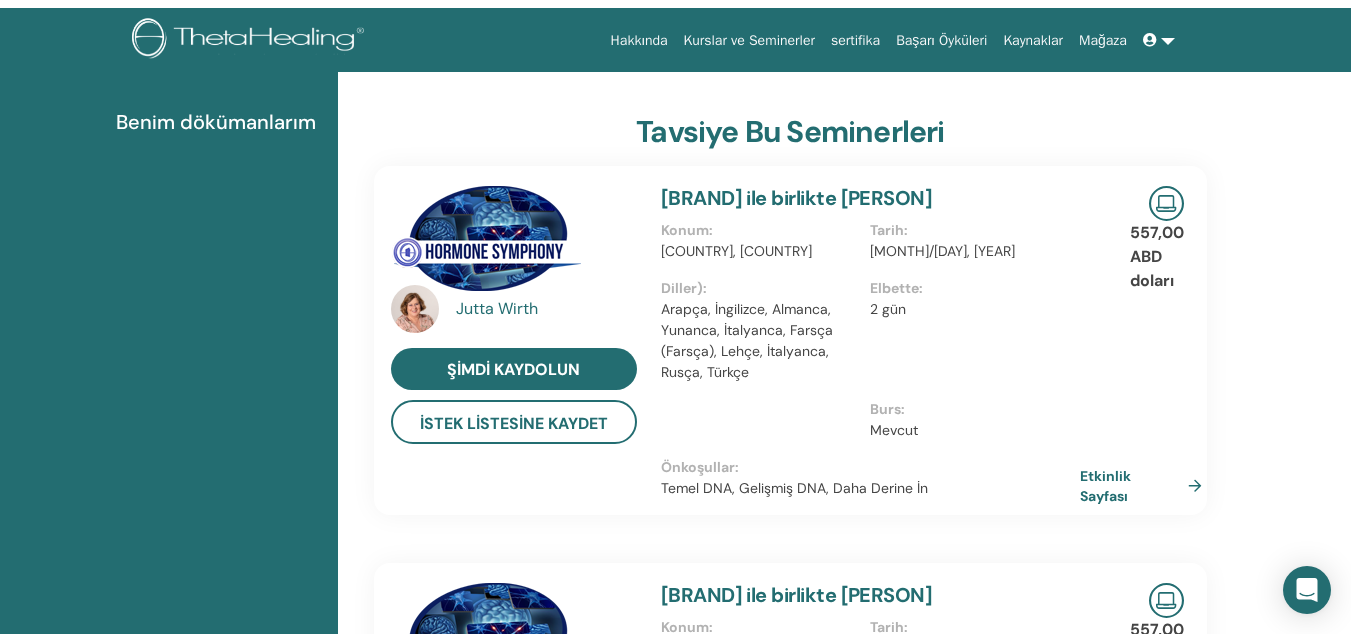 scroll, scrollTop: 0, scrollLeft: 0, axis: both 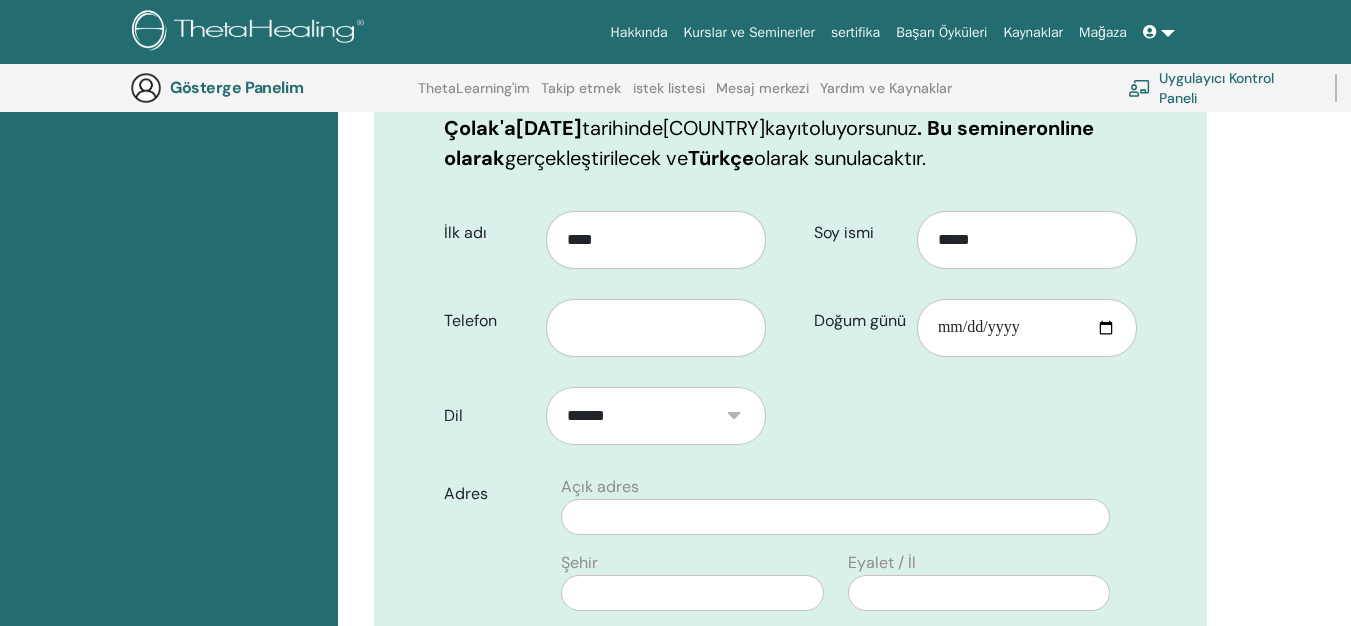 click on "Kaydınızı Onaylayın
Dig Deeper ile birlikte [FIRST] [LAST] Çolak'a  [DATE]  tarihinde  [COUNTRY]  kayıt
oluyorsunuz  . Bu seminer  online olarak  gerçekleştirilecek ve  Türkçe
olarak sunulacaktır  .
İlk adı
****
Telefon
Soy ismi
*****
Doğum günü" at bounding box center [844, 884] 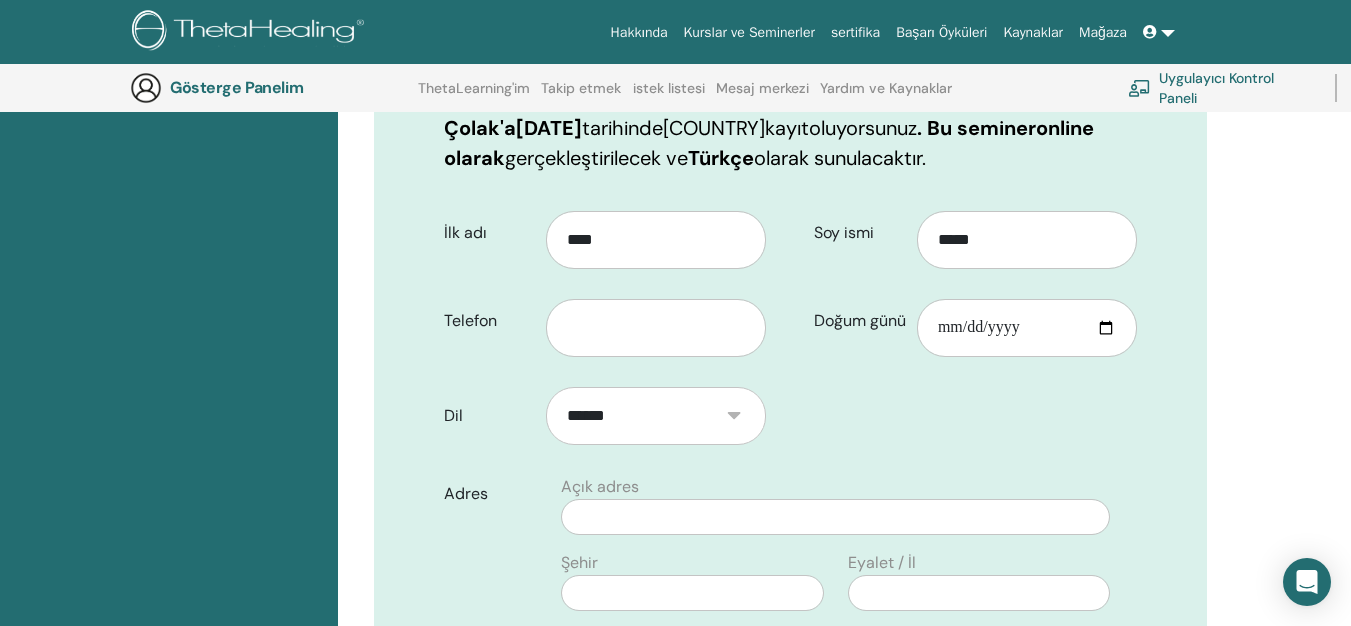 scroll, scrollTop: 448, scrollLeft: 0, axis: vertical 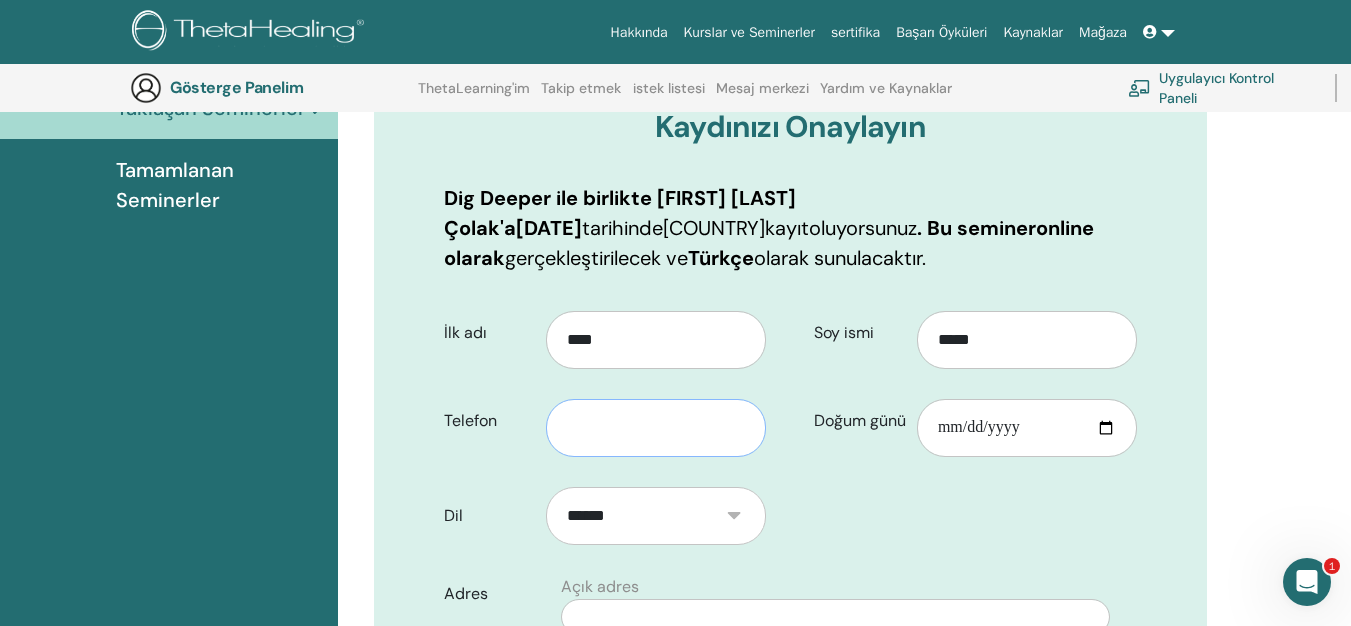 click at bounding box center [656, 428] 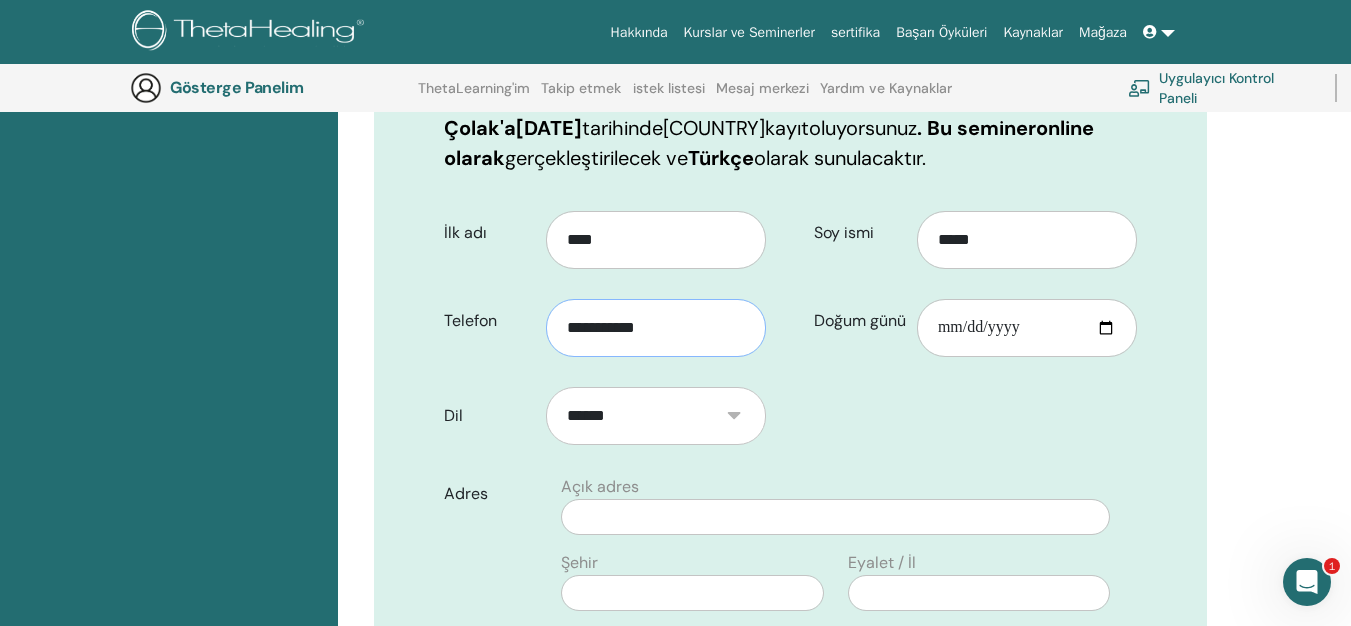 scroll, scrollTop: 448, scrollLeft: 0, axis: vertical 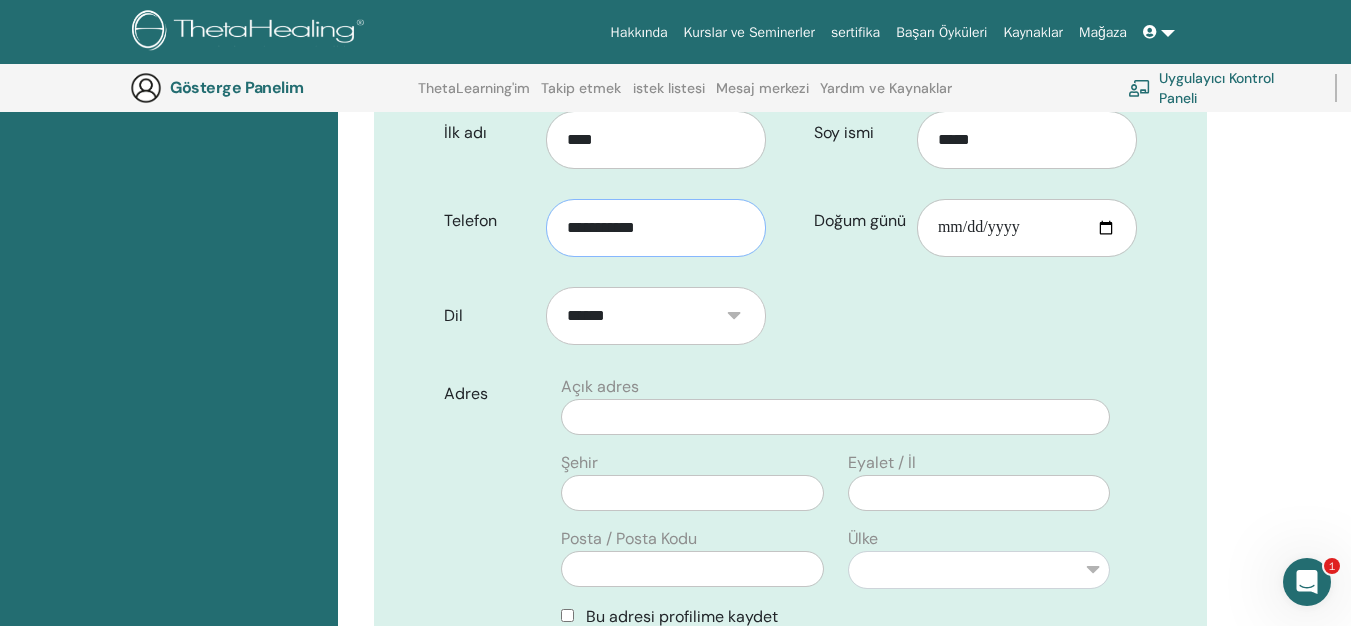 type on "**********" 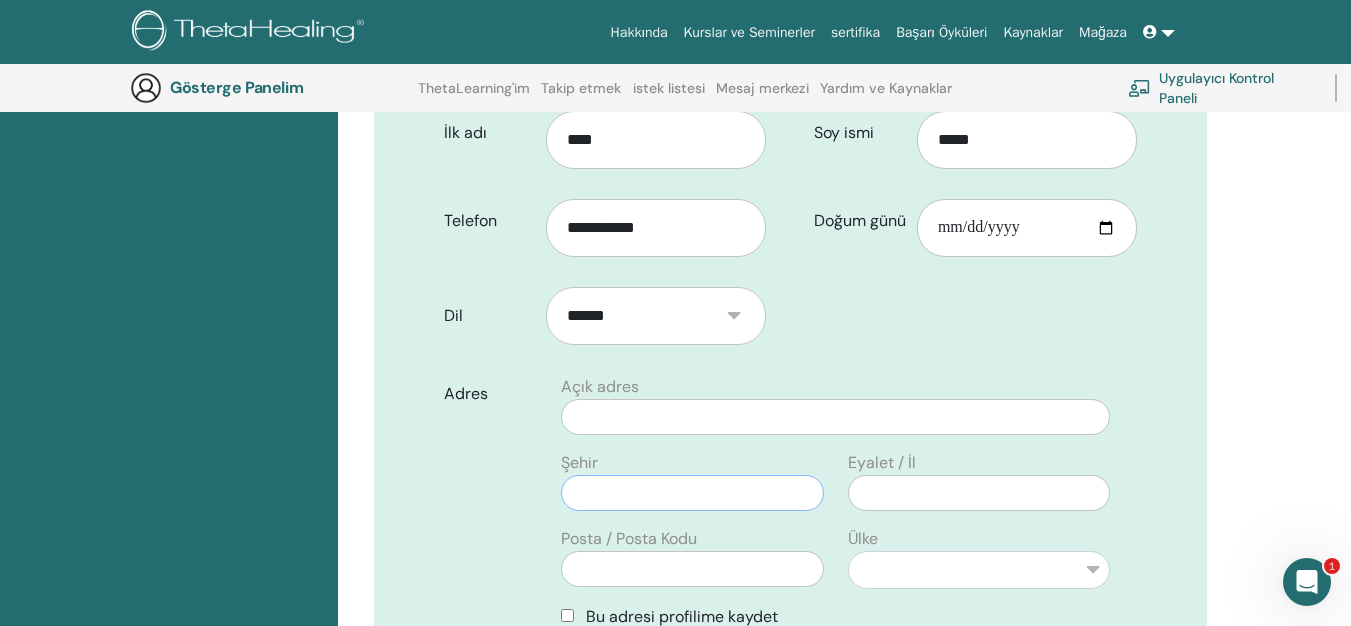 click at bounding box center [692, 493] 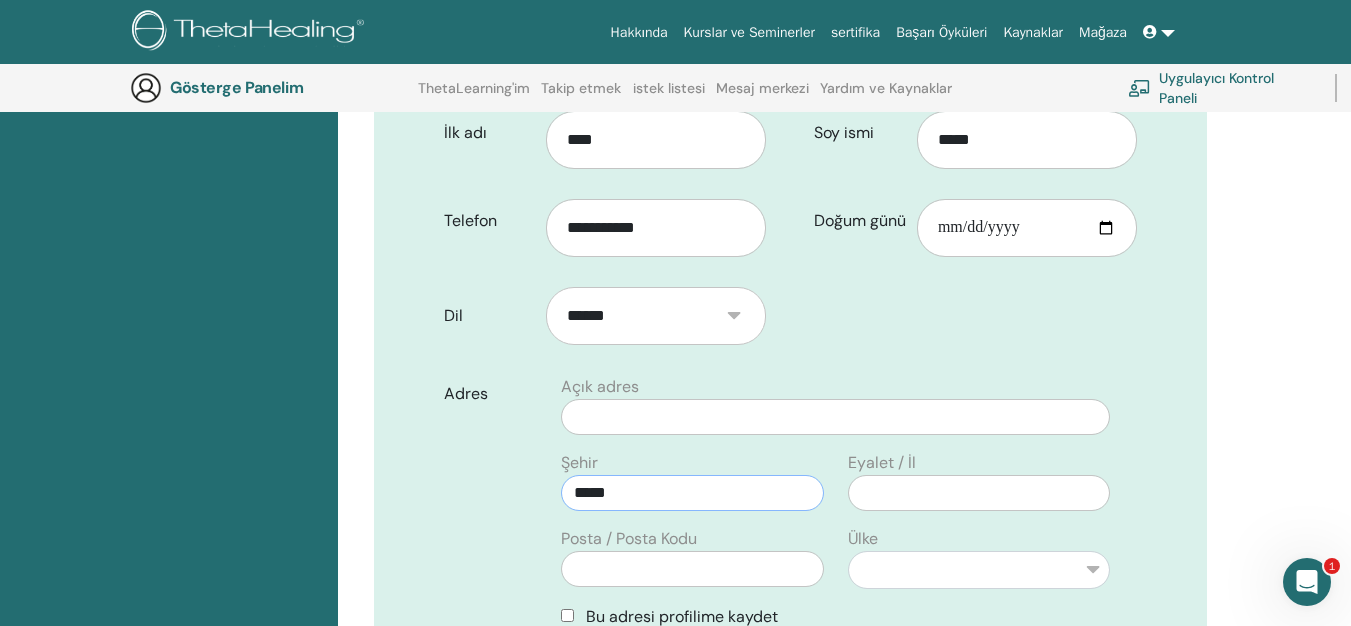 type on "*****" 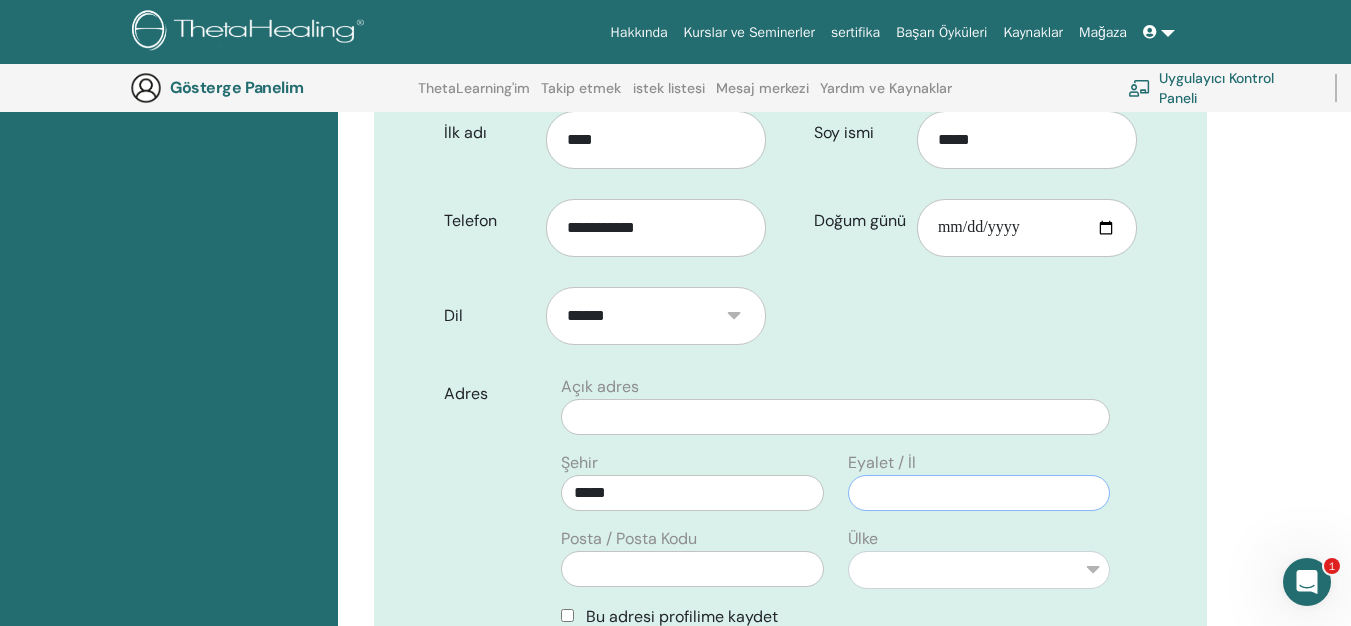 click at bounding box center [979, 493] 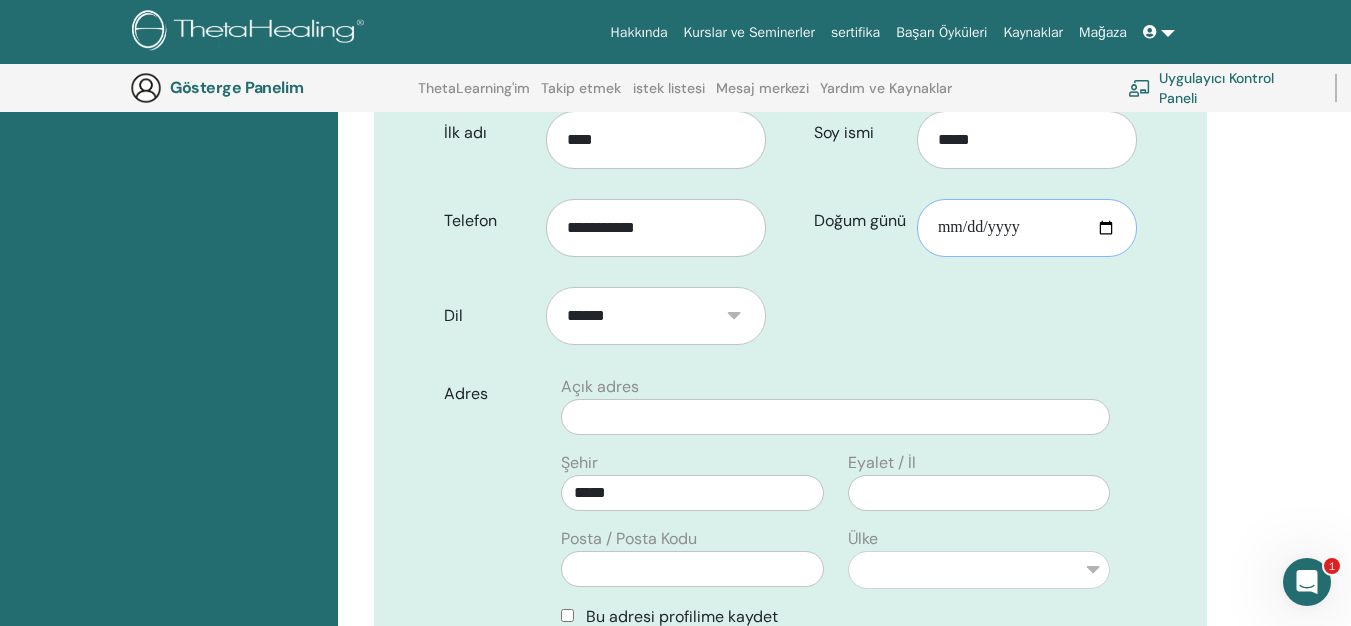click on "Doğum günü" at bounding box center (1027, 228) 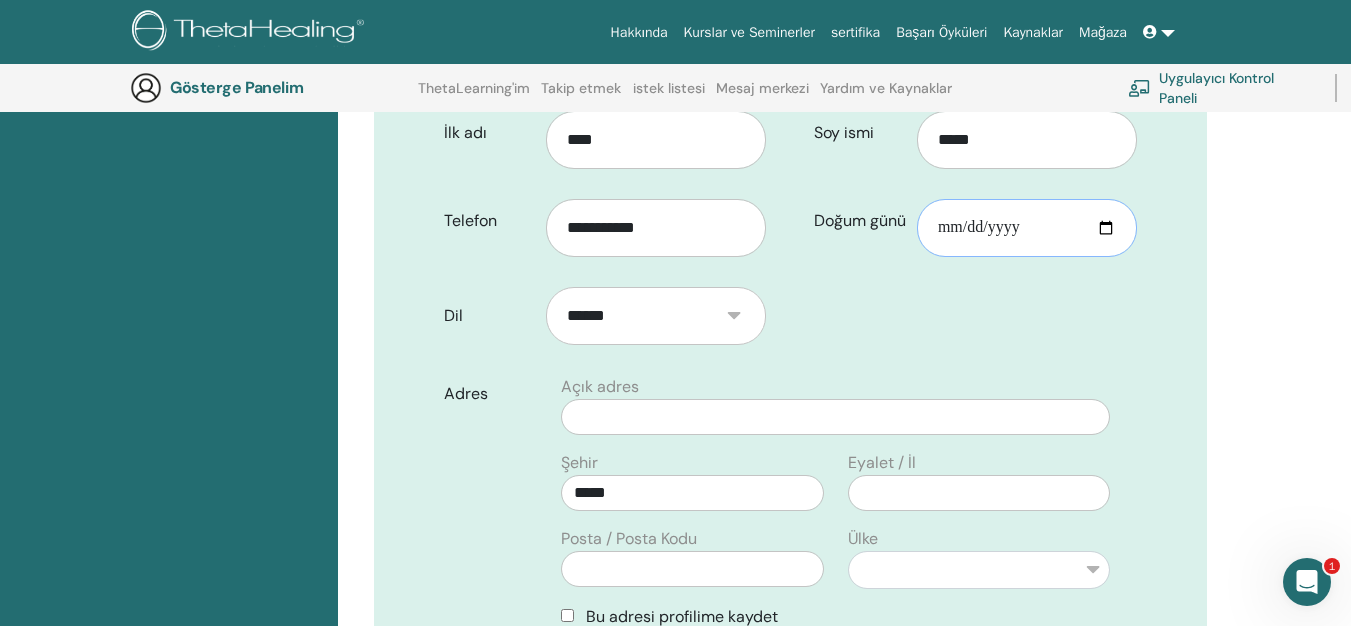 click on "Doğum günü" at bounding box center (1027, 228) 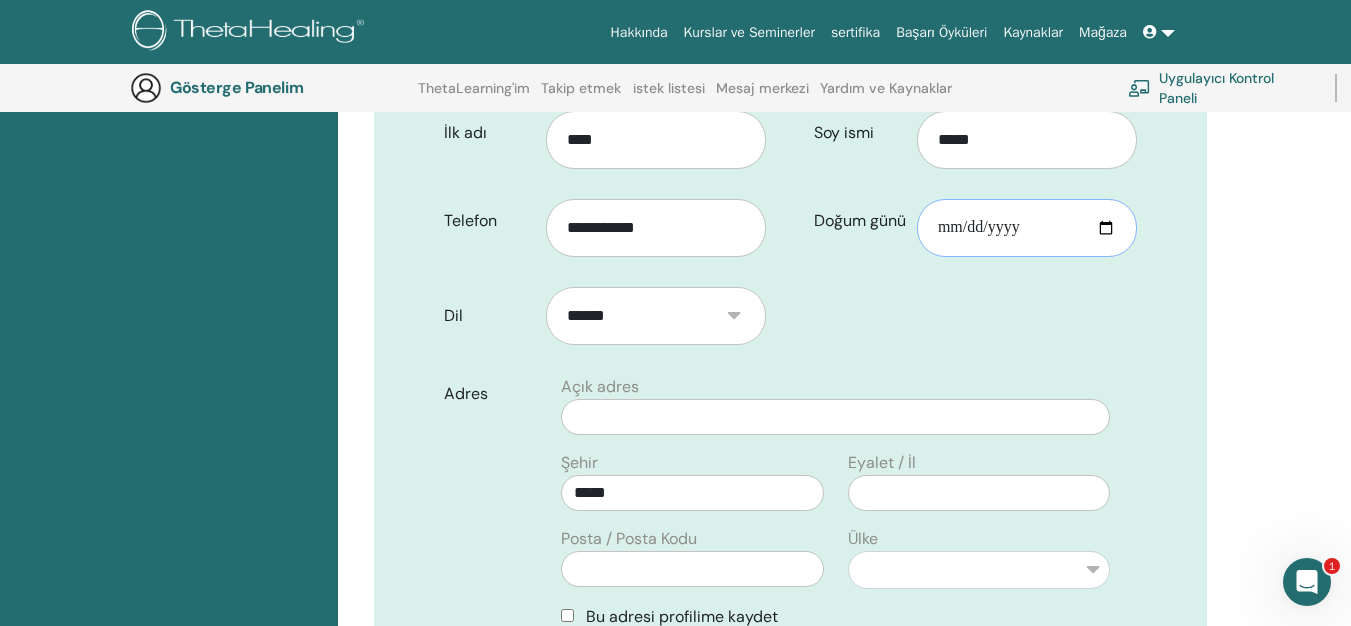 type on "**********" 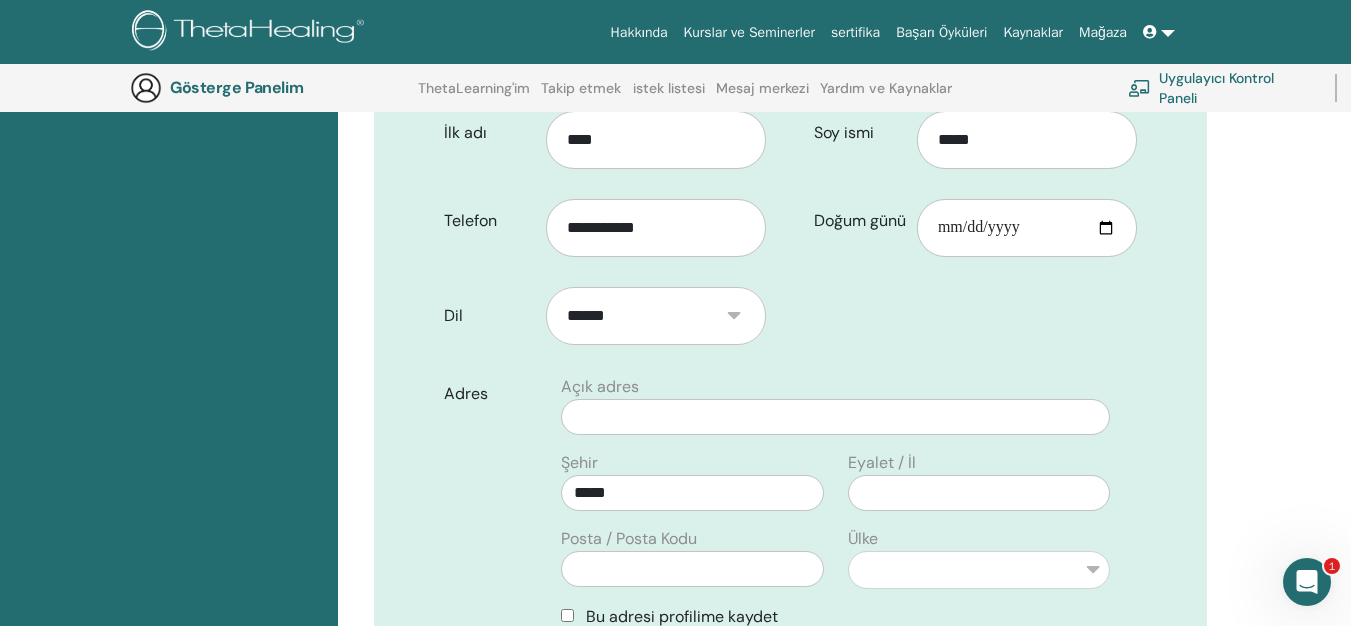 click on "**********" at bounding box center [790, 531] 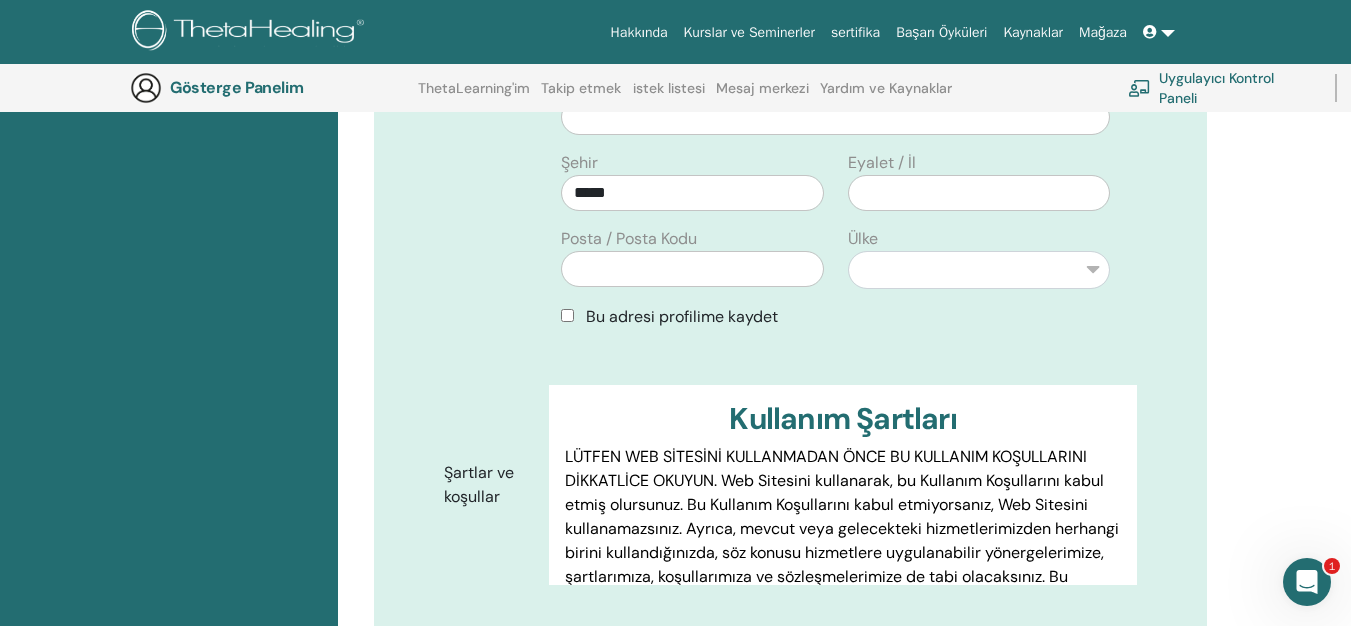 scroll, scrollTop: 948, scrollLeft: 0, axis: vertical 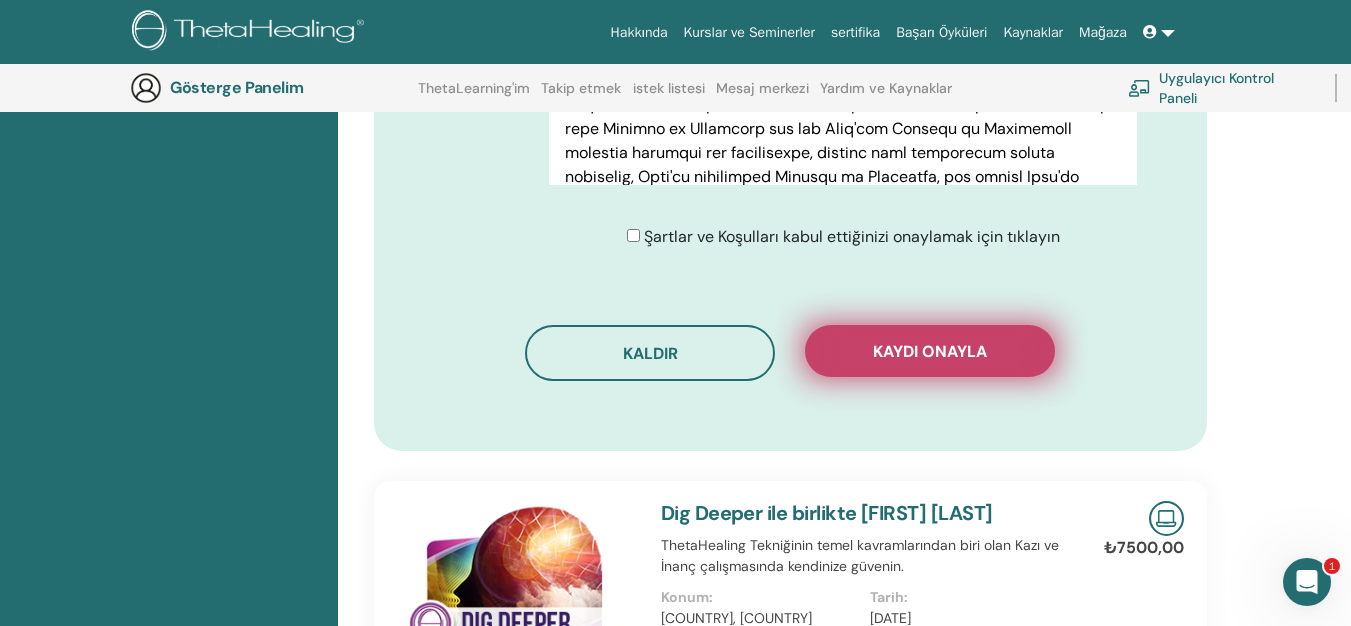 click on "Kaydı onayla" at bounding box center [930, 351] 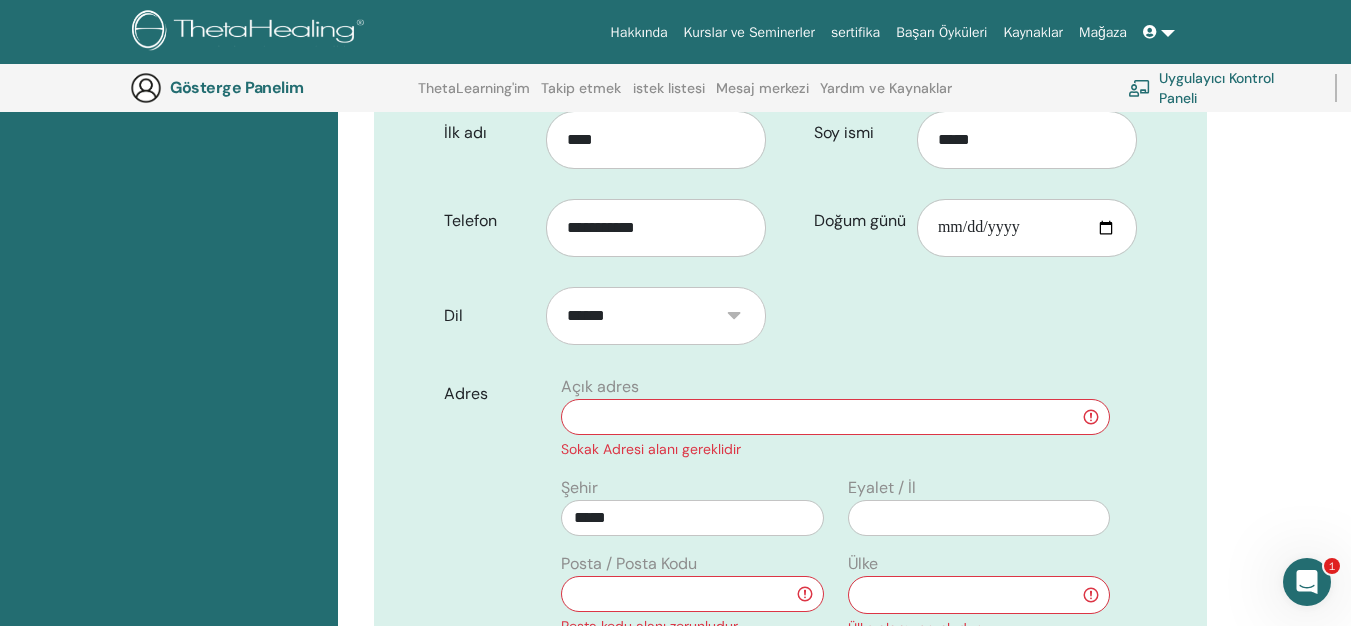 scroll, scrollTop: 648, scrollLeft: 0, axis: vertical 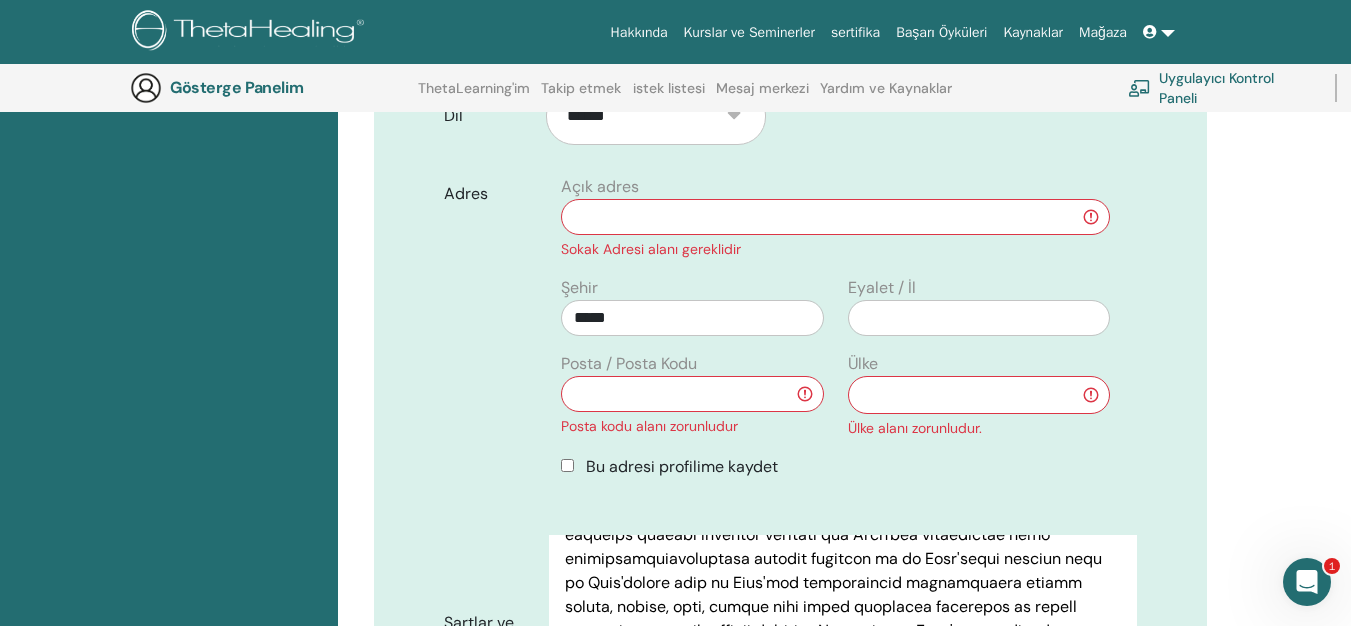 click at bounding box center (692, 394) 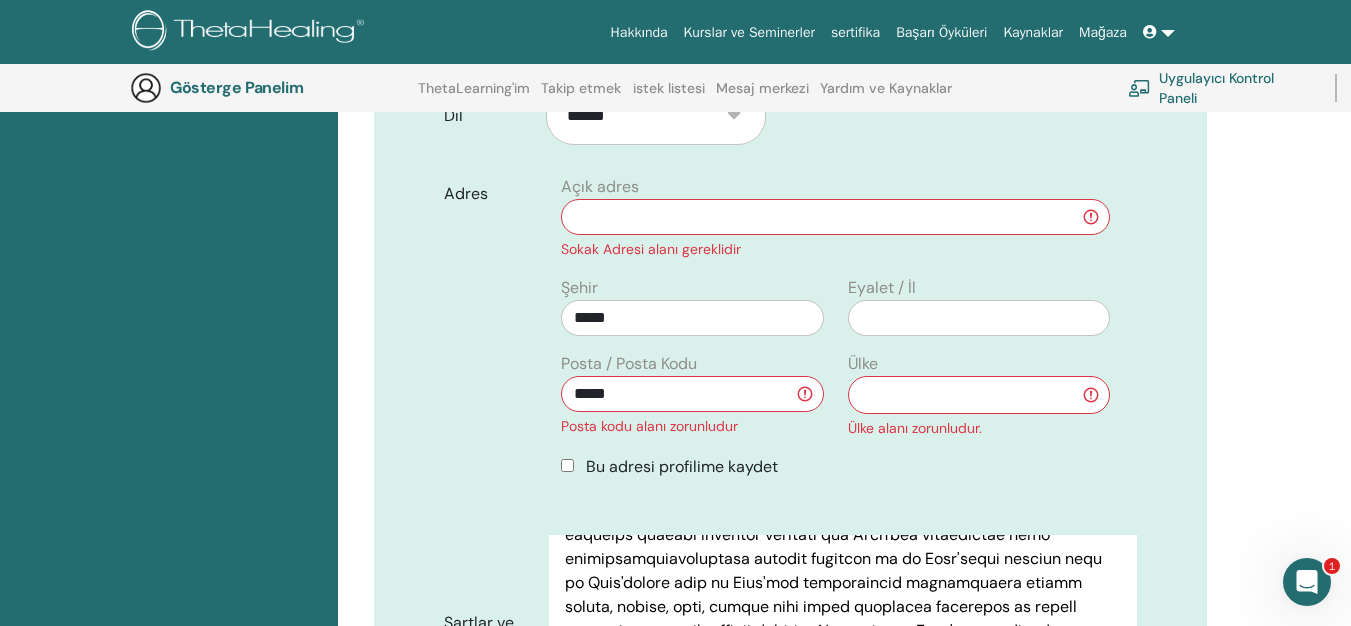 type on "*****" 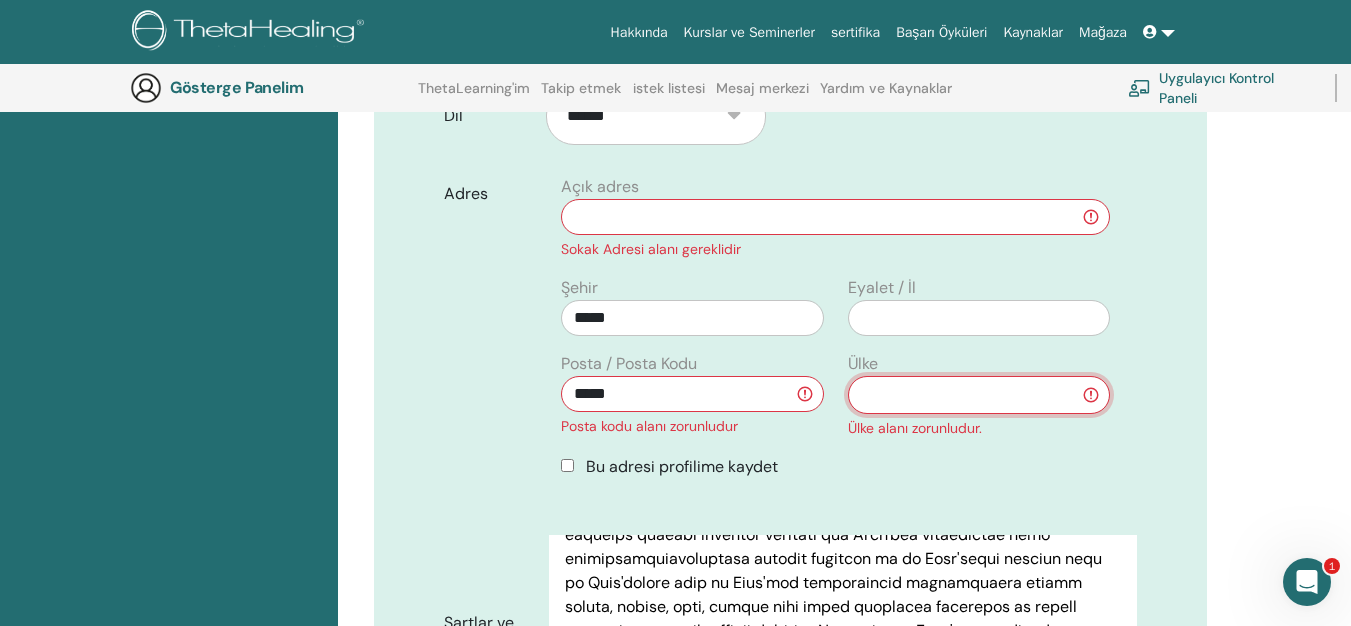 click on "**********" at bounding box center [979, 395] 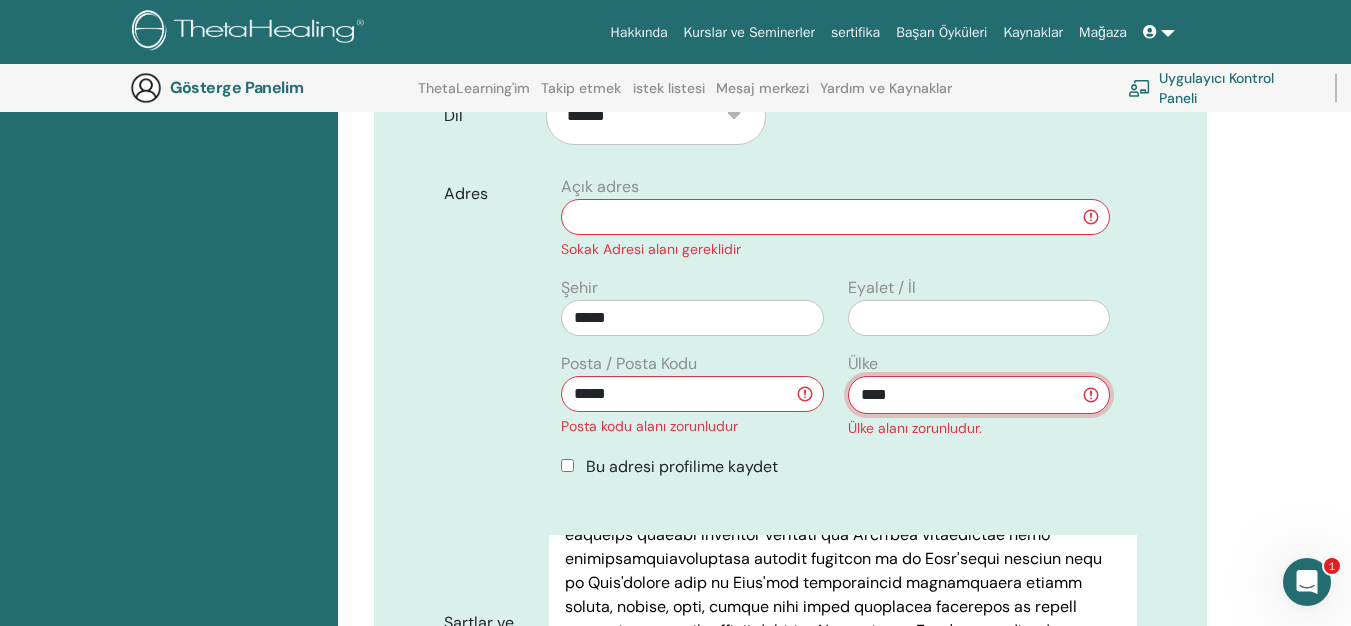 drag, startPoint x: 1028, startPoint y: 402, endPoint x: 1001, endPoint y: 428, distance: 37.48333 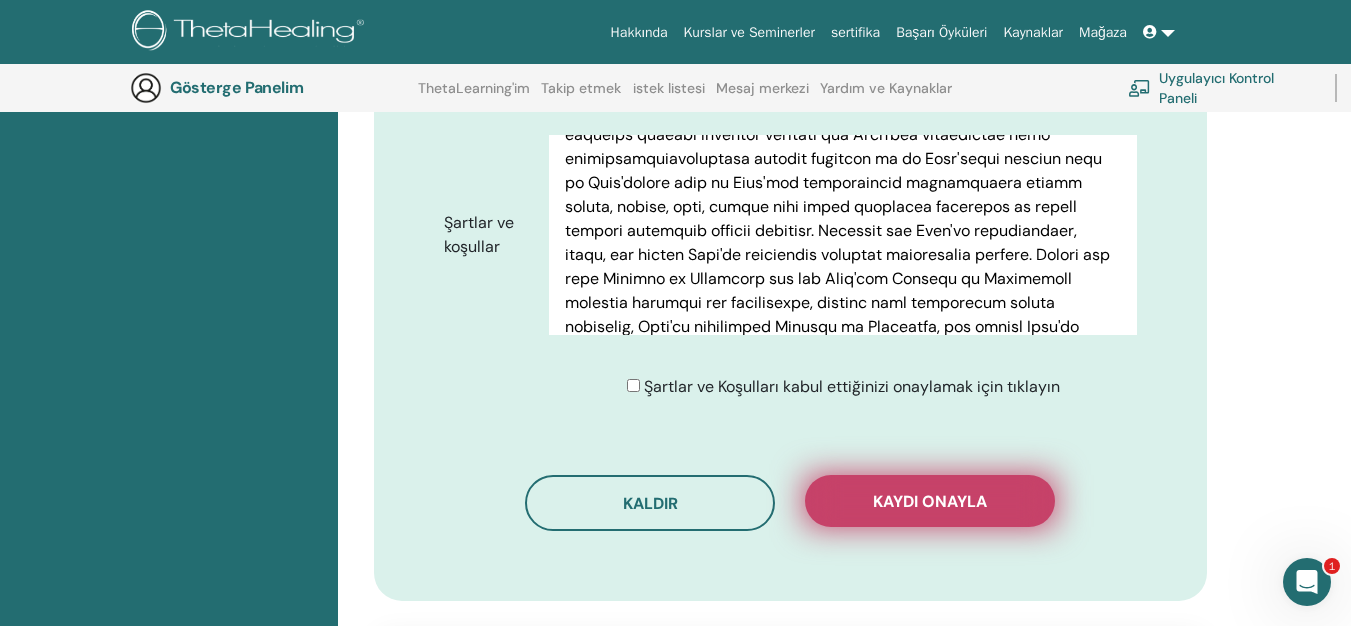 click on "Kaydı onayla" at bounding box center [930, 501] 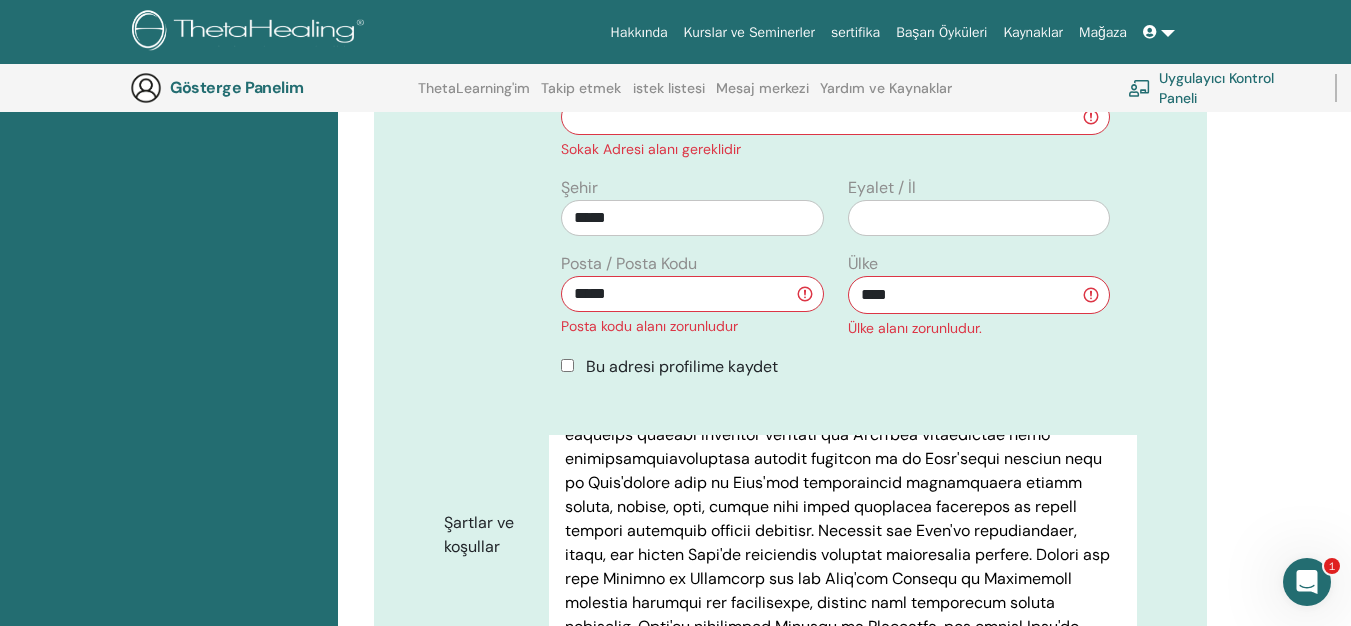 scroll, scrollTop: 648, scrollLeft: 0, axis: vertical 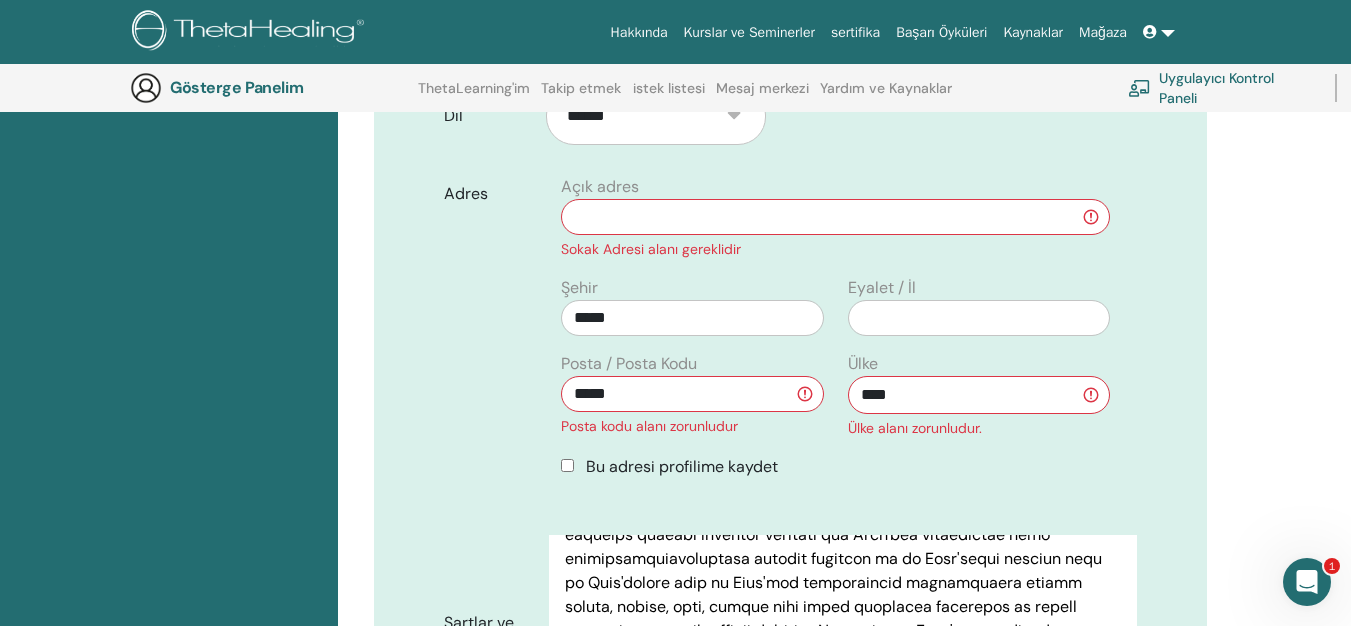 click on "*****" at bounding box center [692, 394] 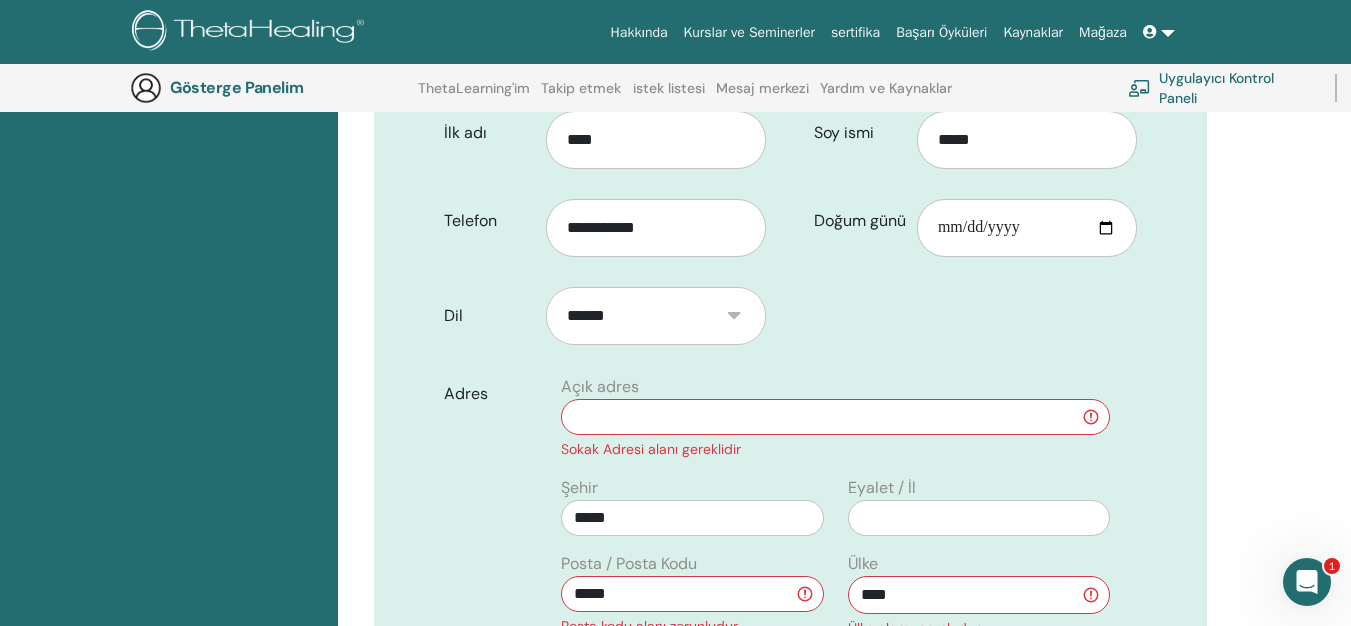 scroll, scrollTop: 548, scrollLeft: 0, axis: vertical 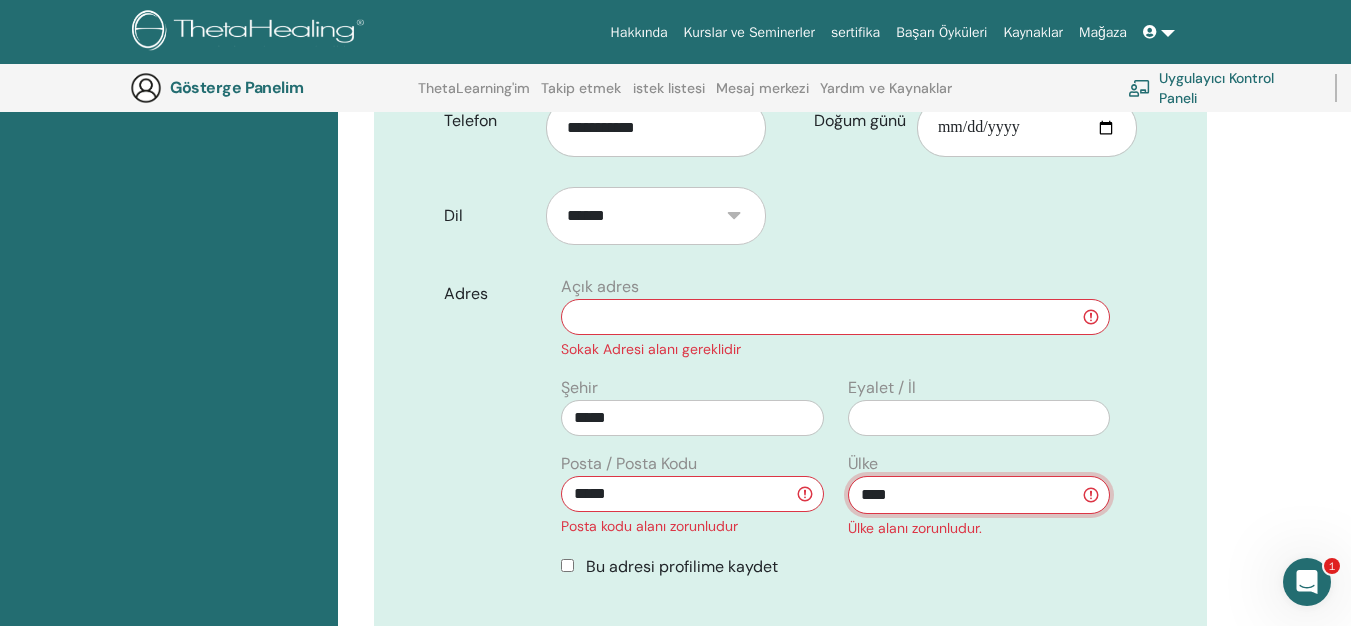 click on "**********" at bounding box center [979, 495] 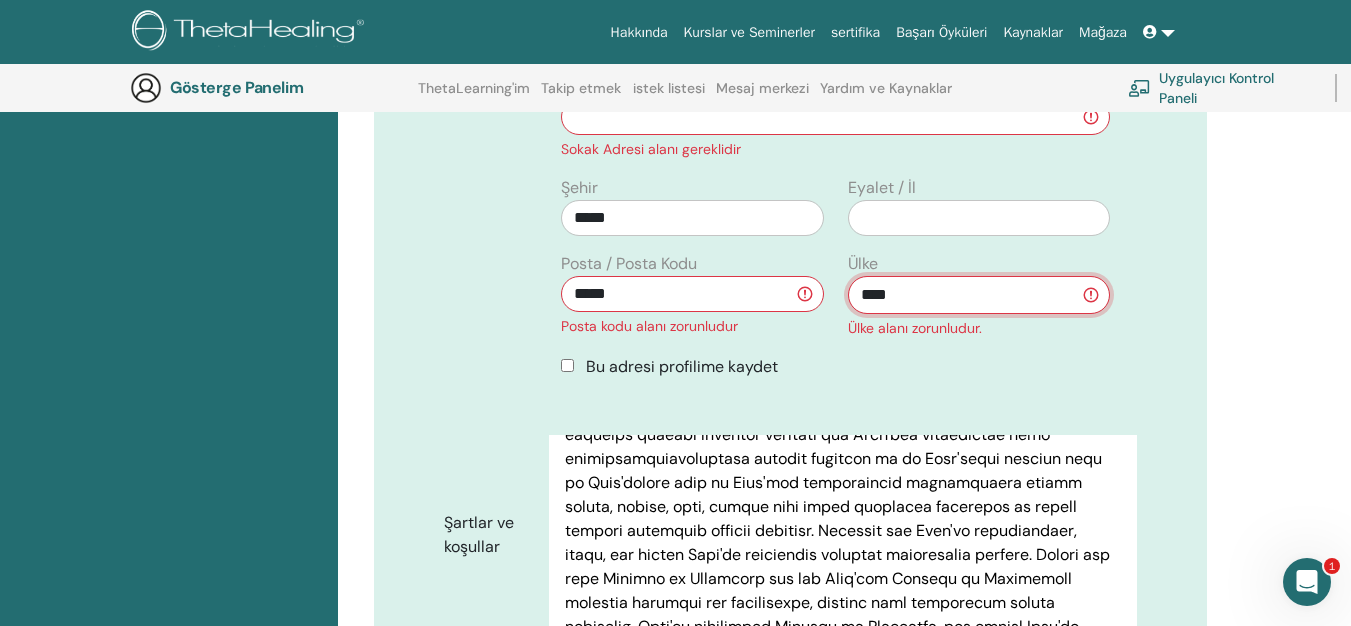 scroll, scrollTop: 648, scrollLeft: 0, axis: vertical 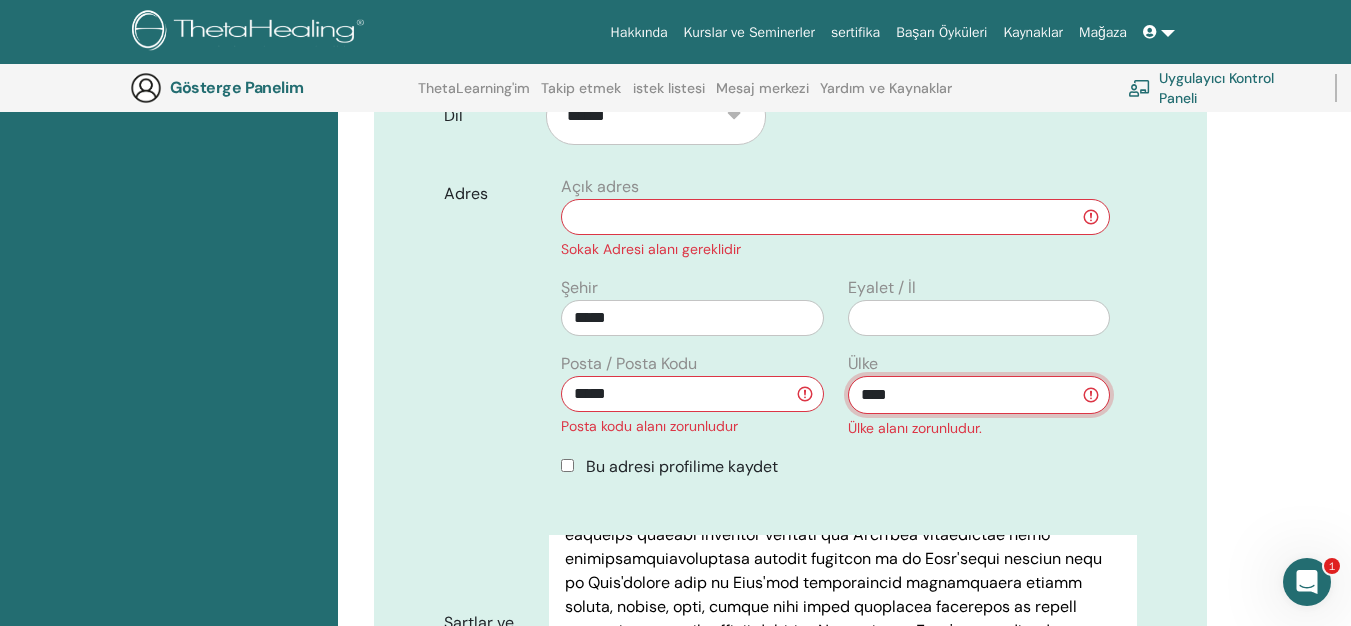 click on "**********" at bounding box center (979, 395) 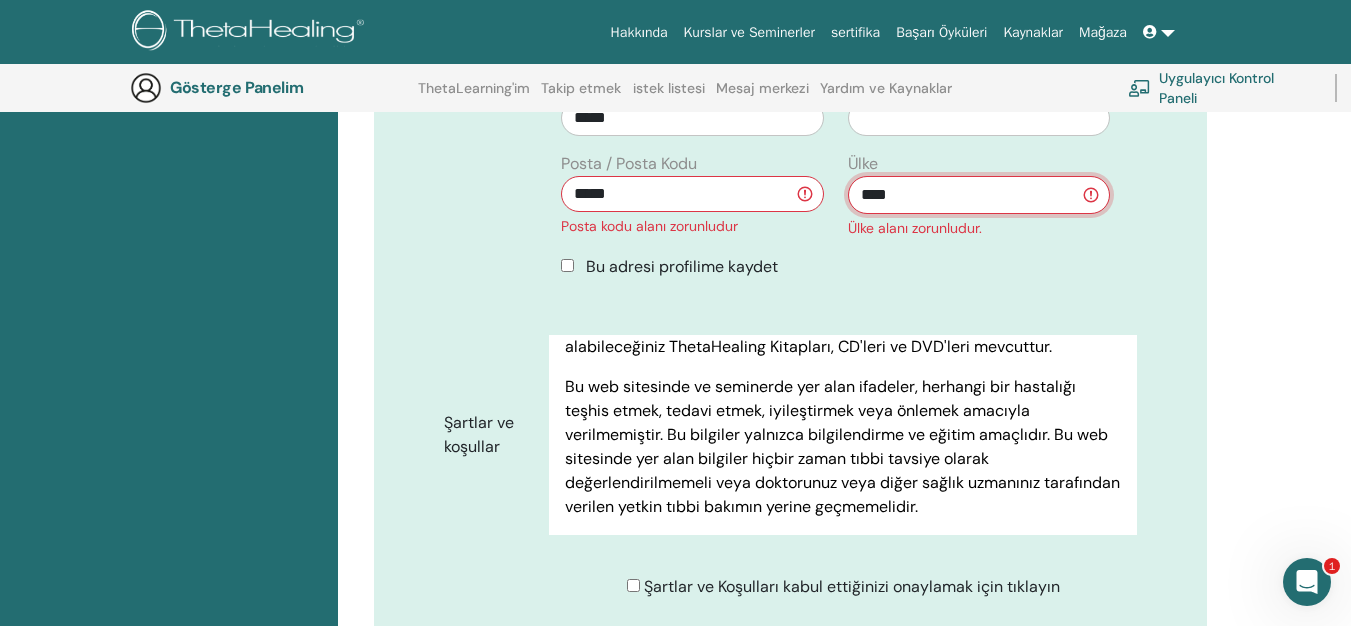 scroll, scrollTop: 1848, scrollLeft: 0, axis: vertical 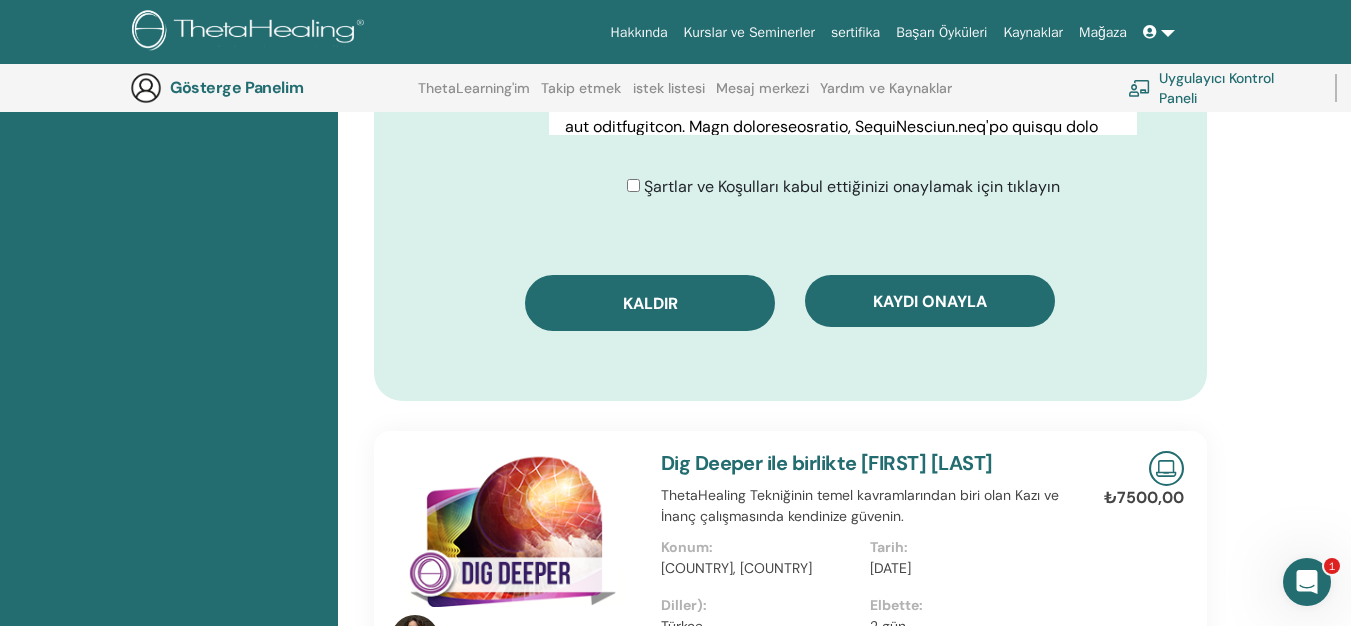 click on "kaldır" at bounding box center (650, 303) 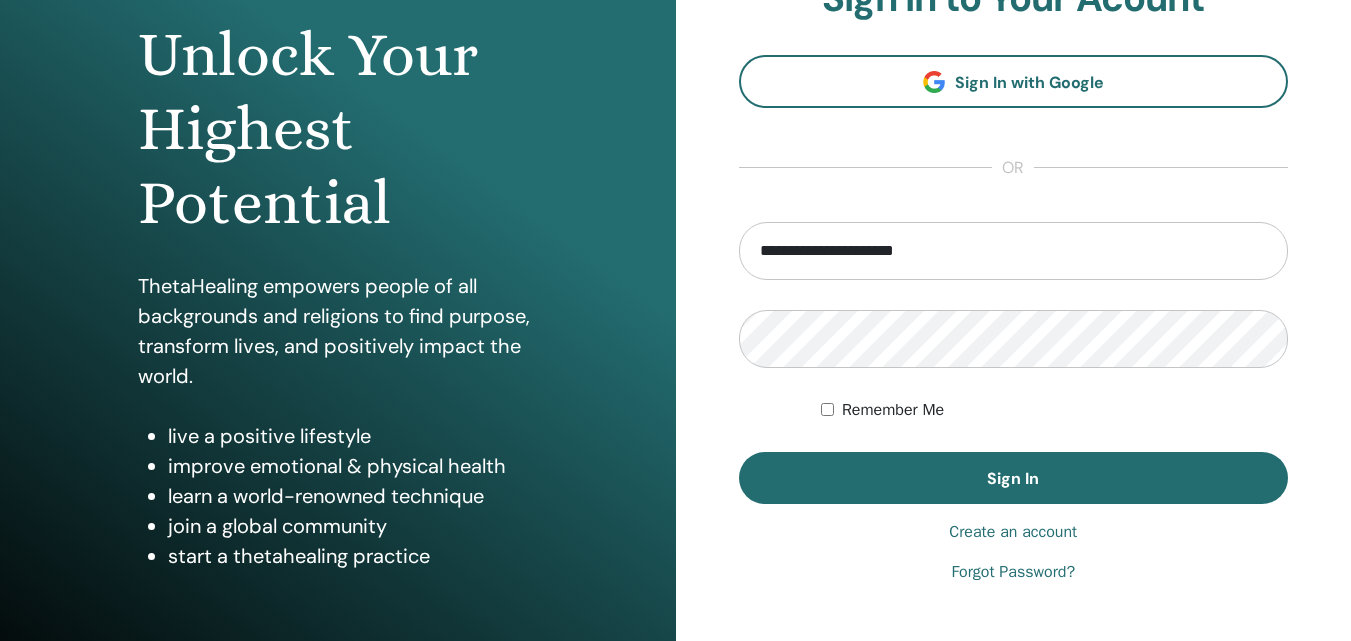 scroll, scrollTop: 200, scrollLeft: 0, axis: vertical 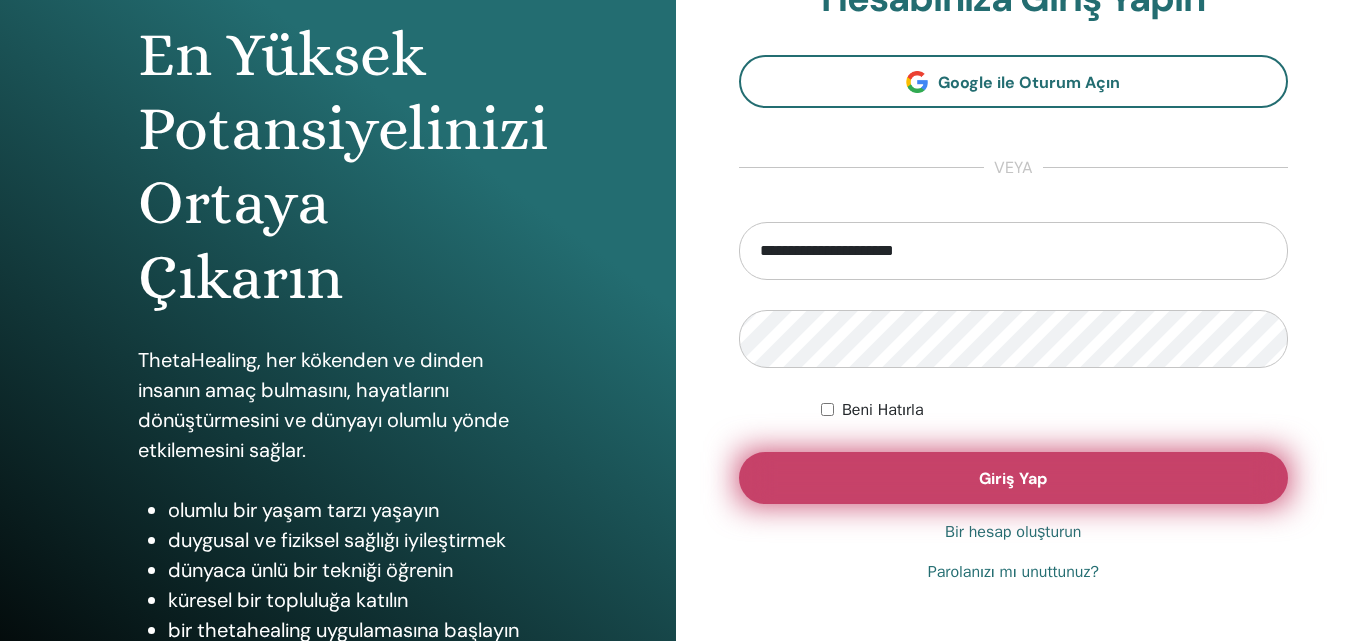click on "Giriş Yap" at bounding box center (1014, 478) 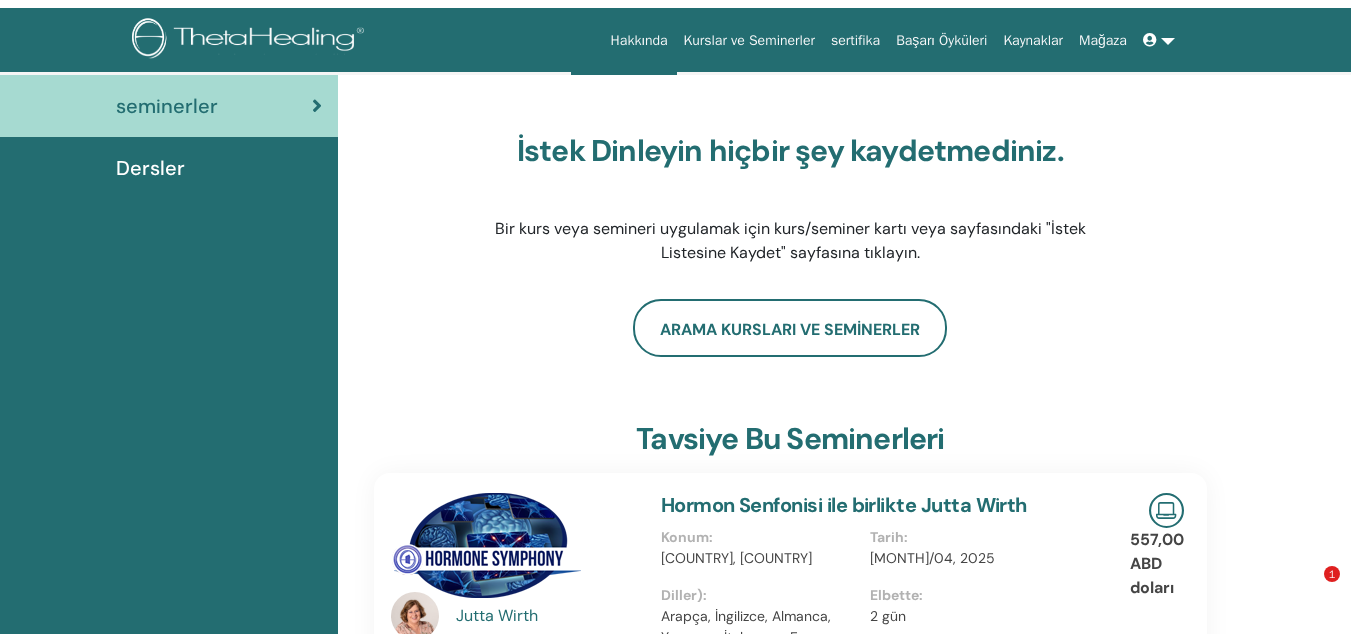scroll, scrollTop: 0, scrollLeft: 0, axis: both 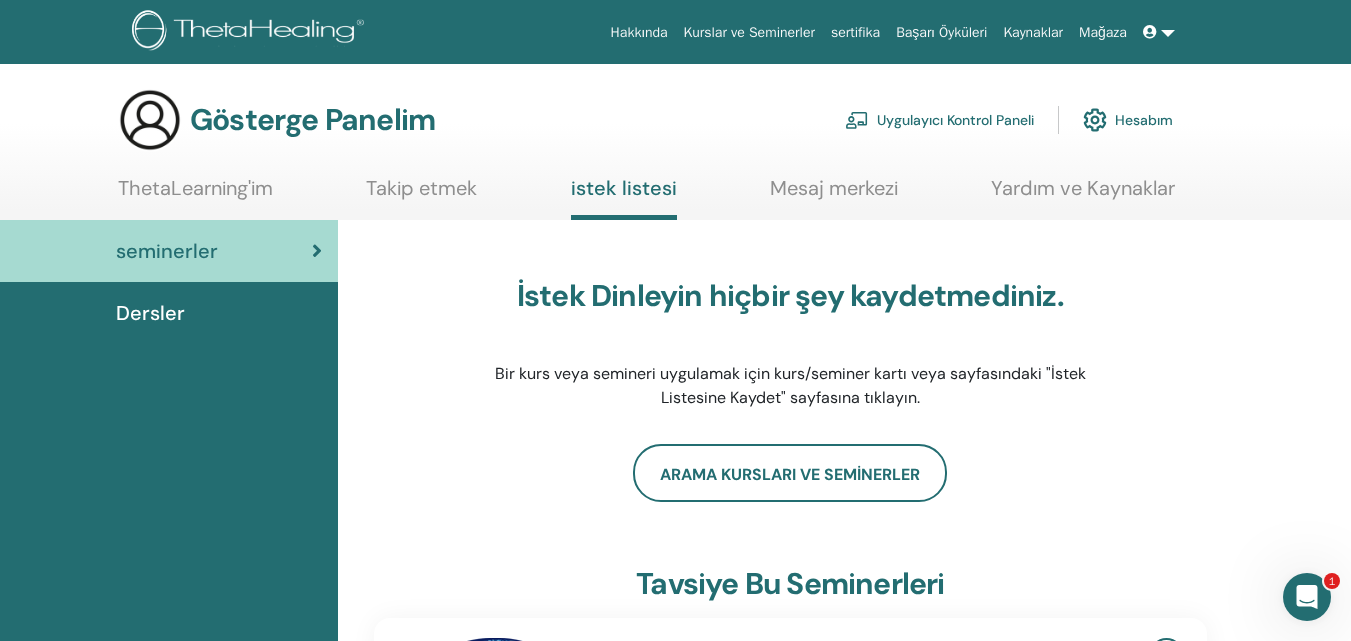 click on "ThetaLearning'im" at bounding box center [195, 188] 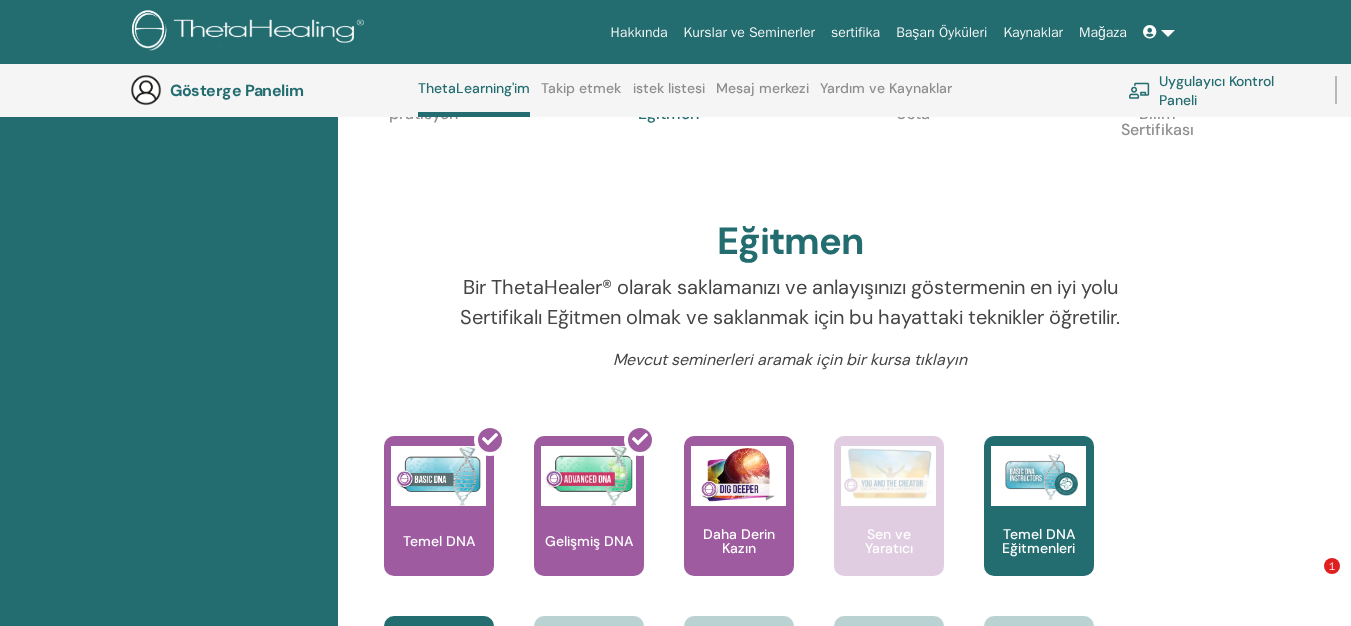 scroll, scrollTop: 653, scrollLeft: 0, axis: vertical 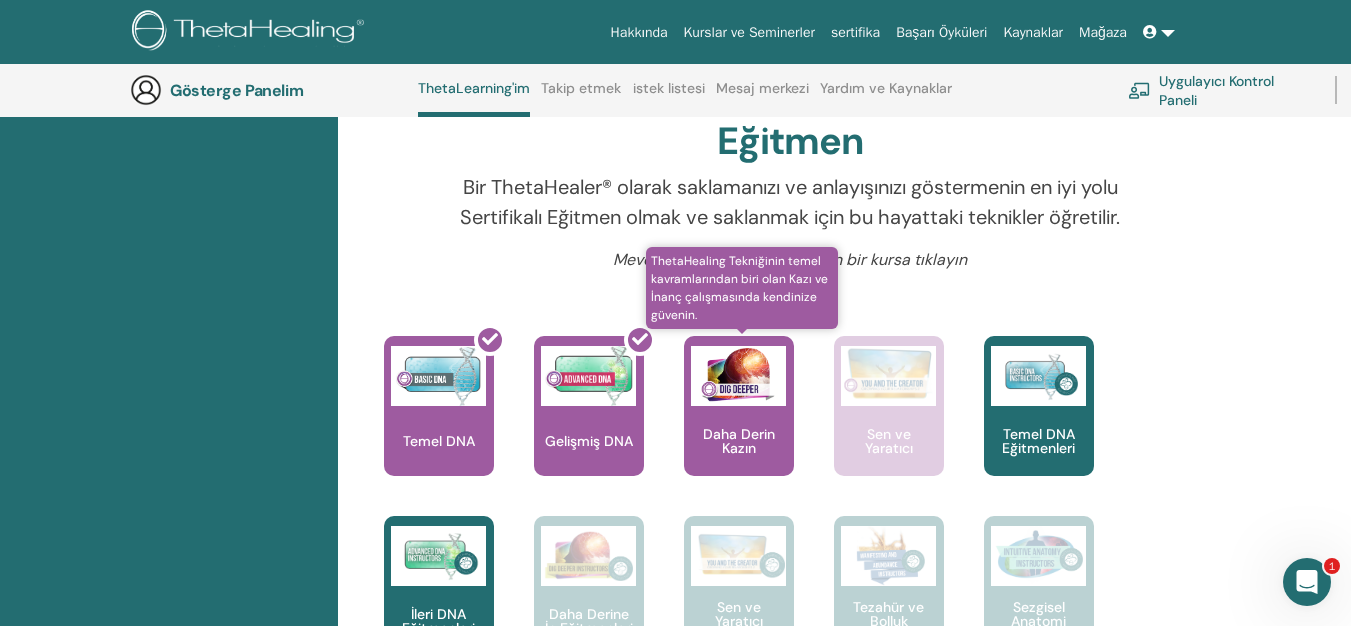 click at bounding box center (738, 376) 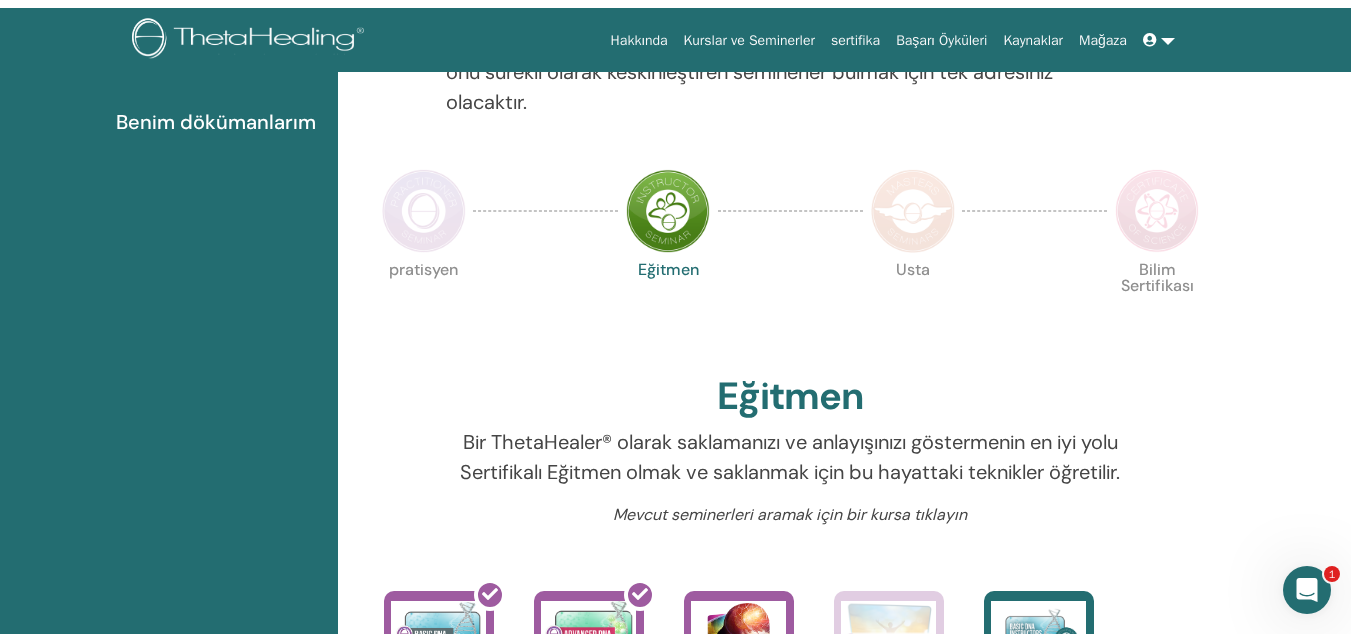 scroll, scrollTop: 0, scrollLeft: 0, axis: both 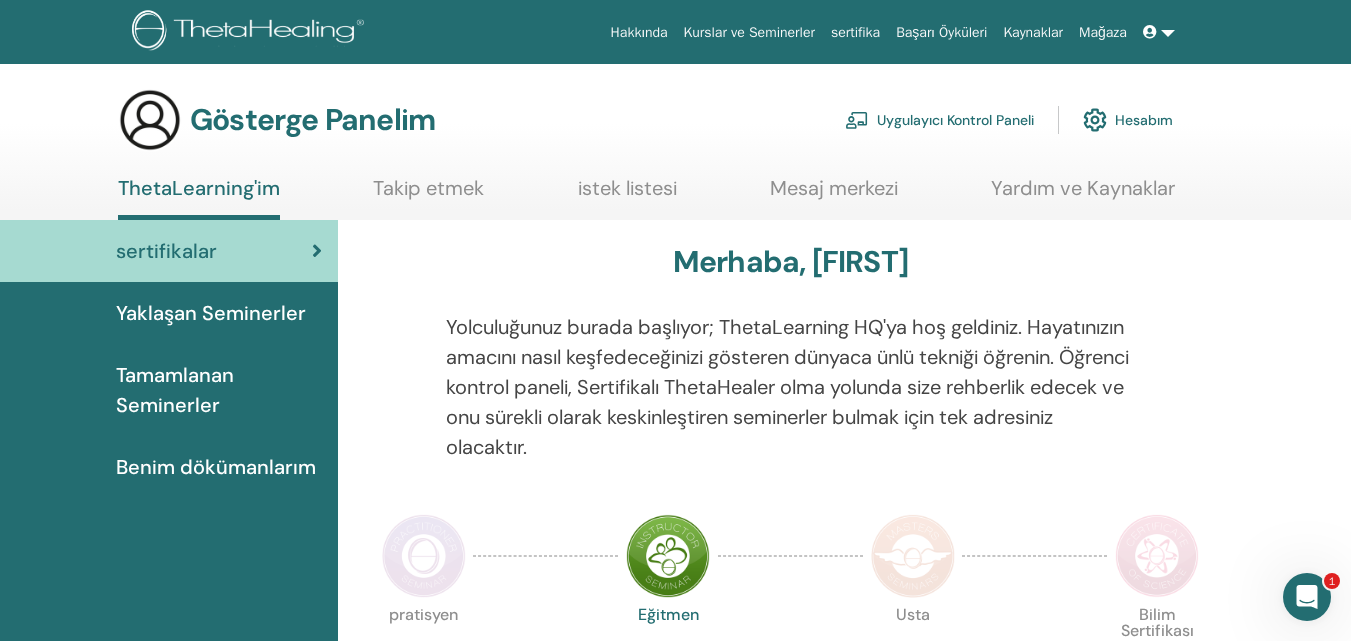 click on "Hesabım" at bounding box center (1144, 121) 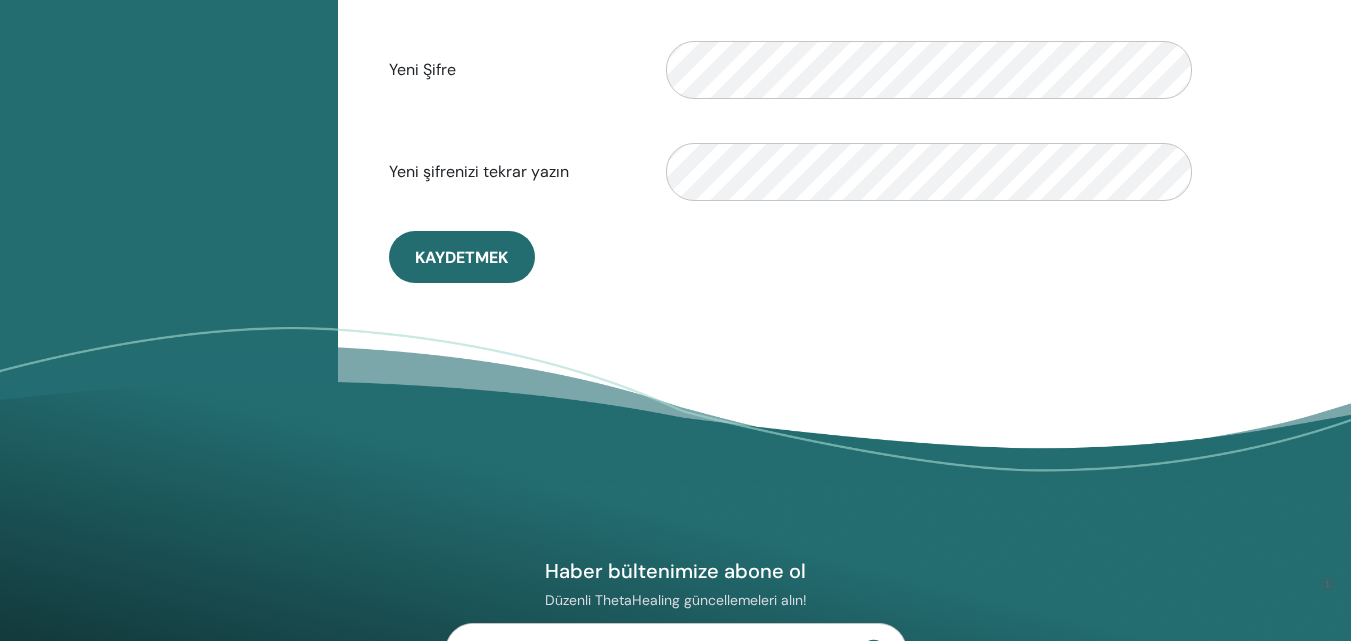scroll, scrollTop: 244, scrollLeft: 0, axis: vertical 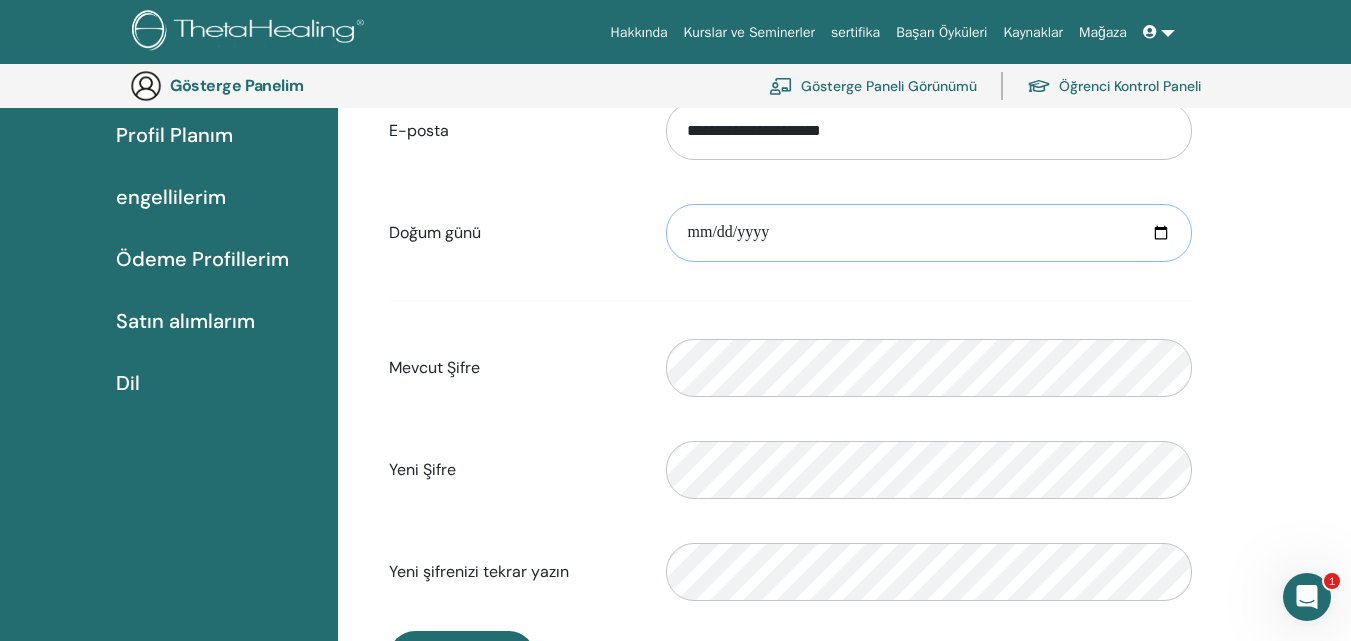 click at bounding box center (929, 233) 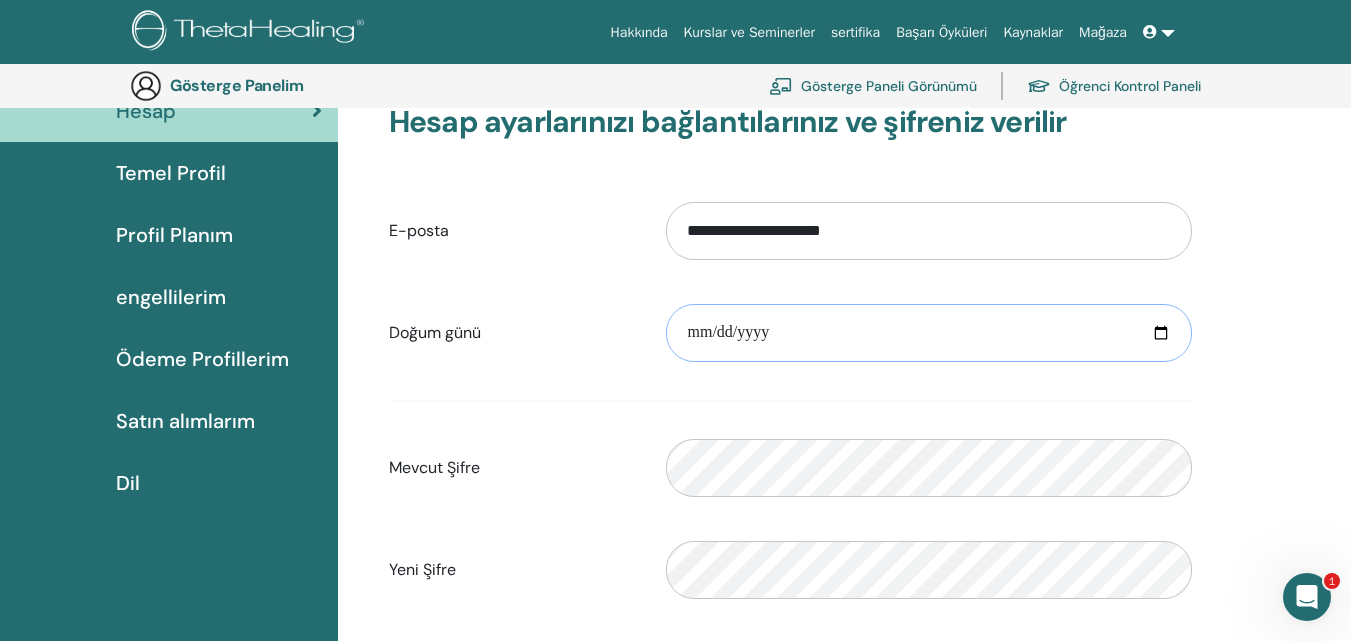 scroll, scrollTop: 0, scrollLeft: 0, axis: both 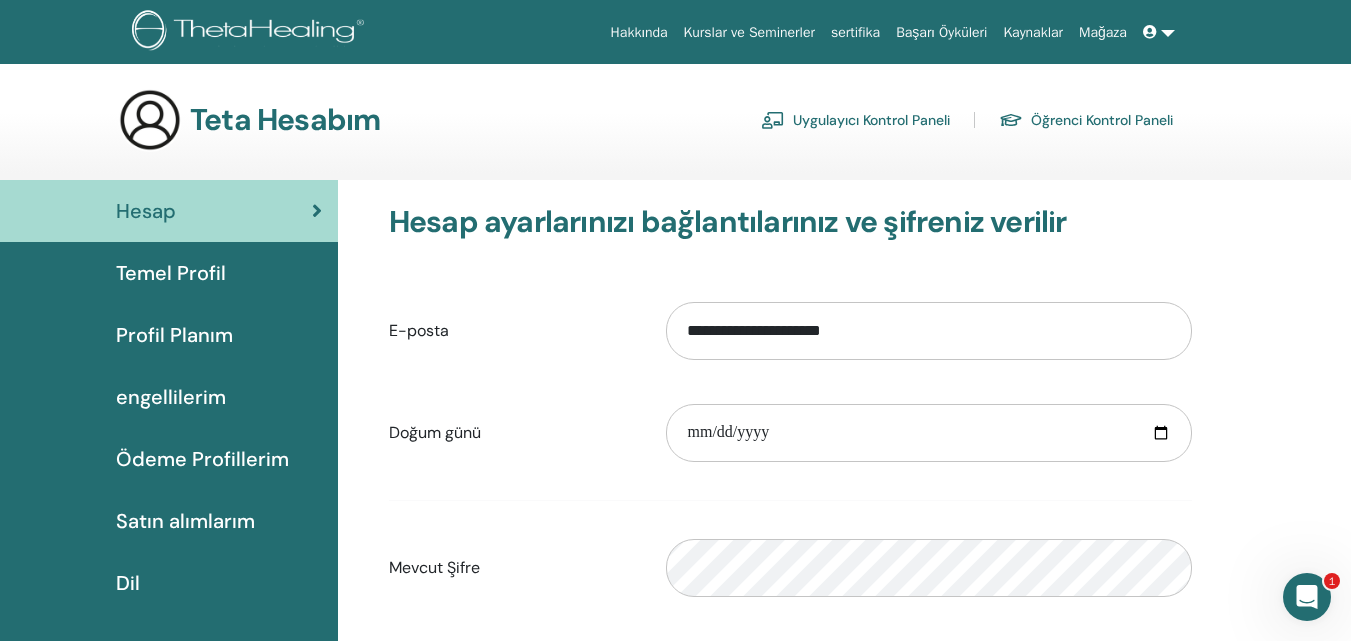 click on "Öğrenci Kontrol Paneli" at bounding box center [1102, 121] 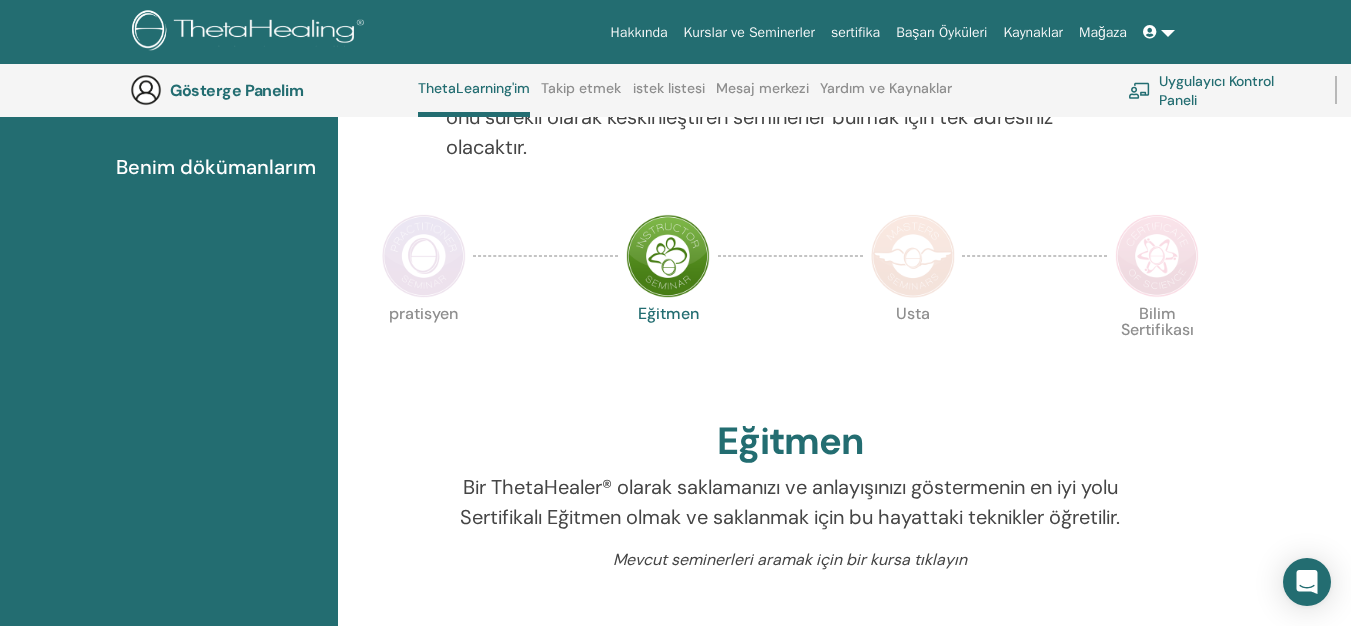 scroll, scrollTop: 453, scrollLeft: 0, axis: vertical 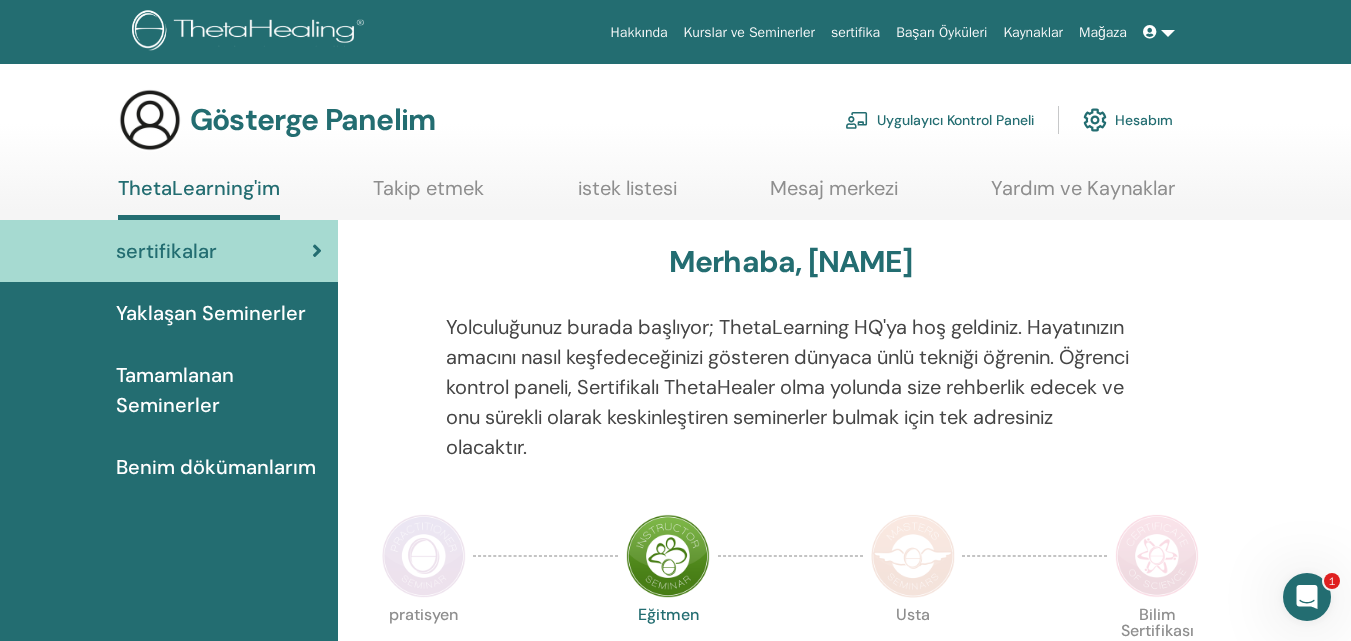 click at bounding box center [1150, 32] 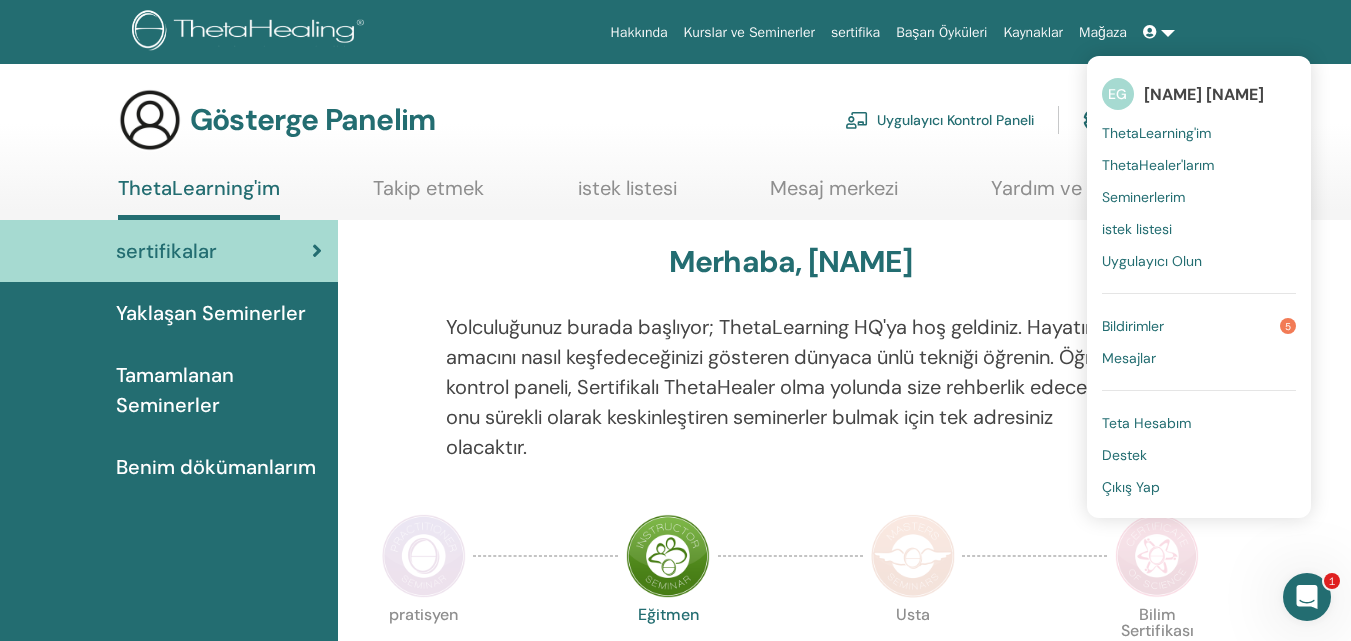 click on "Bildirimler" at bounding box center (1133, 326) 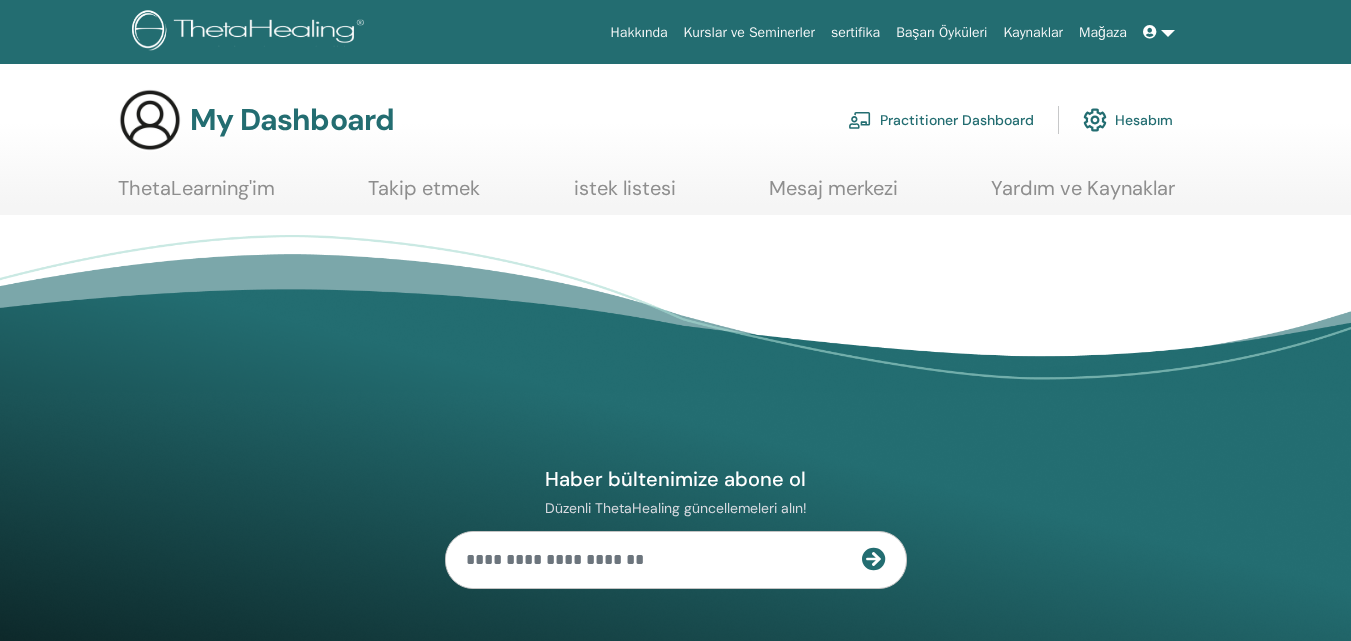 click at bounding box center [1159, 32] 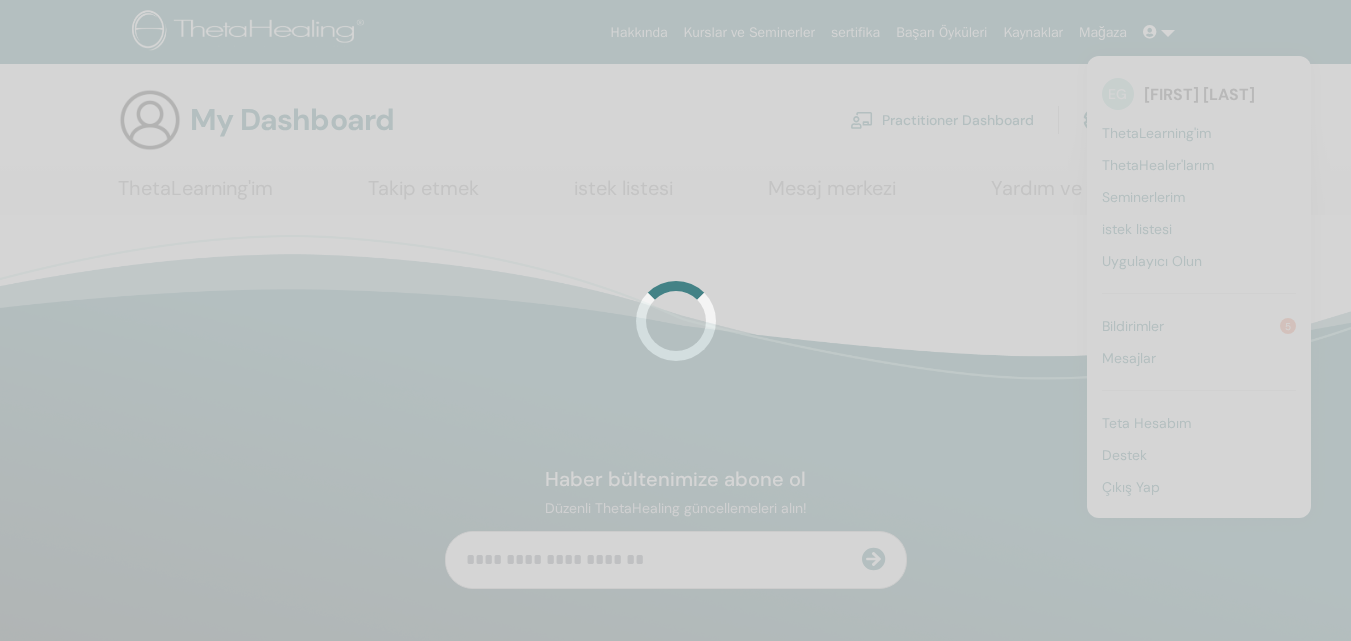 scroll, scrollTop: 0, scrollLeft: 0, axis: both 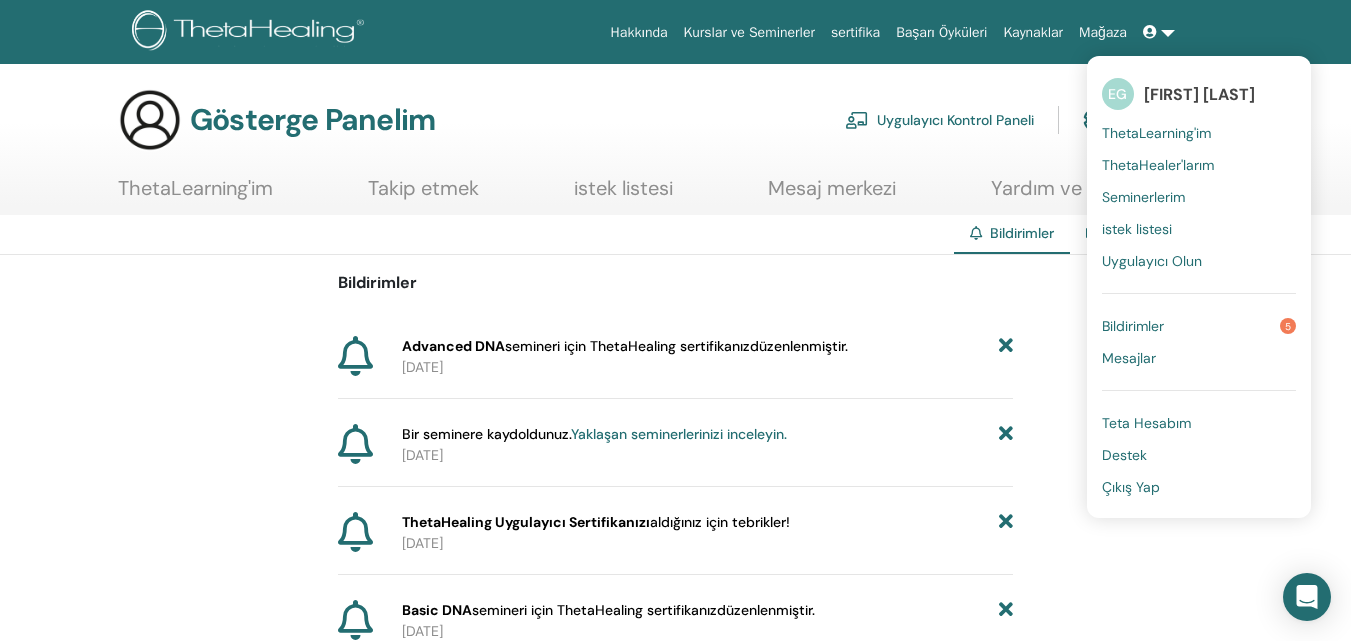 click on "Çıkış Yap" at bounding box center [1131, 487] 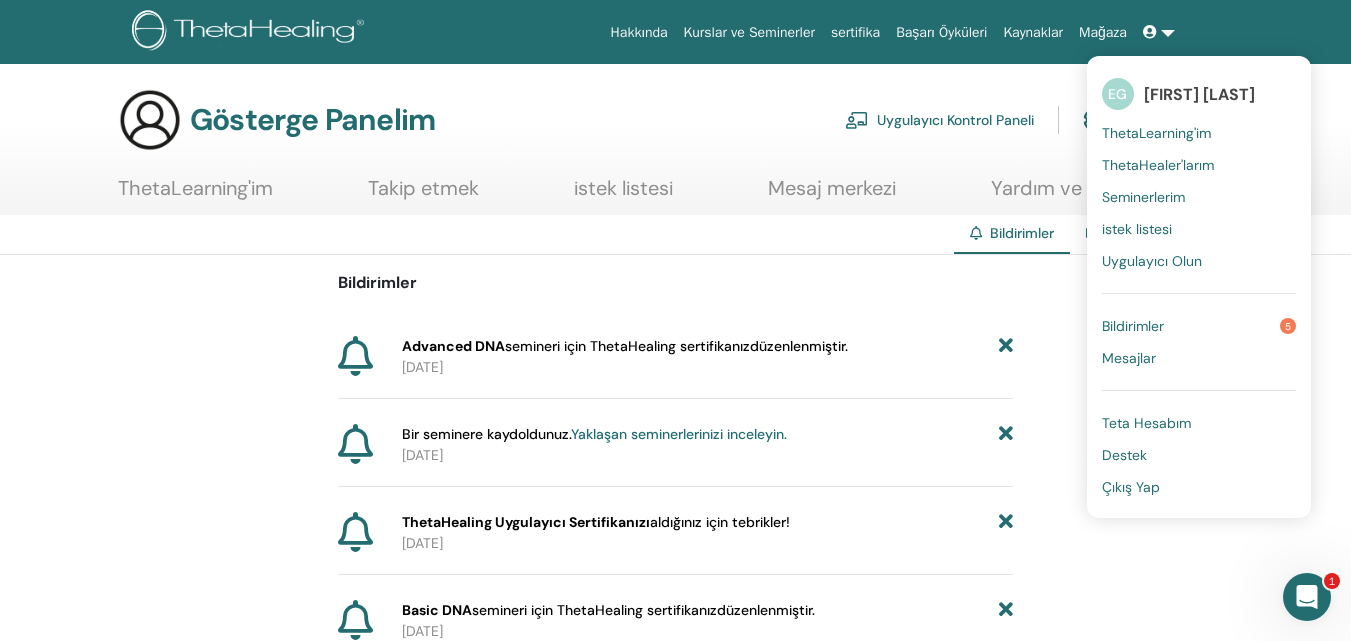 scroll, scrollTop: 0, scrollLeft: 0, axis: both 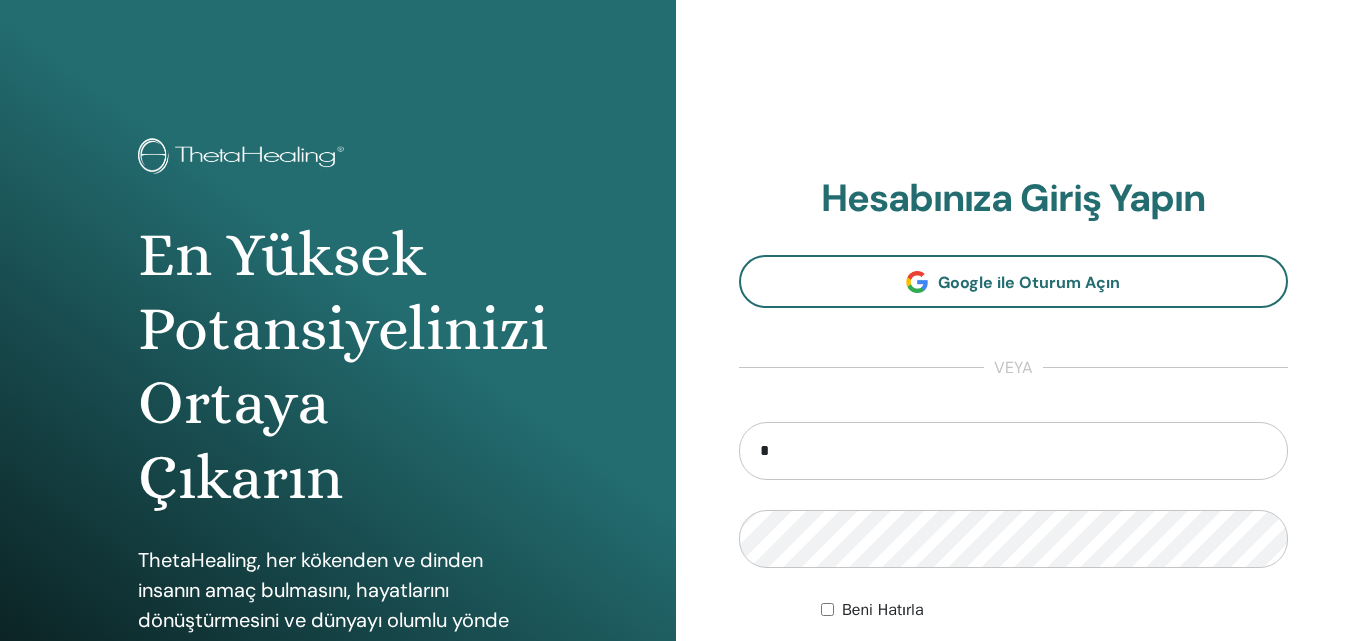 type on "**********" 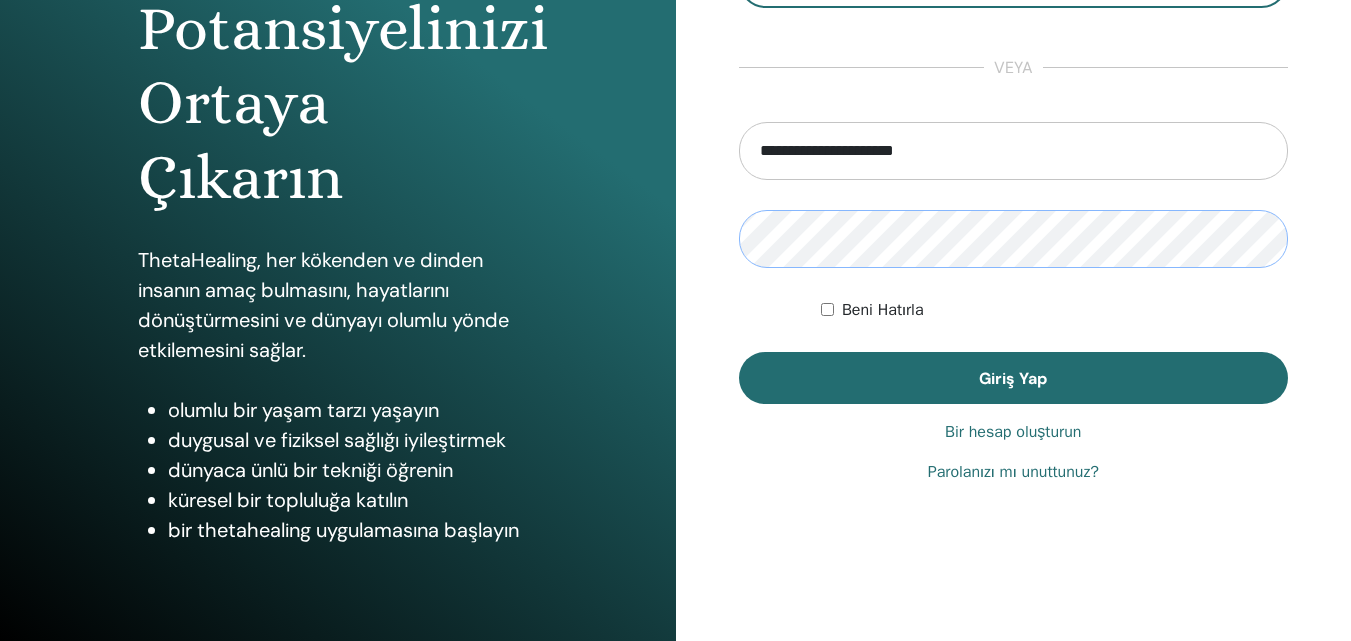 scroll, scrollTop: 319, scrollLeft: 0, axis: vertical 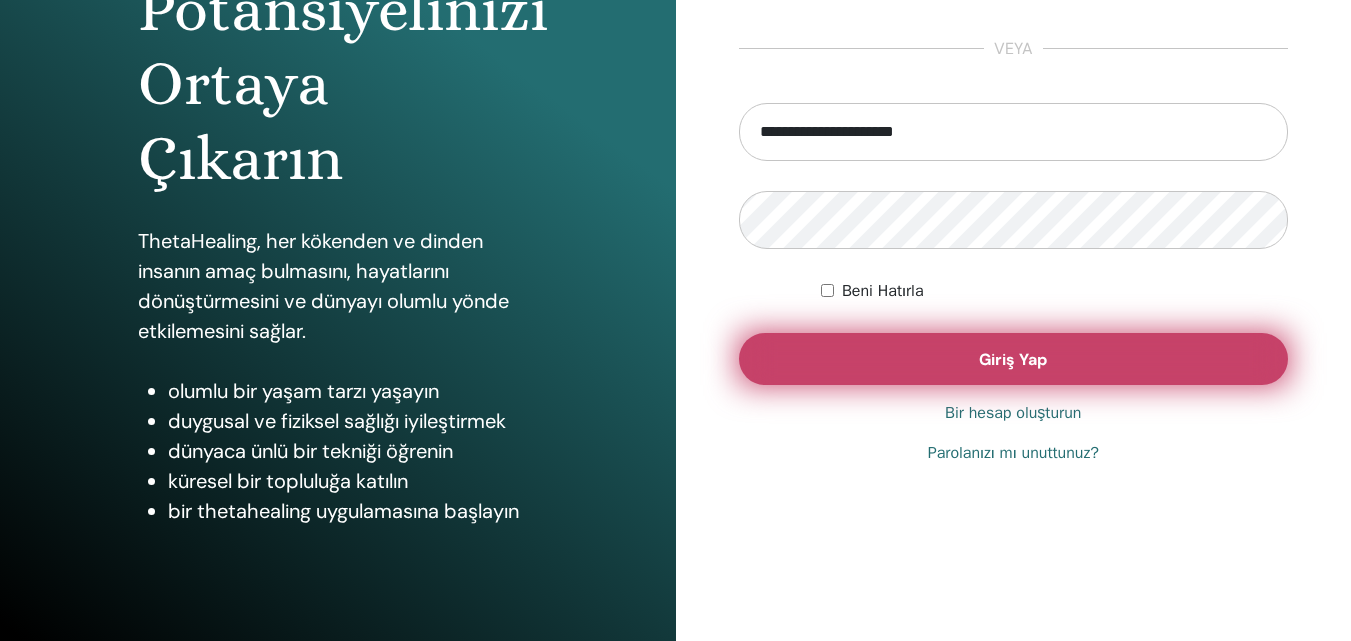 click on "Giriş Yap" at bounding box center (1014, 359) 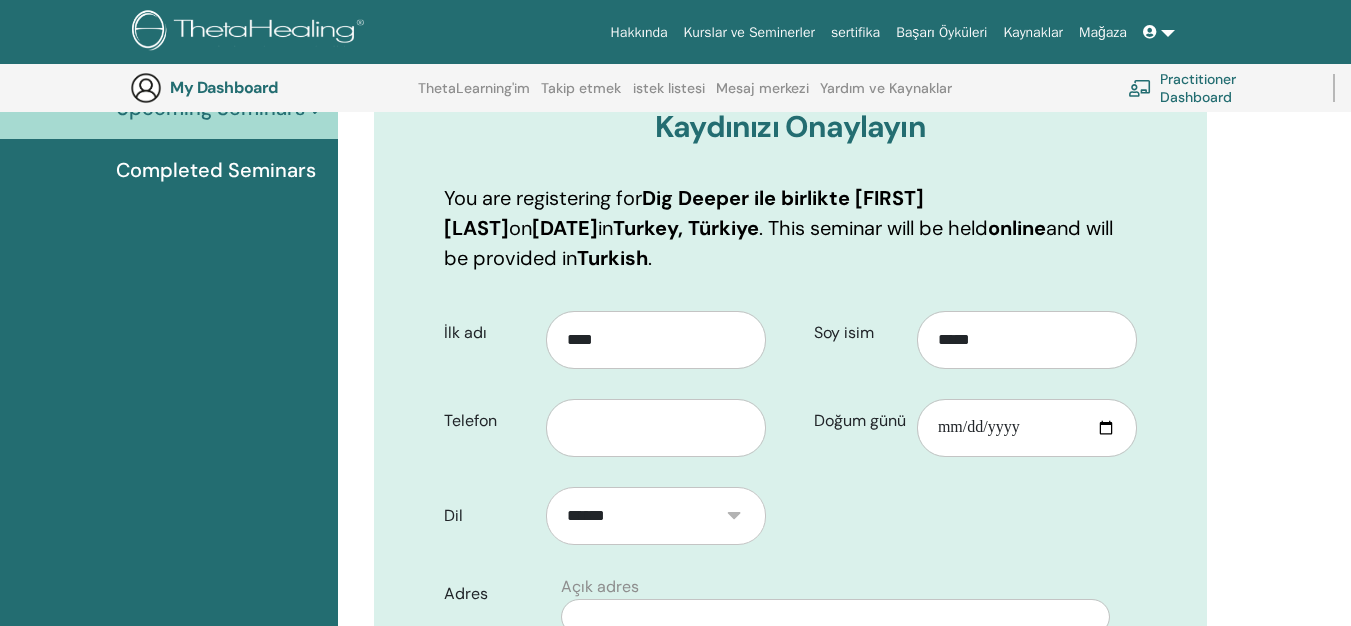 scroll, scrollTop: 248, scrollLeft: 0, axis: vertical 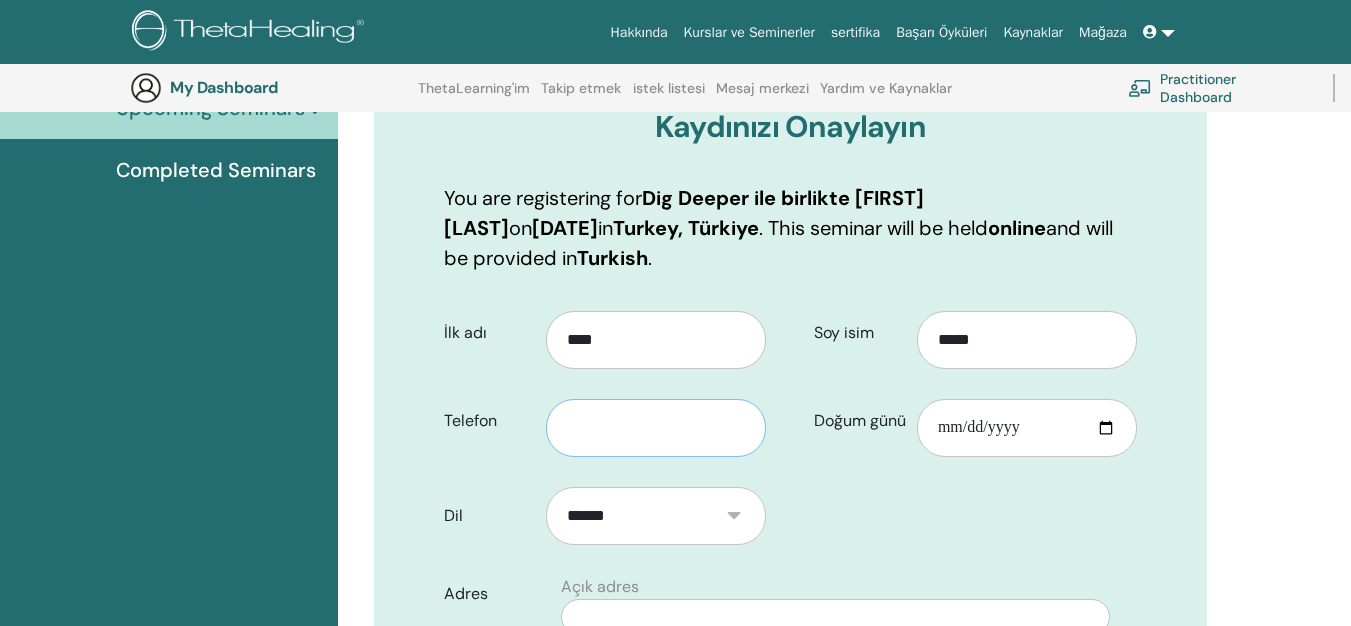 click at bounding box center (656, 428) 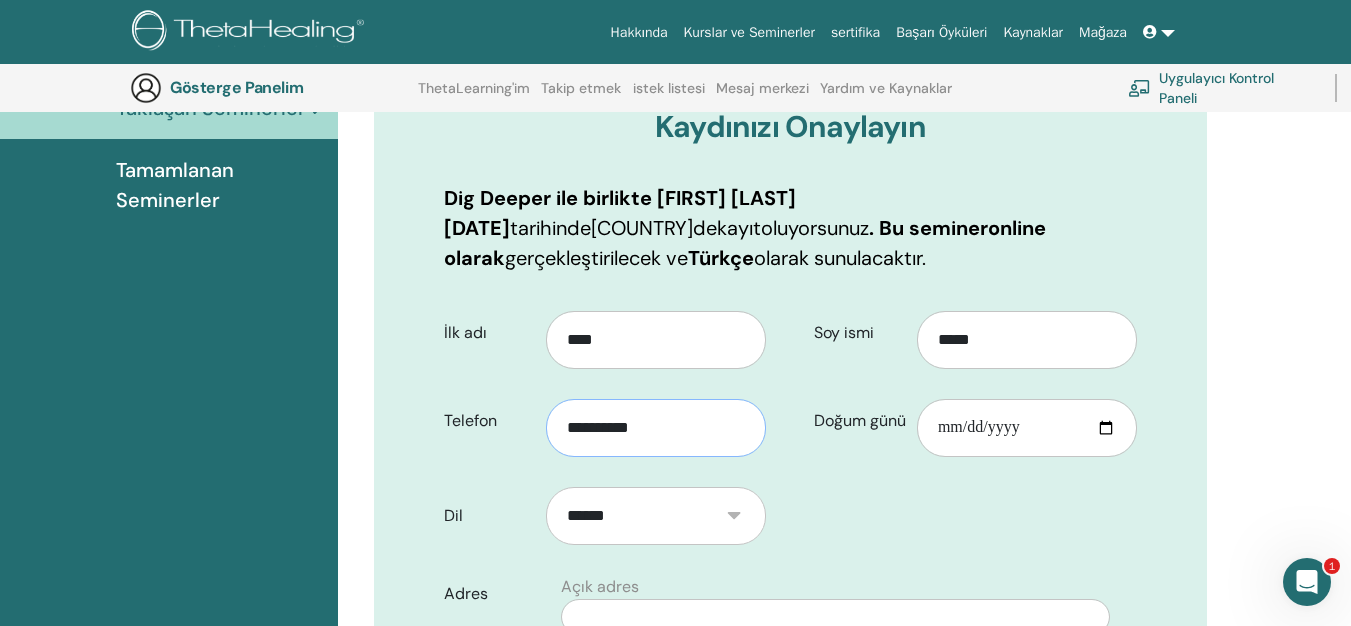 scroll, scrollTop: 0, scrollLeft: 0, axis: both 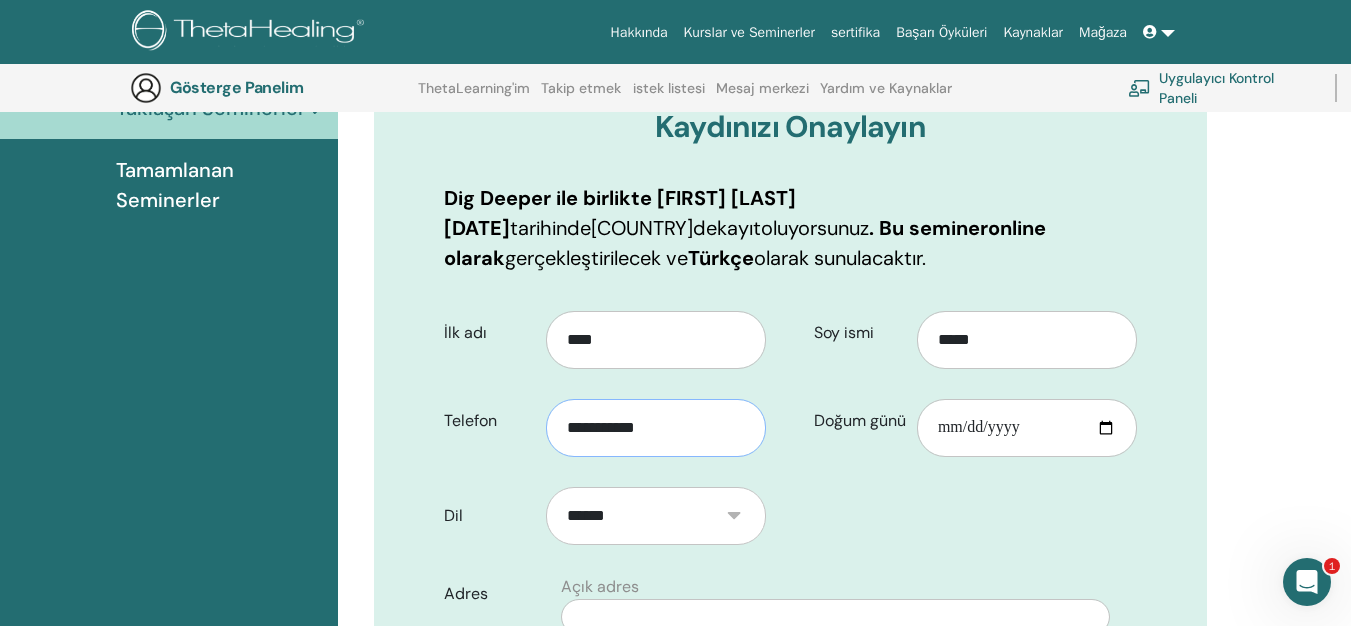 type on "**********" 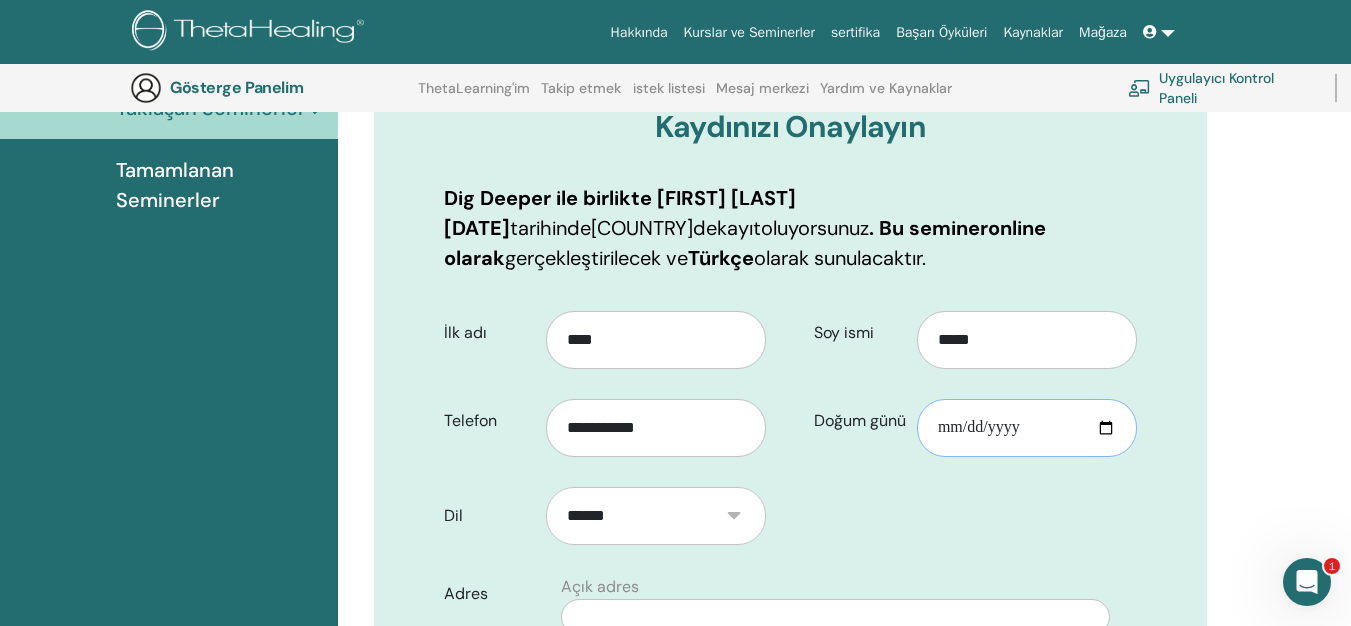 click on "Doğum günü" at bounding box center [1027, 428] 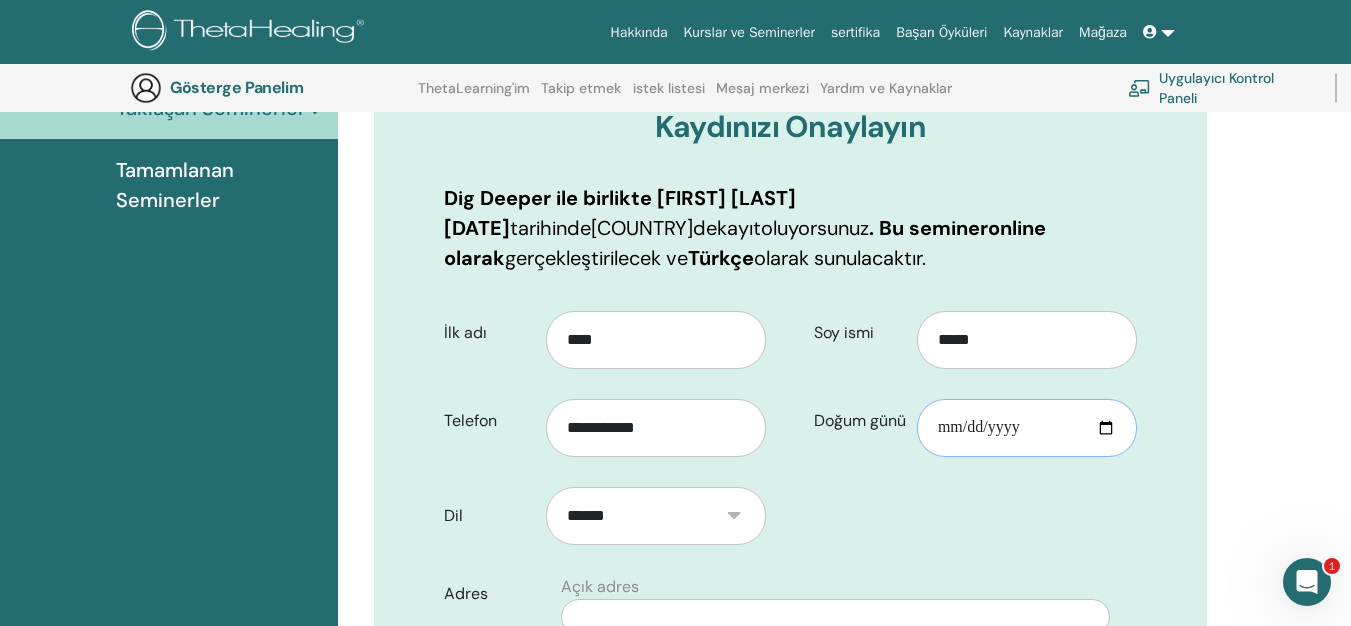 type on "**********" 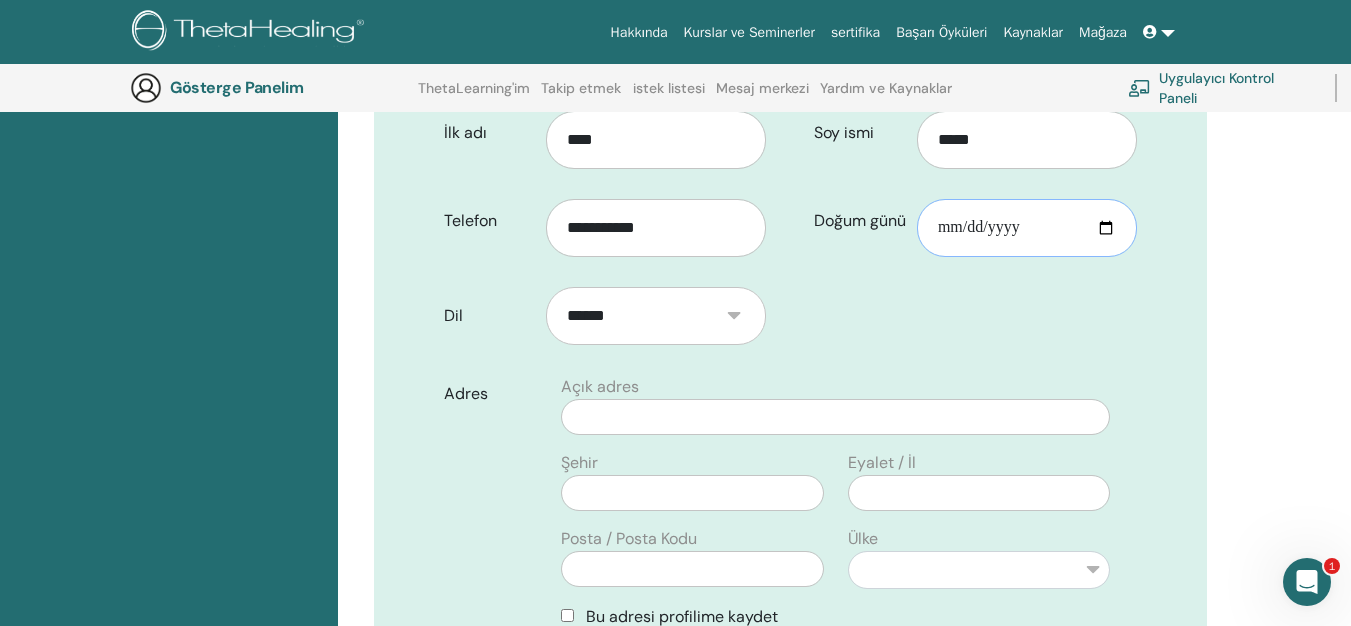 scroll, scrollTop: 548, scrollLeft: 0, axis: vertical 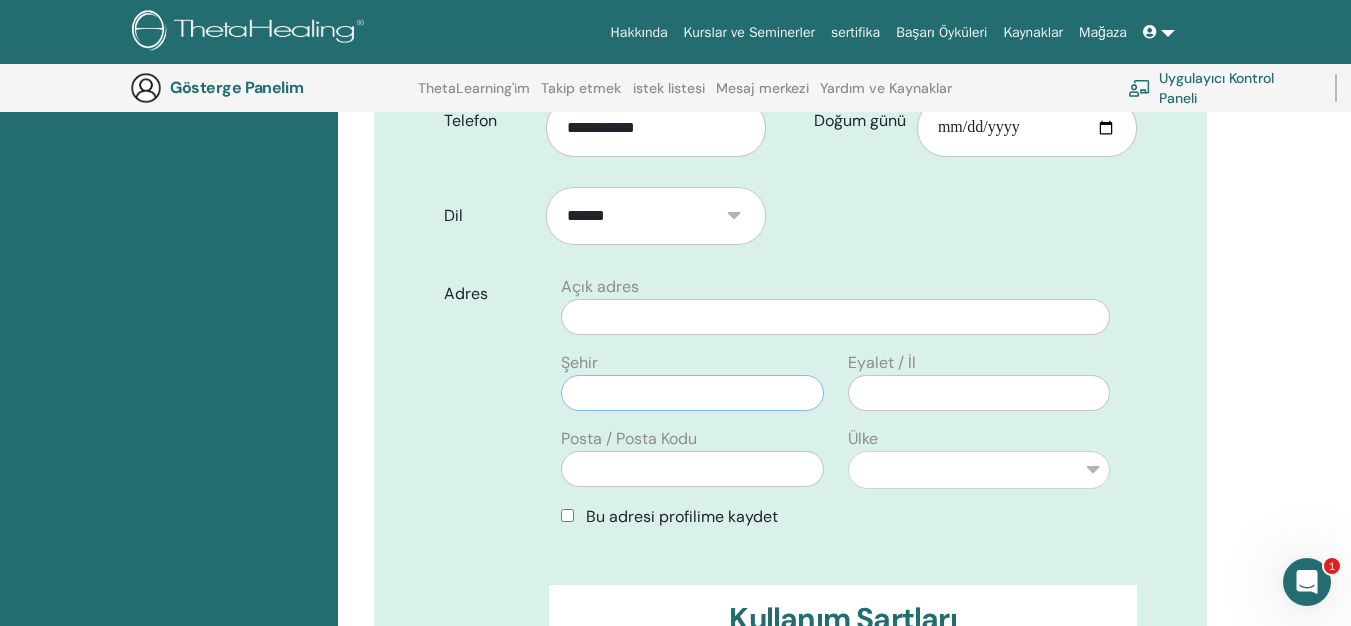 click at bounding box center [692, 393] 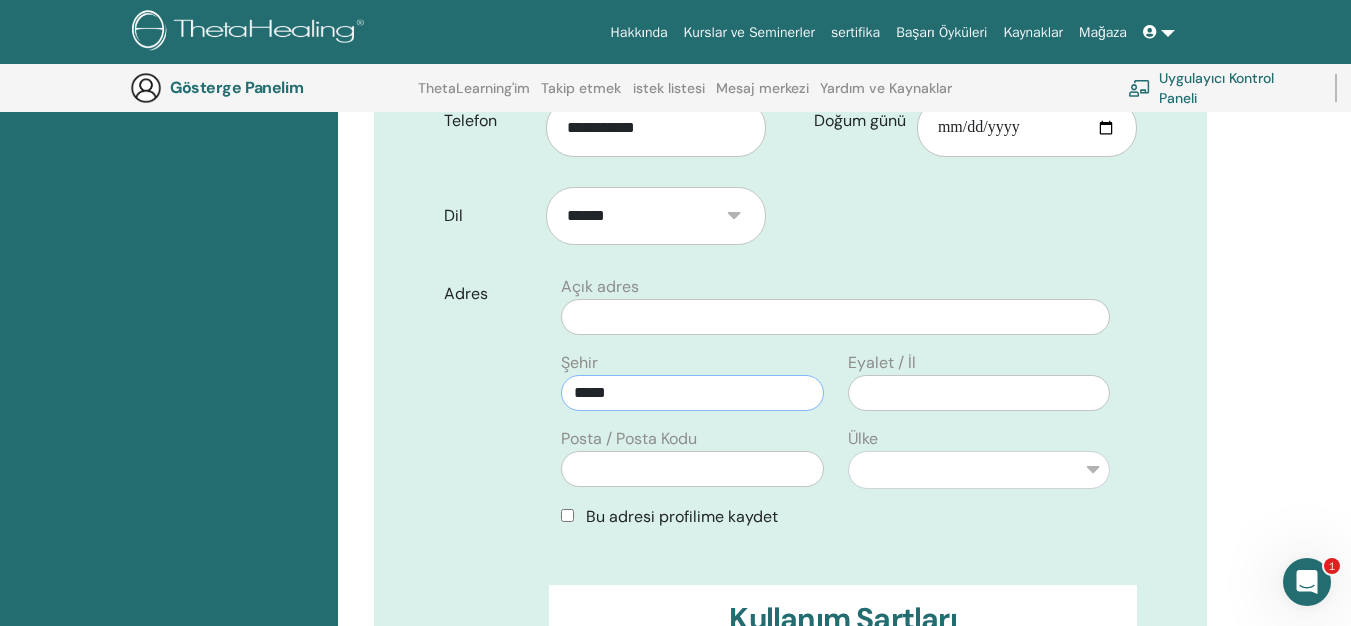 type on "*****" 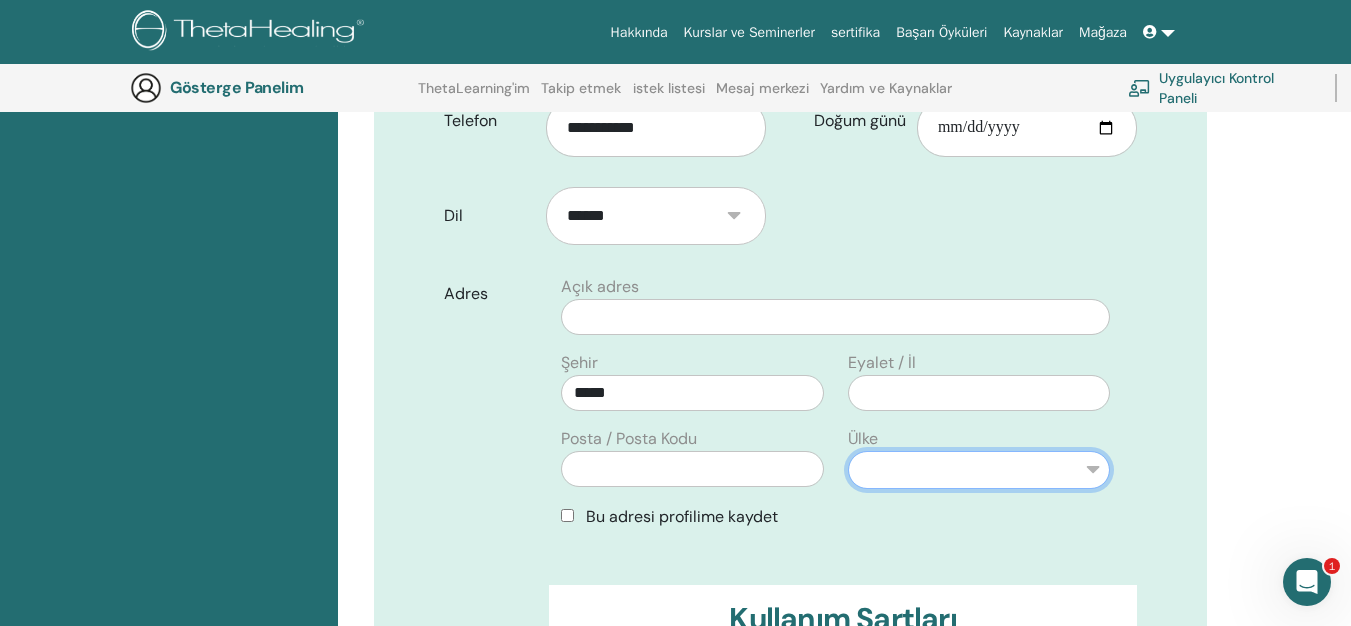 click on "**********" at bounding box center [979, 470] 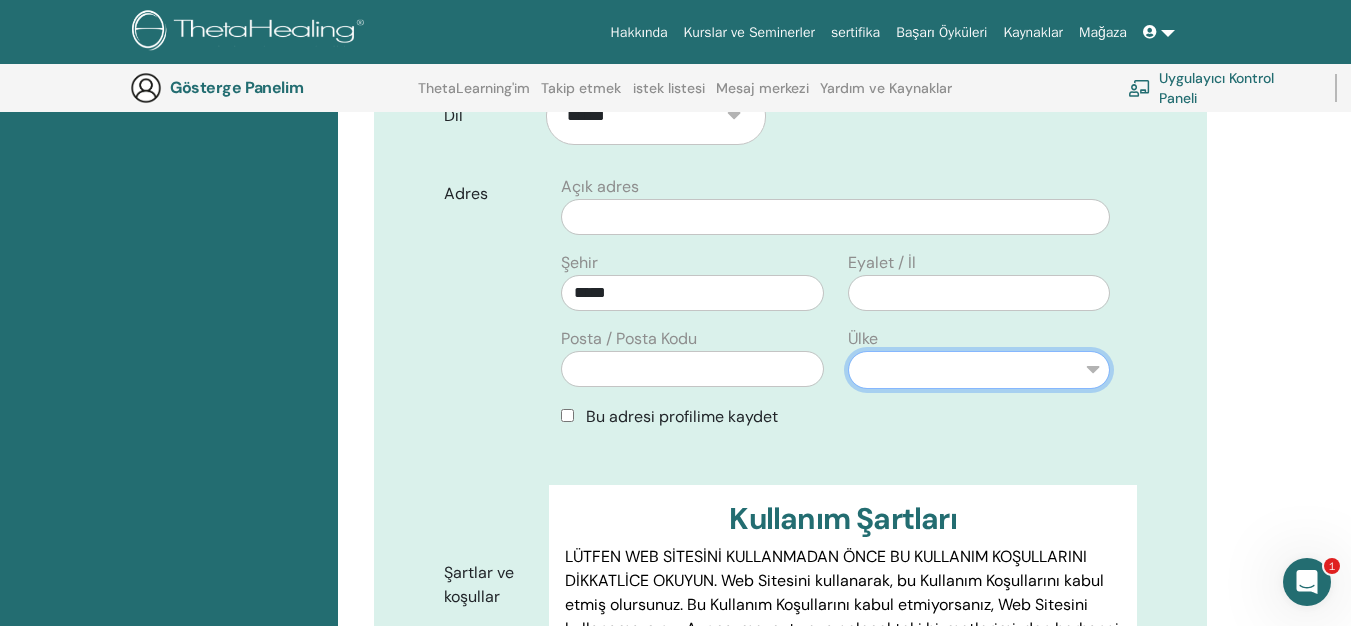 drag, startPoint x: 1069, startPoint y: 355, endPoint x: 1070, endPoint y: 370, distance: 15.033297 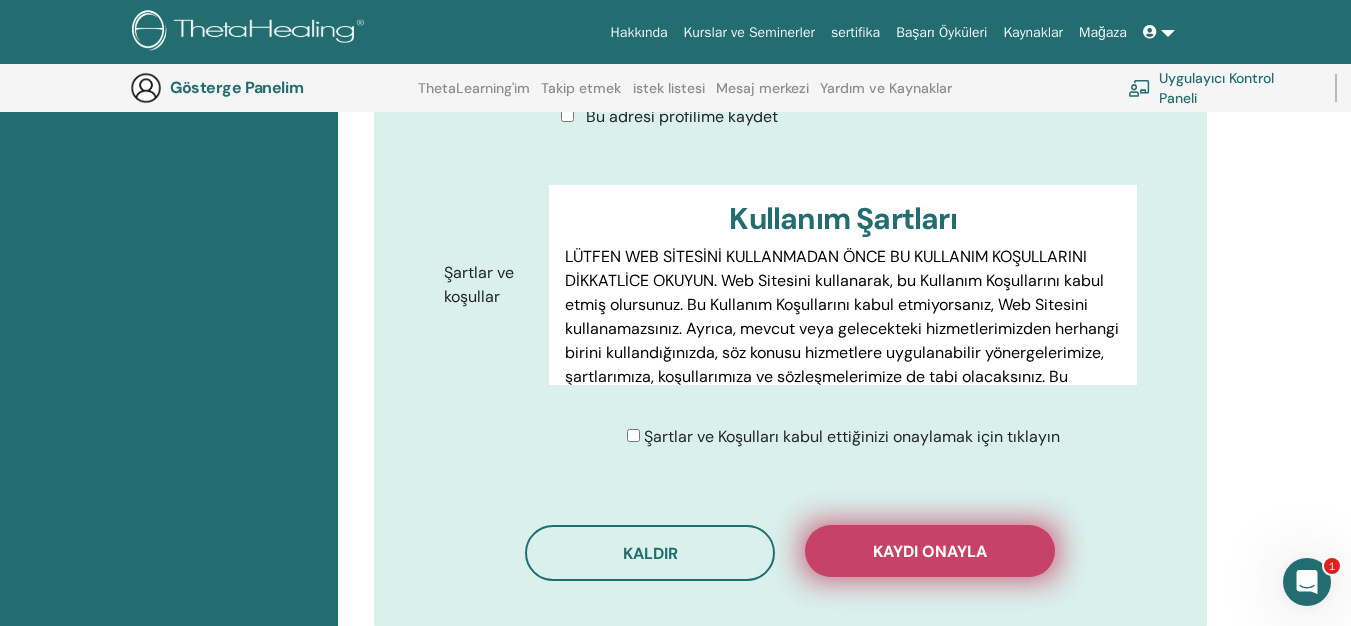 click on "Kaydı onayla" at bounding box center [930, 551] 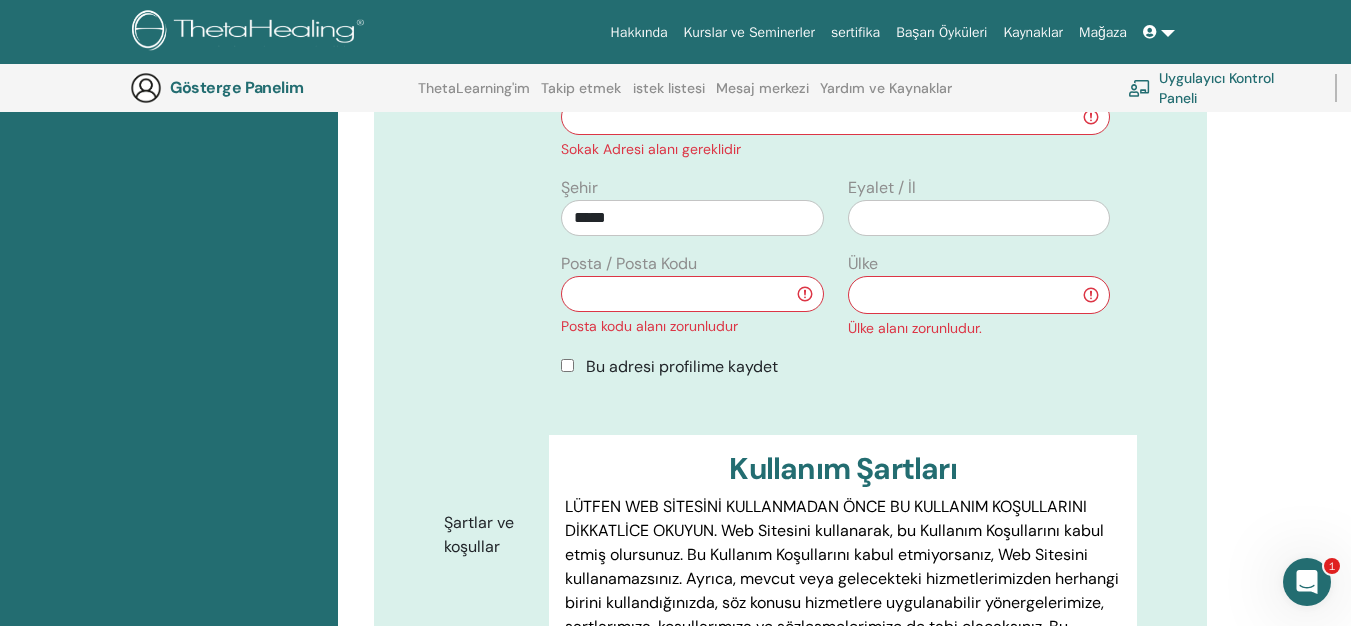 scroll, scrollTop: 648, scrollLeft: 0, axis: vertical 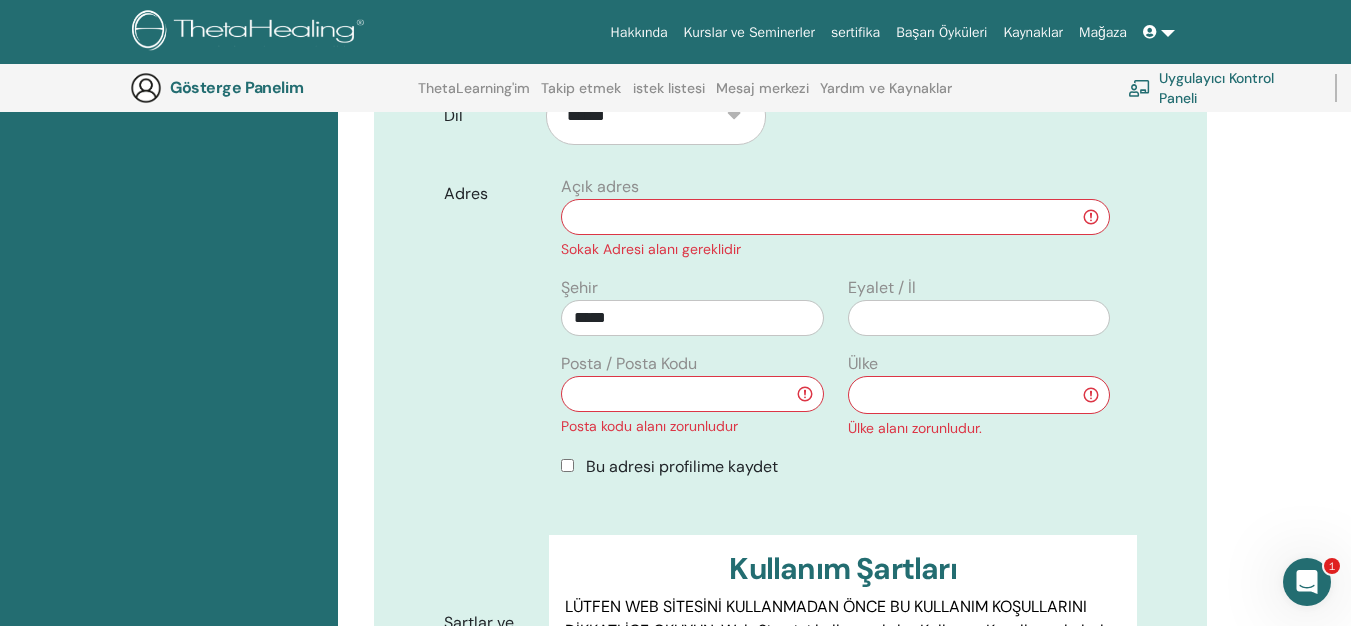 click at bounding box center [692, 394] 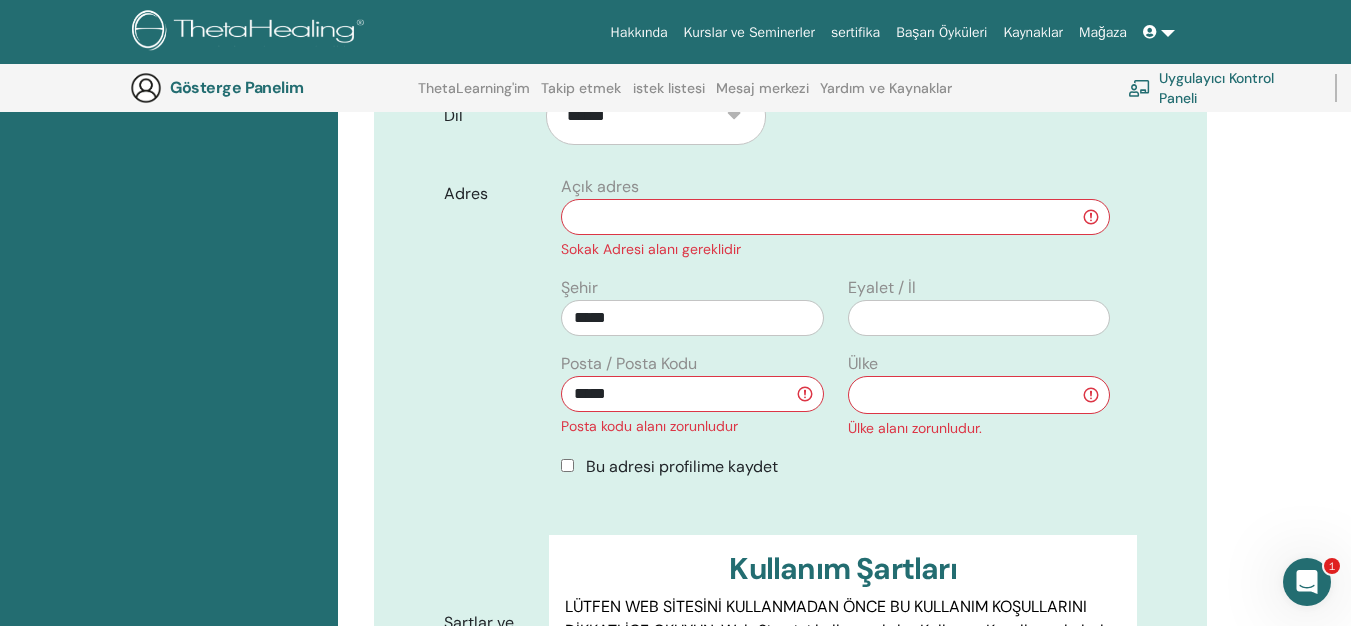 scroll, scrollTop: 548, scrollLeft: 0, axis: vertical 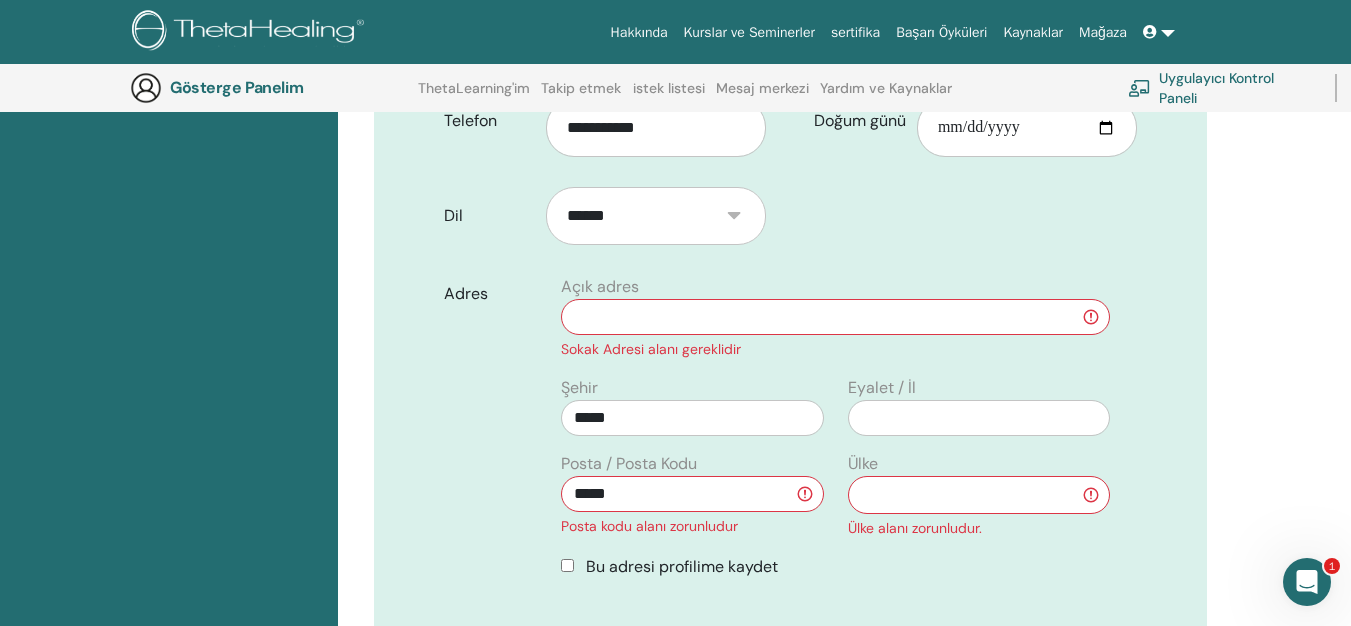 click on "*****" at bounding box center (692, 494) 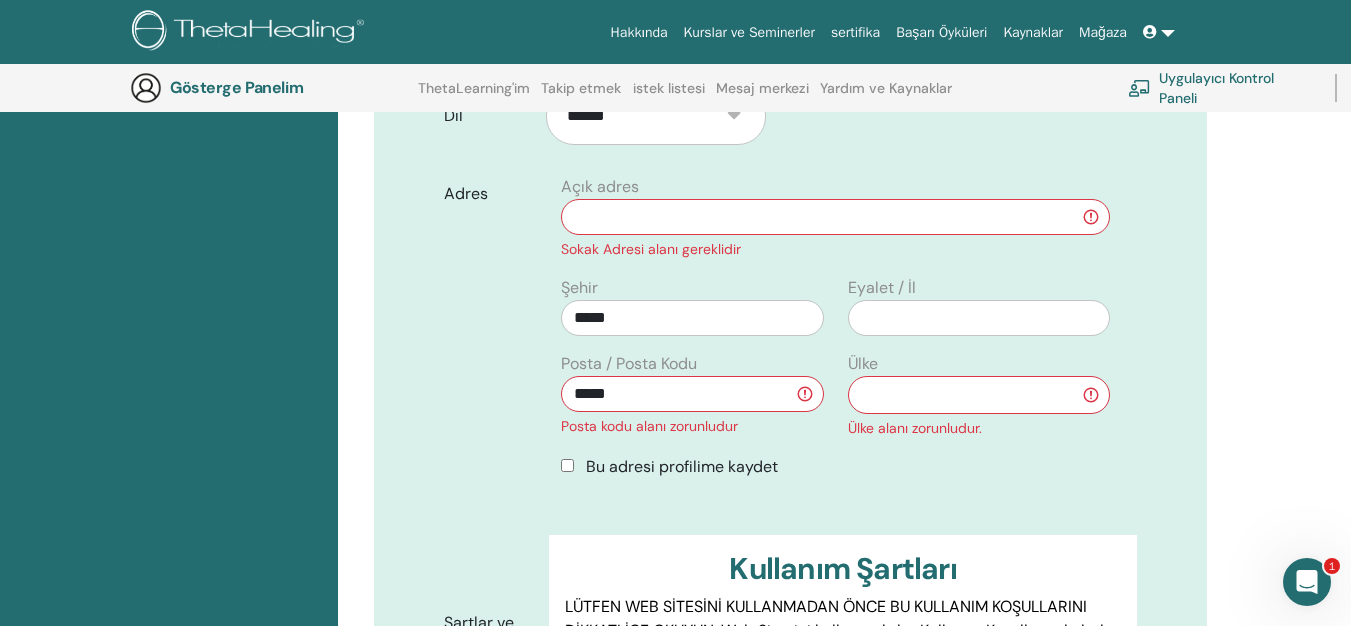 type on "*****" 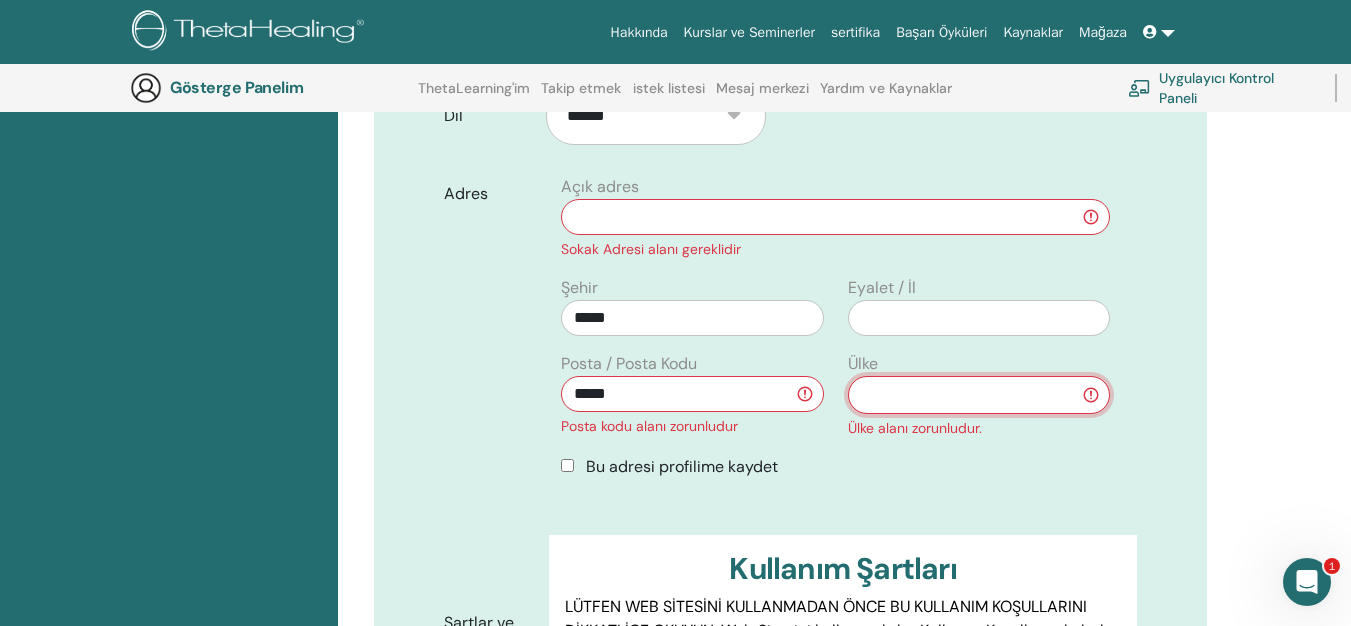 click on "**********" at bounding box center (979, 395) 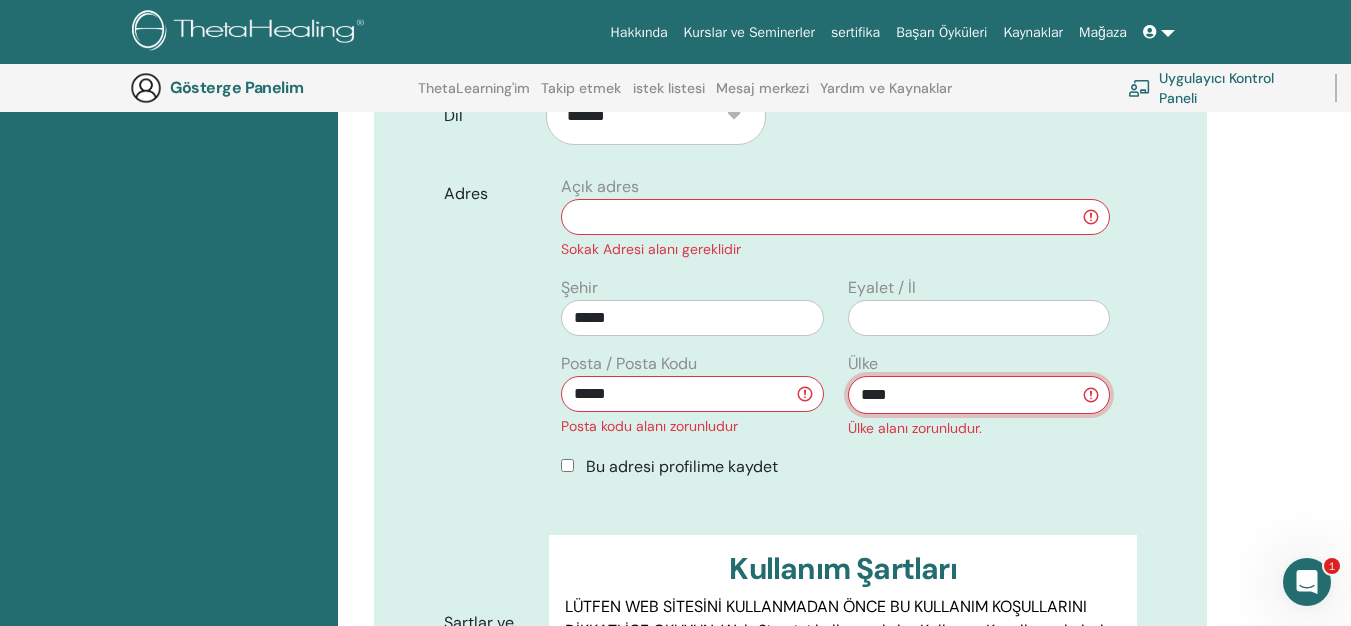 click on "**********" at bounding box center (979, 395) 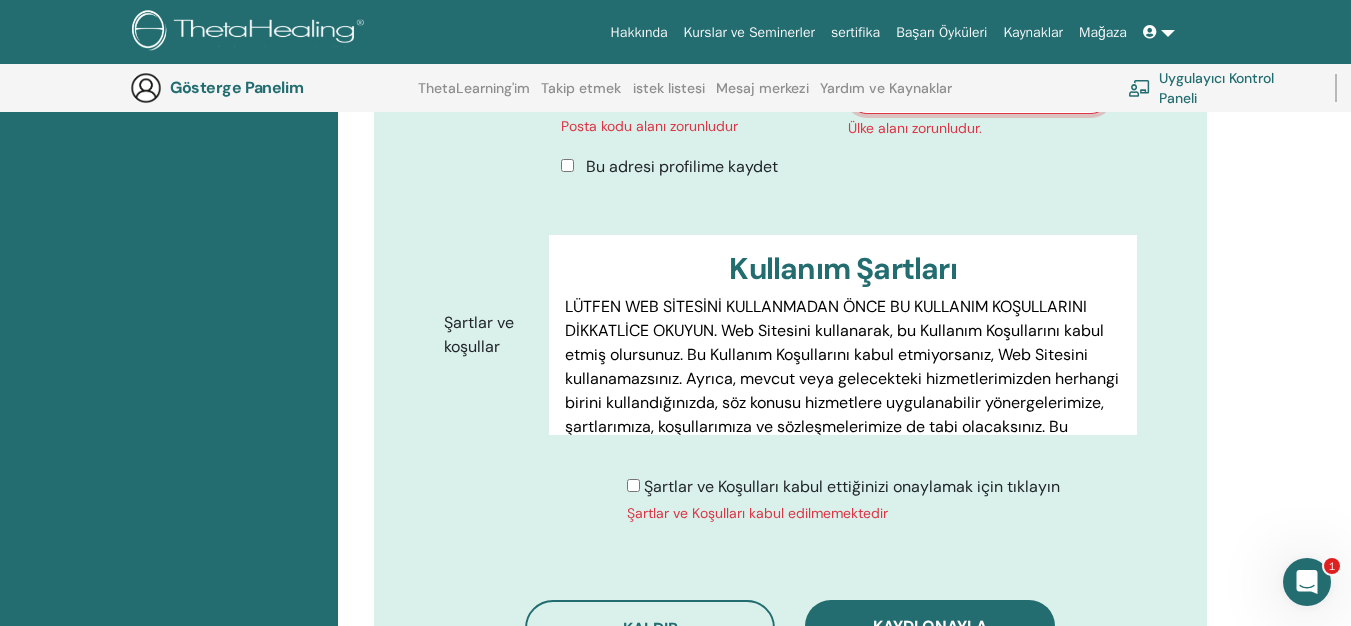 scroll, scrollTop: 1148, scrollLeft: 0, axis: vertical 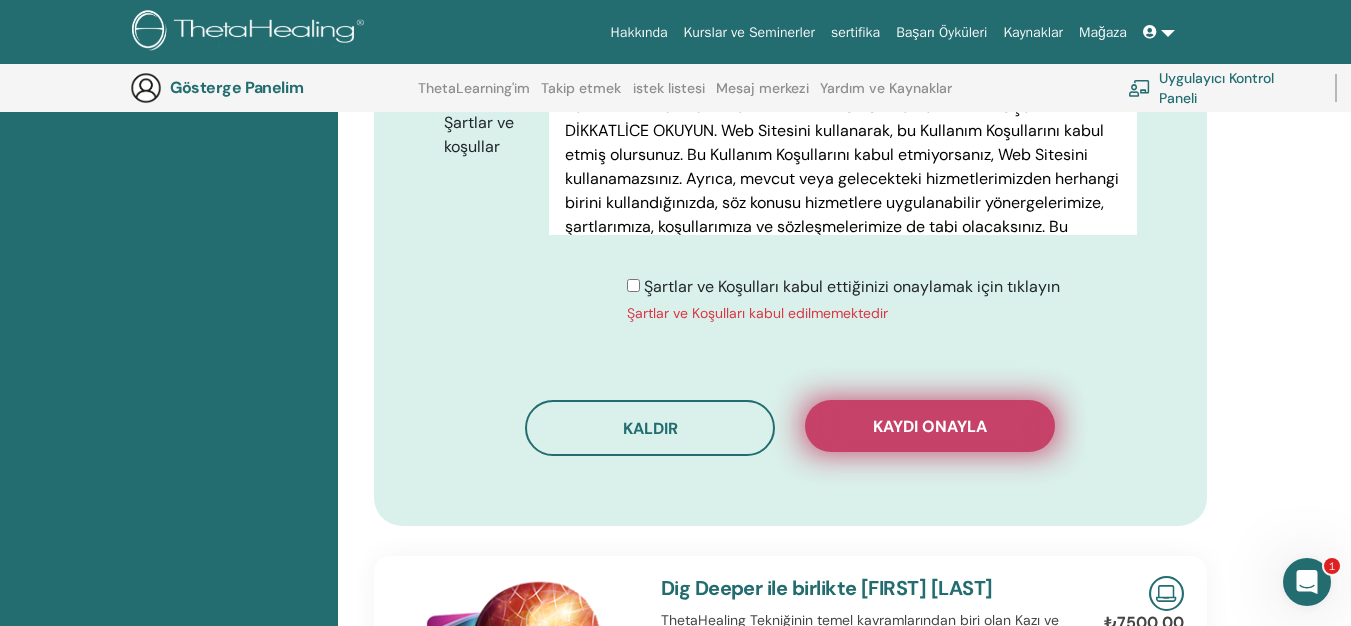 click on "Kaydı onayla" at bounding box center (930, 426) 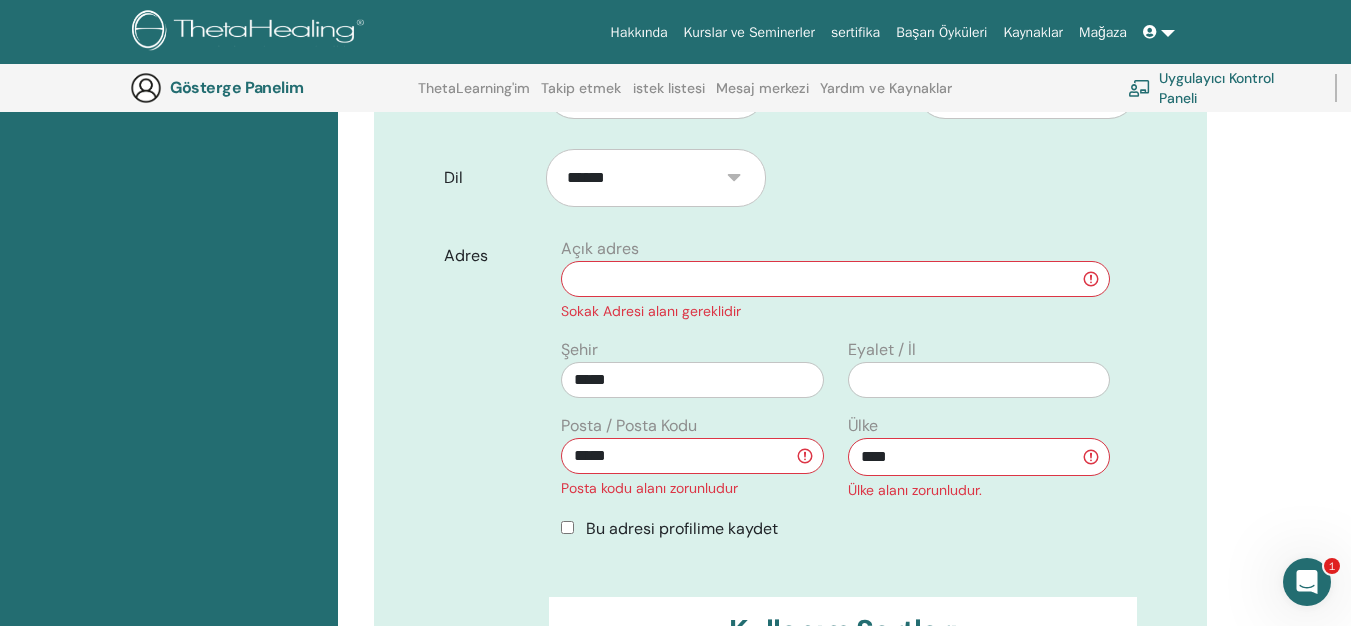 scroll, scrollTop: 686, scrollLeft: 0, axis: vertical 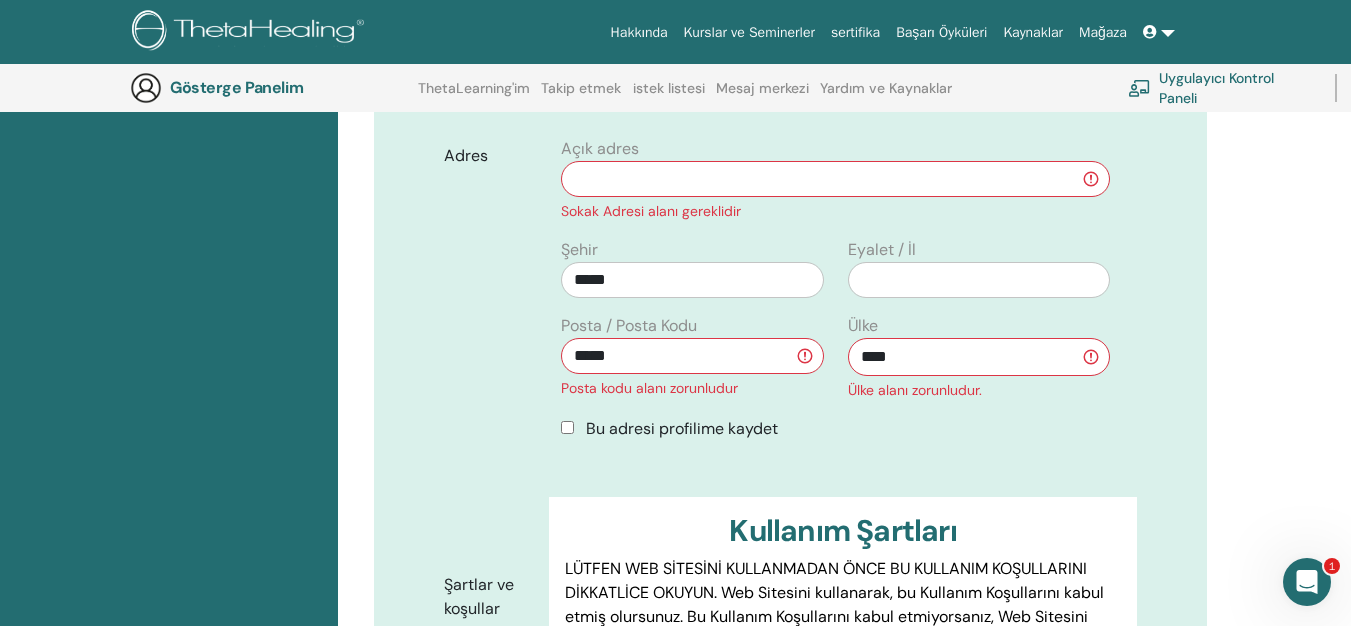 click on "*****" at bounding box center [692, 356] 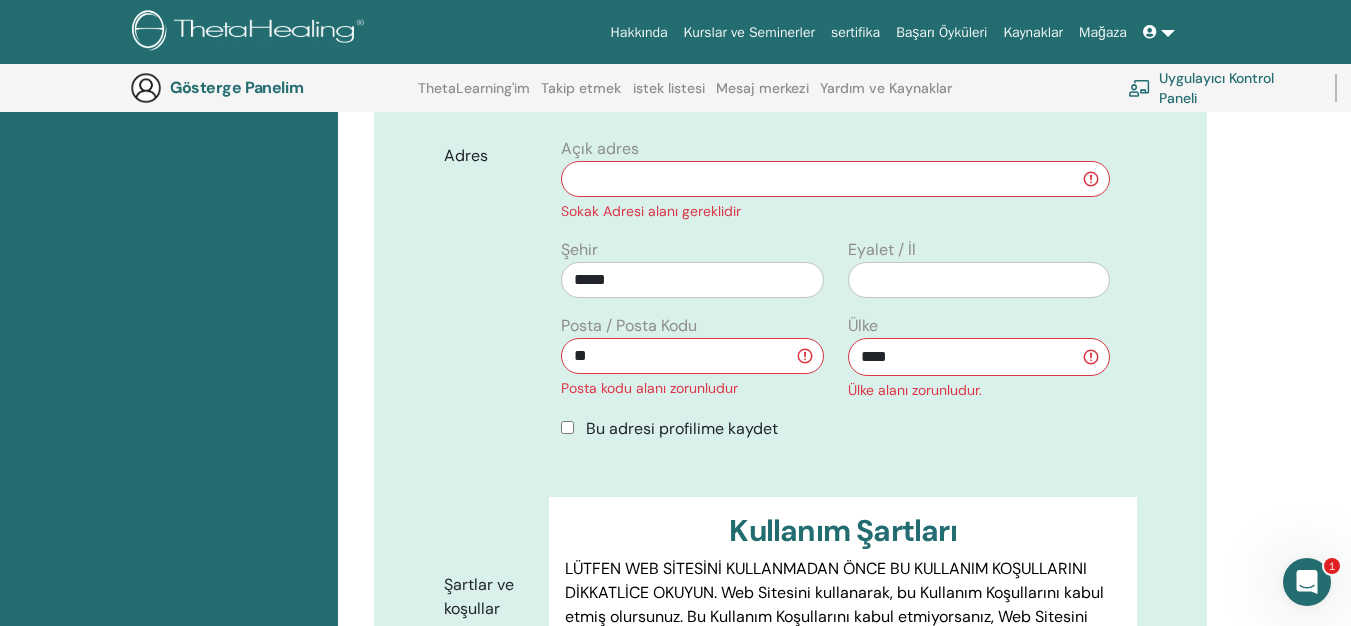 type on "*" 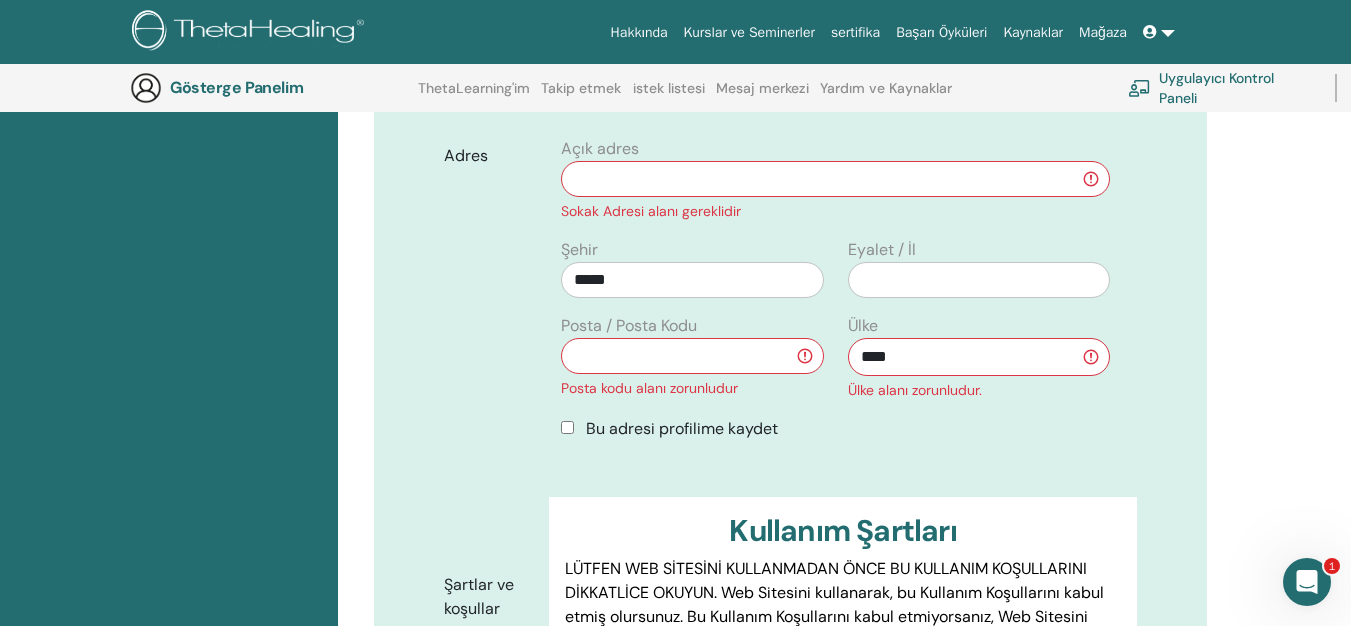 click at bounding box center (692, 356) 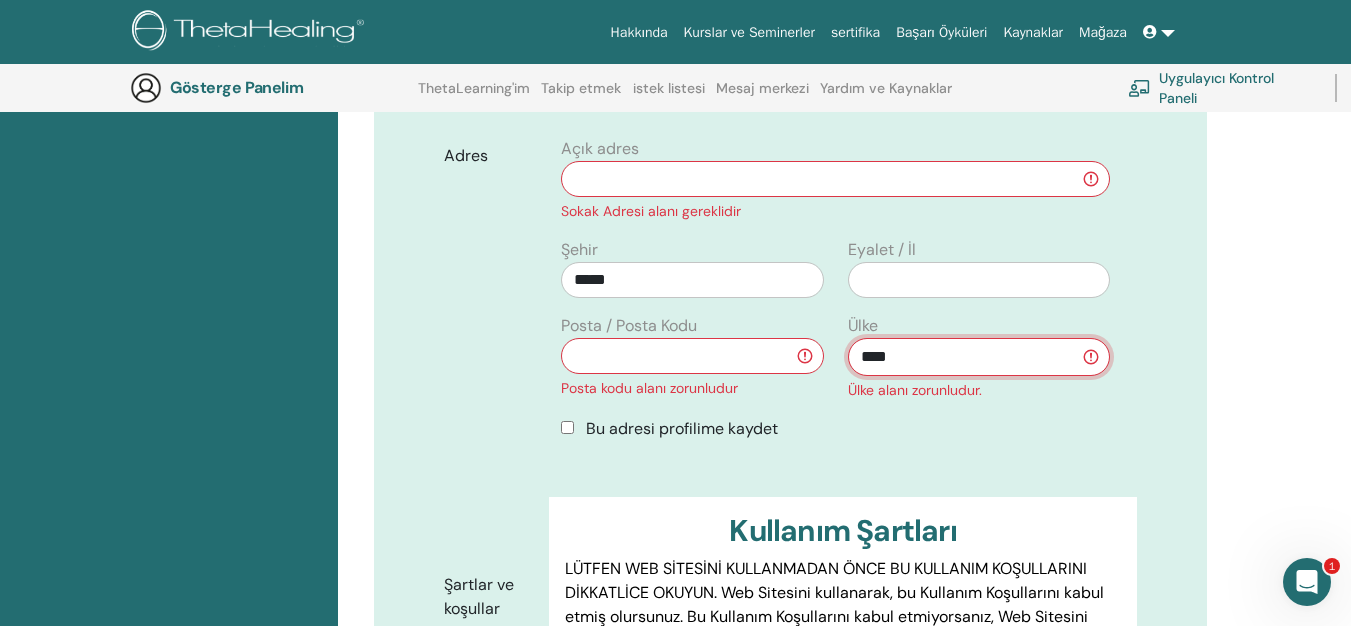drag, startPoint x: 932, startPoint y: 356, endPoint x: 849, endPoint y: 357, distance: 83.00603 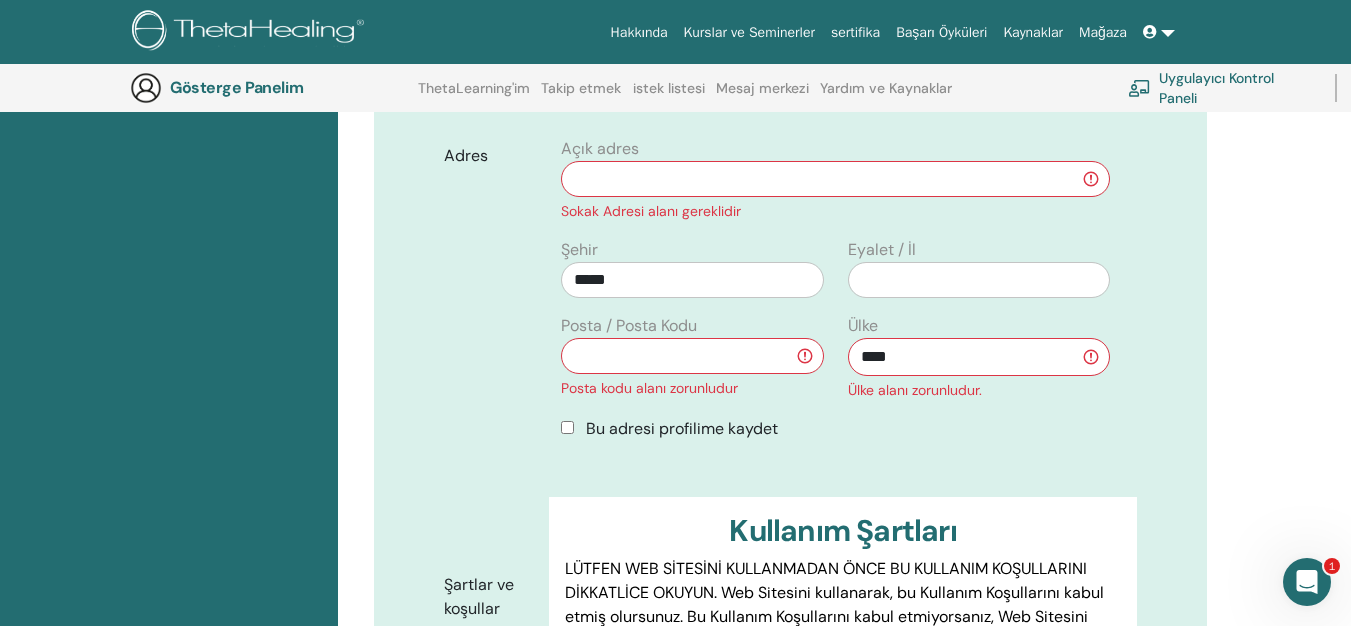 click on "**********" at bounding box center [790, 282] 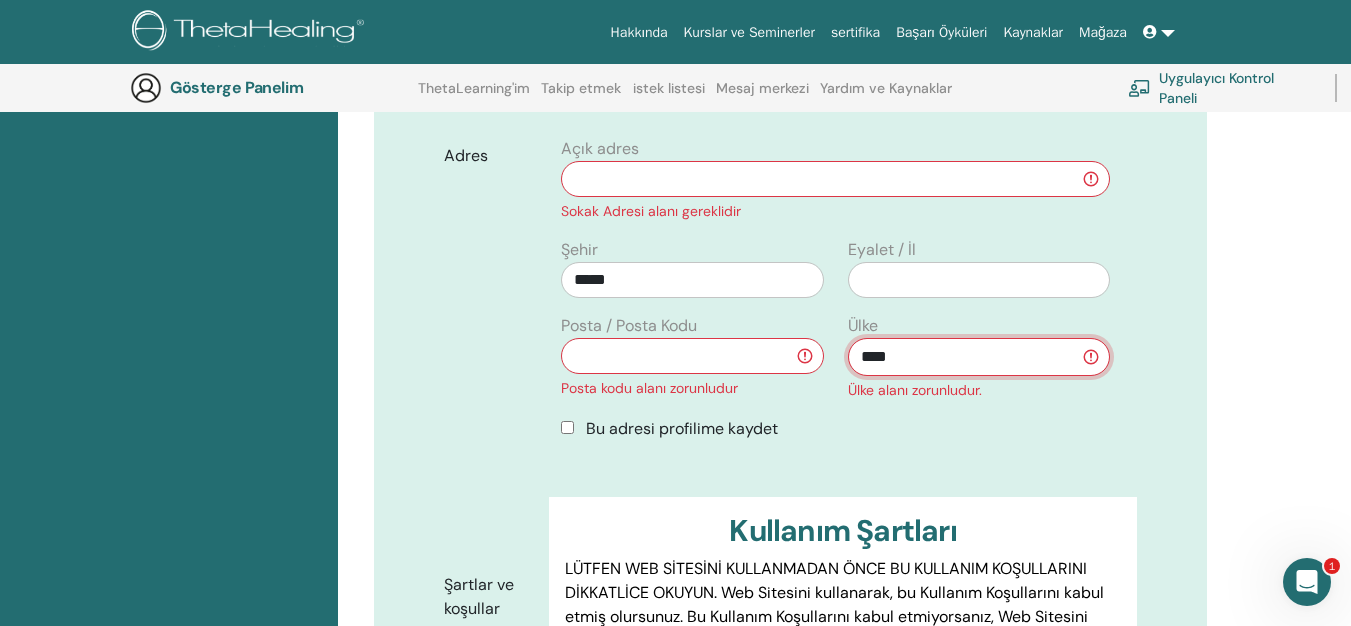 click on "**********" at bounding box center [979, 357] 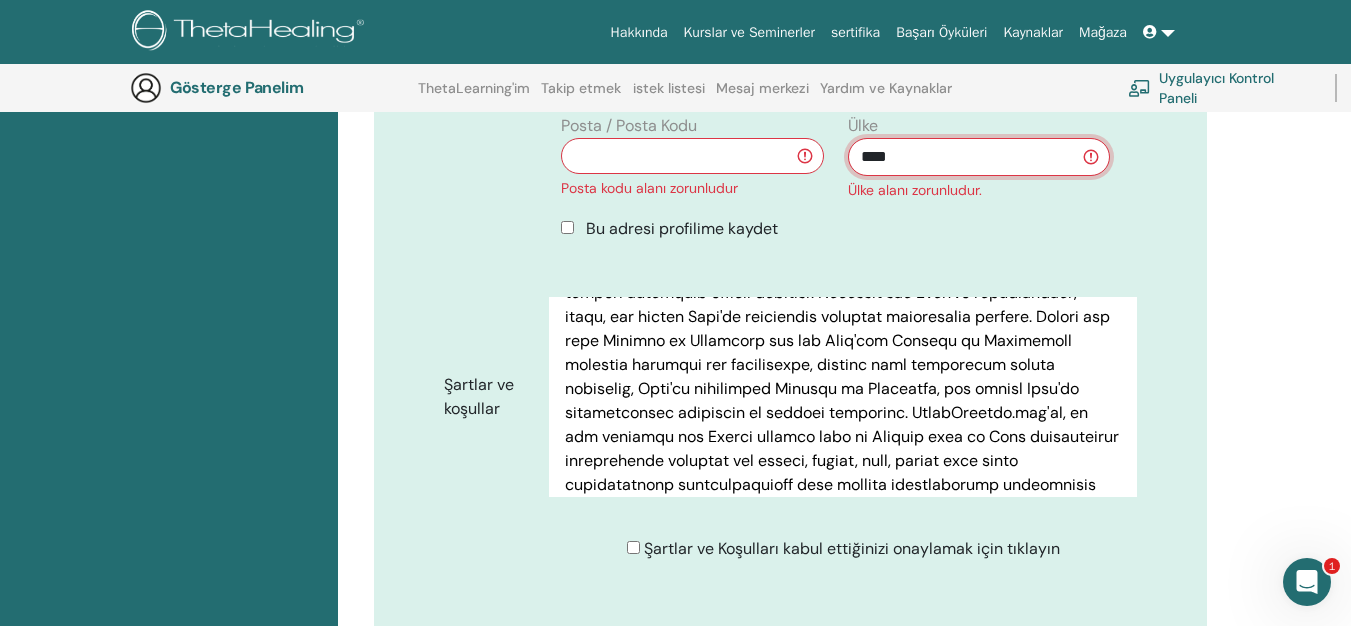 scroll, scrollTop: 700, scrollLeft: 0, axis: vertical 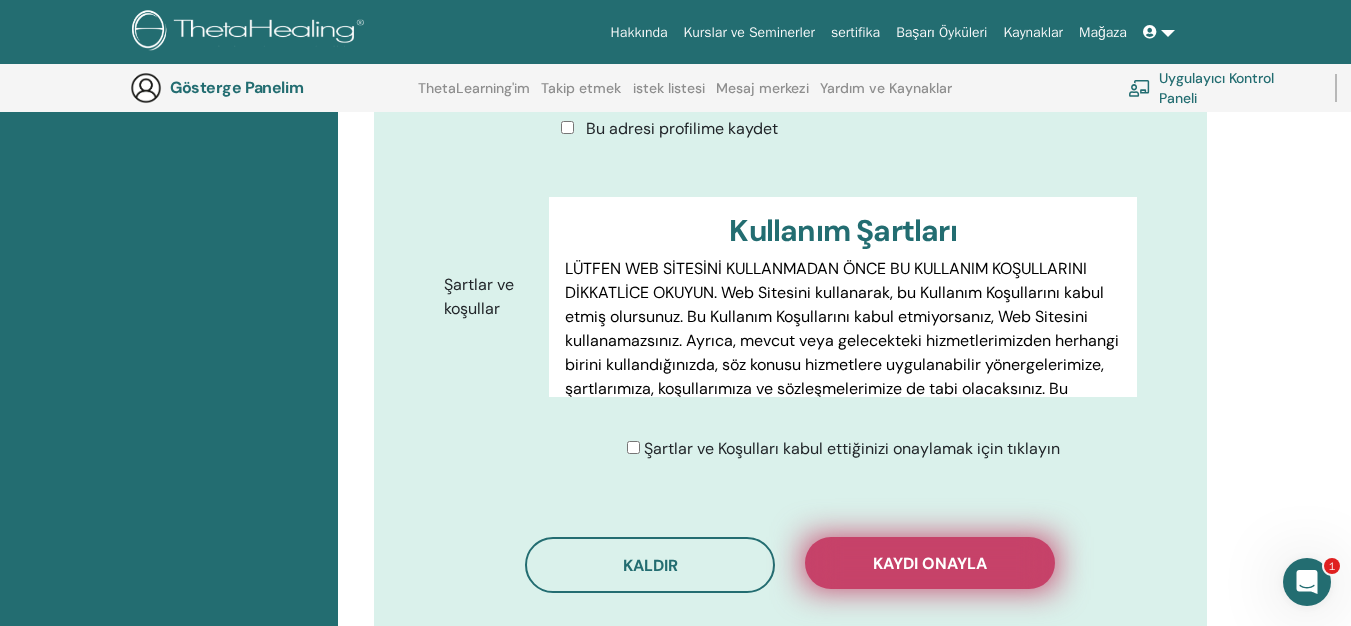click on "Kaydı onayla" at bounding box center (930, 563) 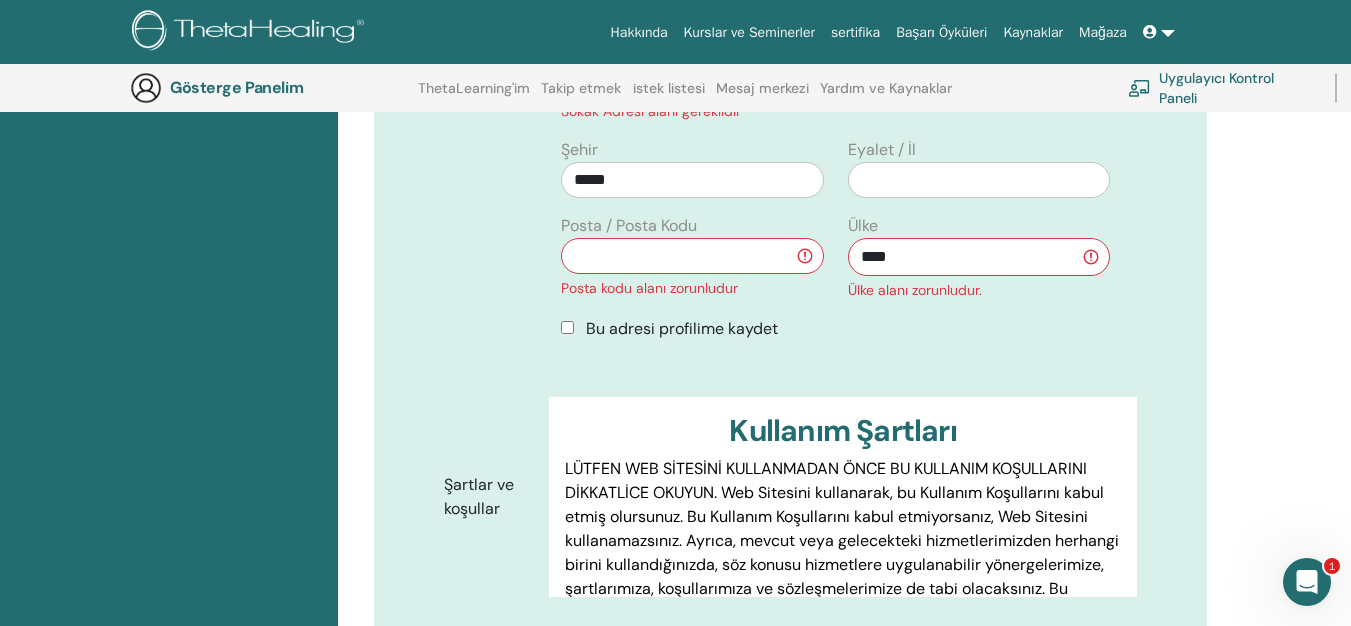 scroll, scrollTop: 586, scrollLeft: 0, axis: vertical 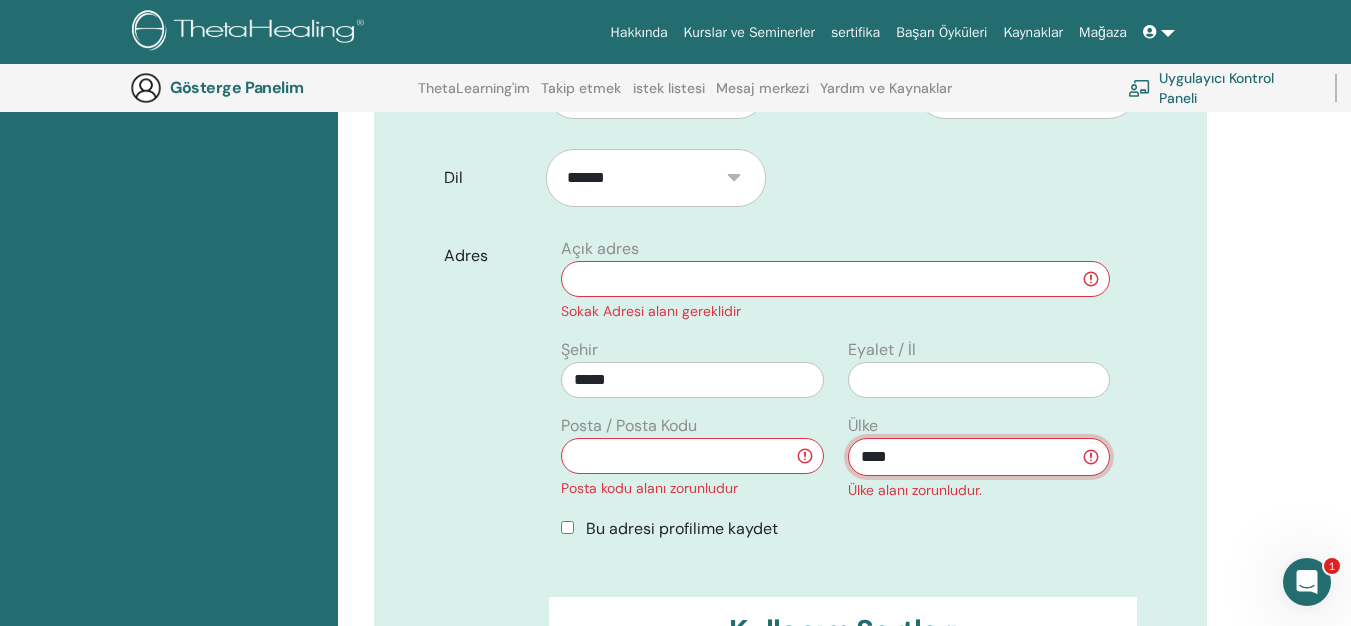 drag, startPoint x: 948, startPoint y: 441, endPoint x: 889, endPoint y: 460, distance: 61.983868 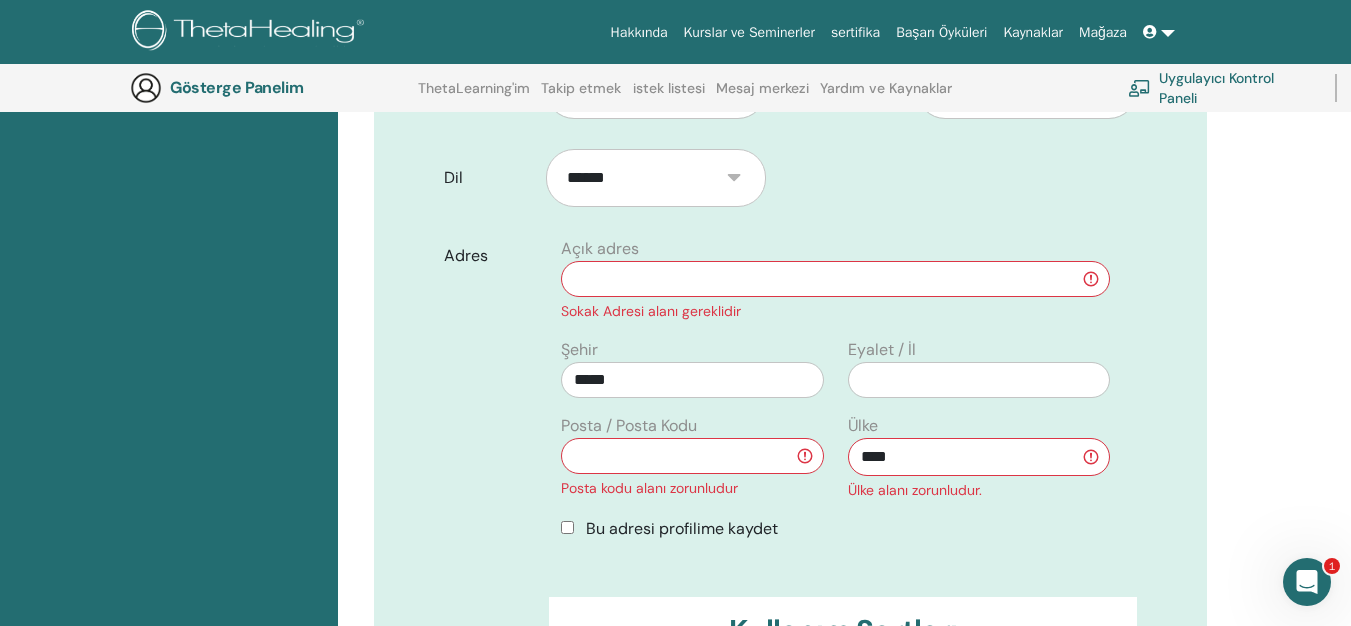 click on "**********" at bounding box center [844, 671] 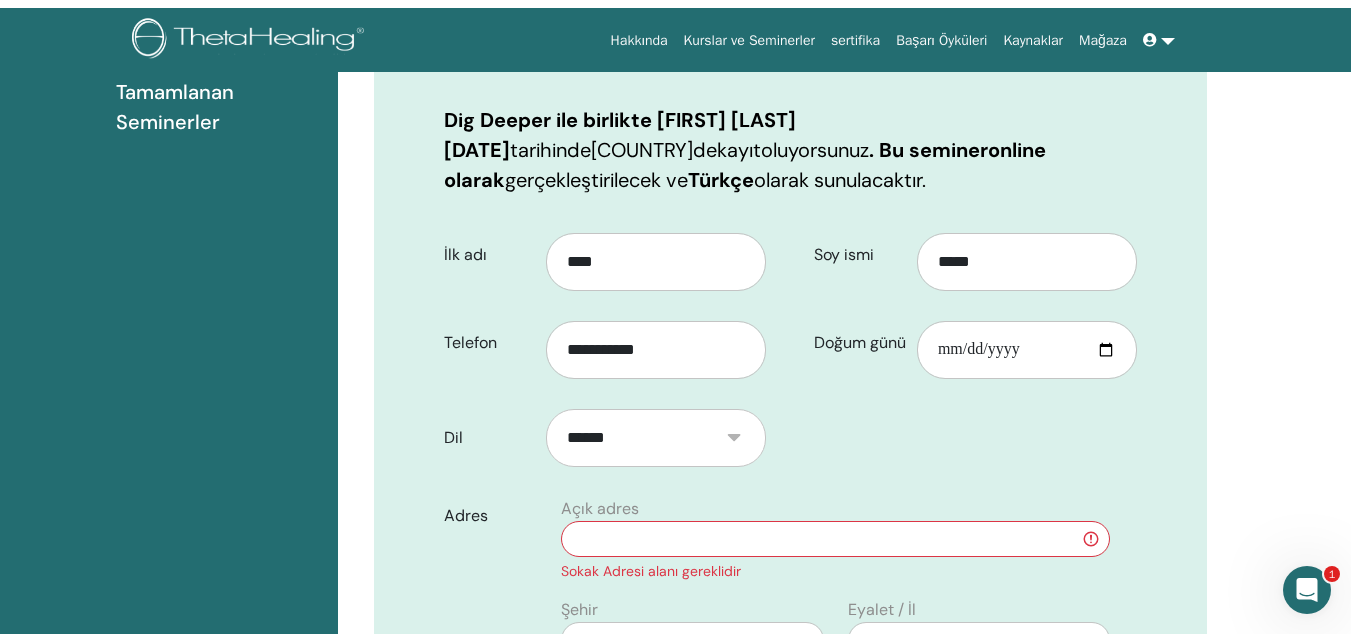 scroll, scrollTop: 0, scrollLeft: 0, axis: both 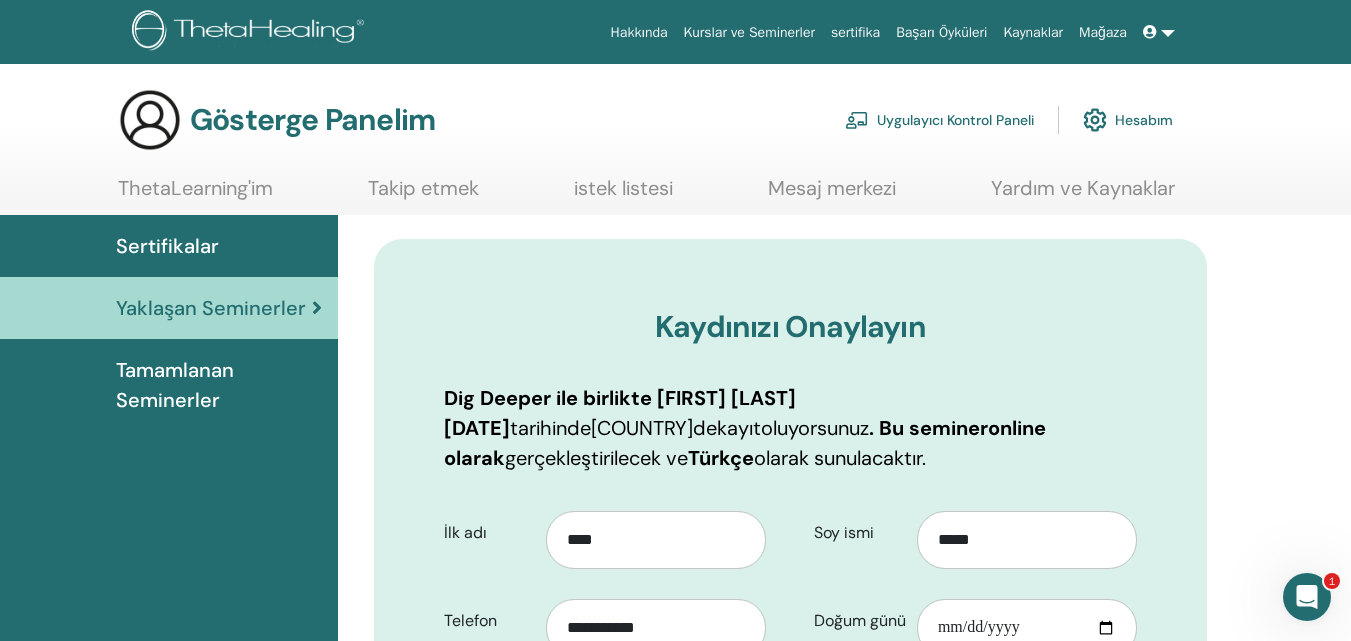 click on "Tamamlanan Seminerler" at bounding box center (175, 385) 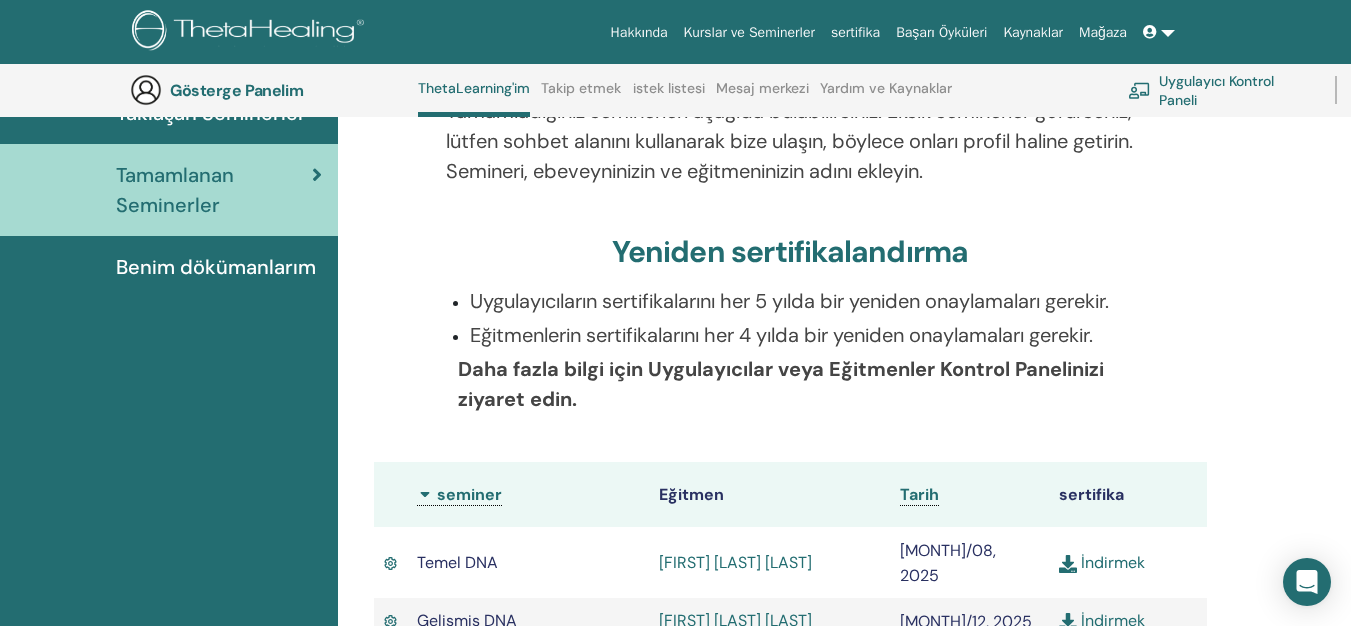 scroll, scrollTop: 453, scrollLeft: 0, axis: vertical 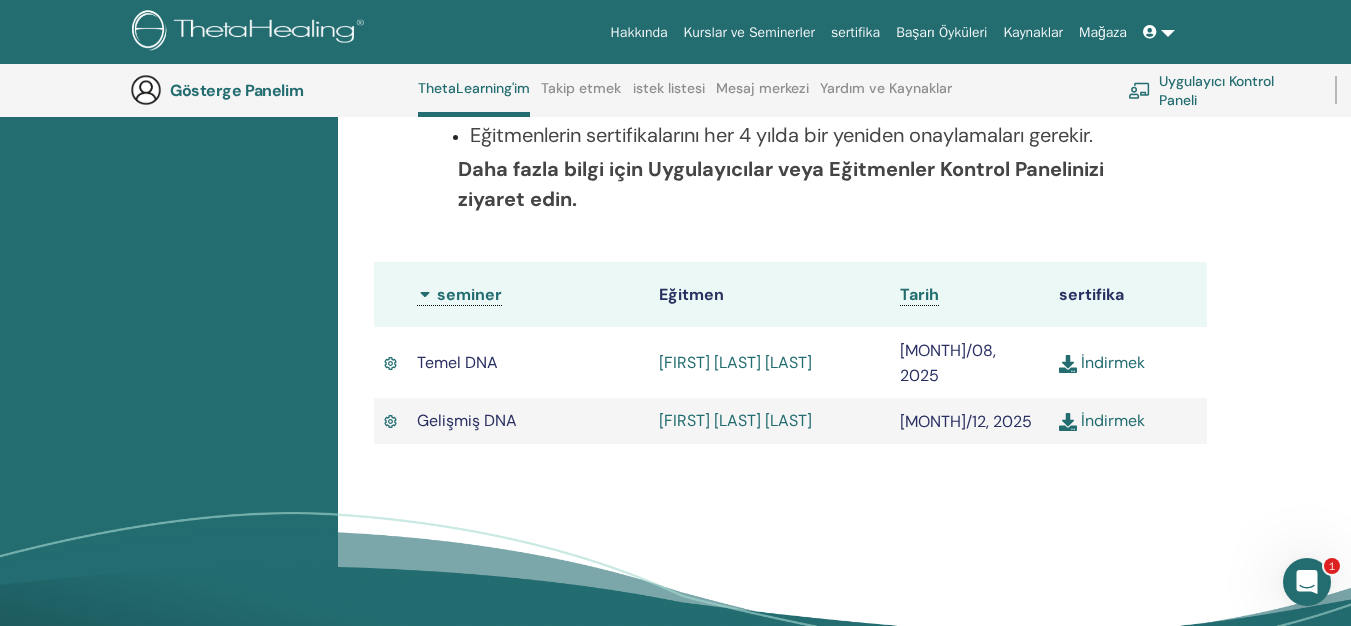 click on "seminer" at bounding box center [528, 294] 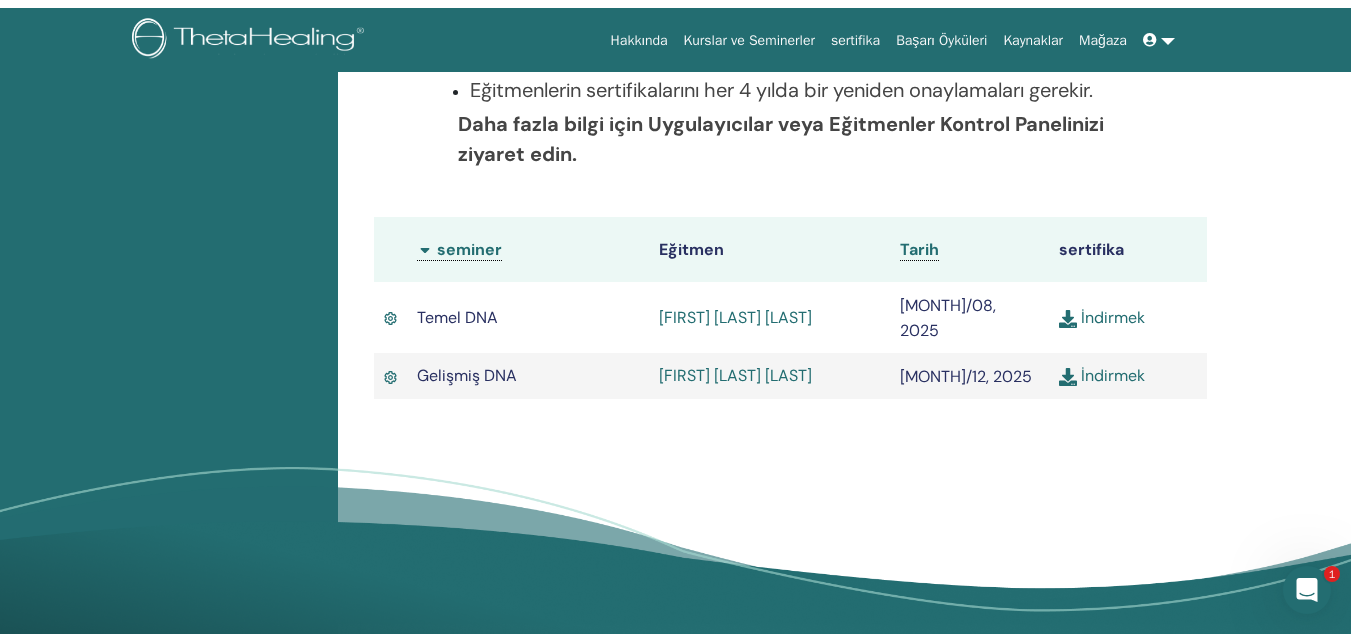 scroll, scrollTop: 0, scrollLeft: 0, axis: both 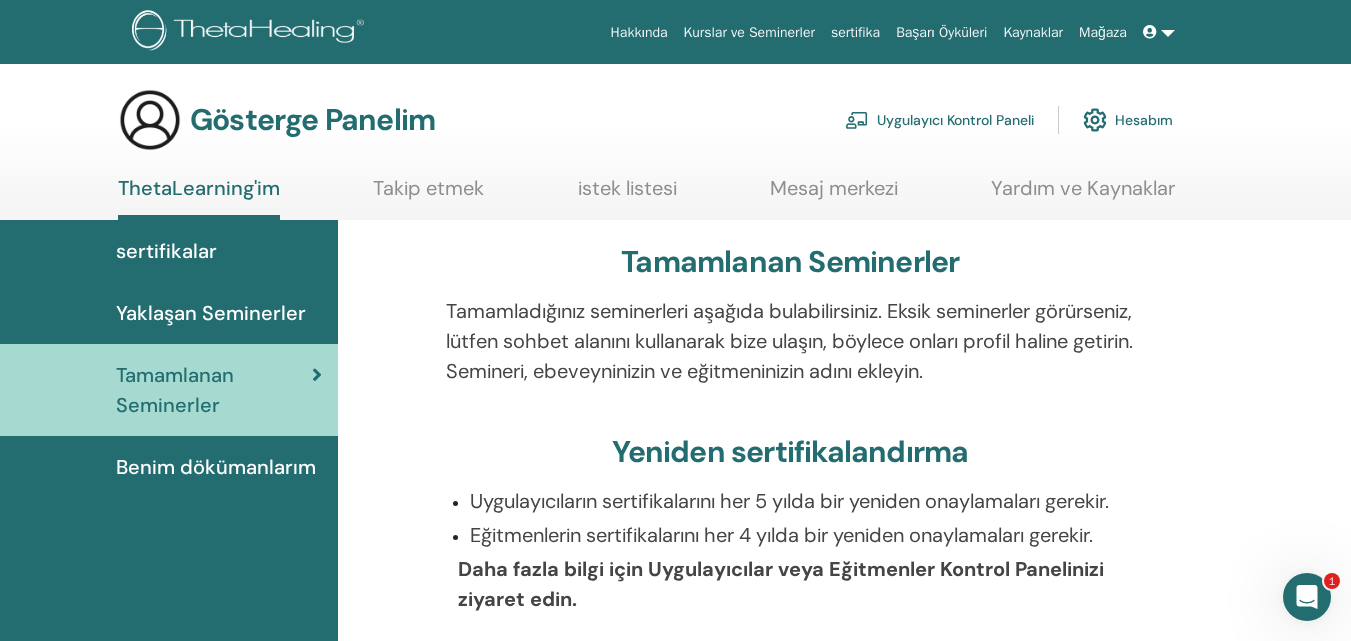 click on "sertifikalar" at bounding box center [166, 251] 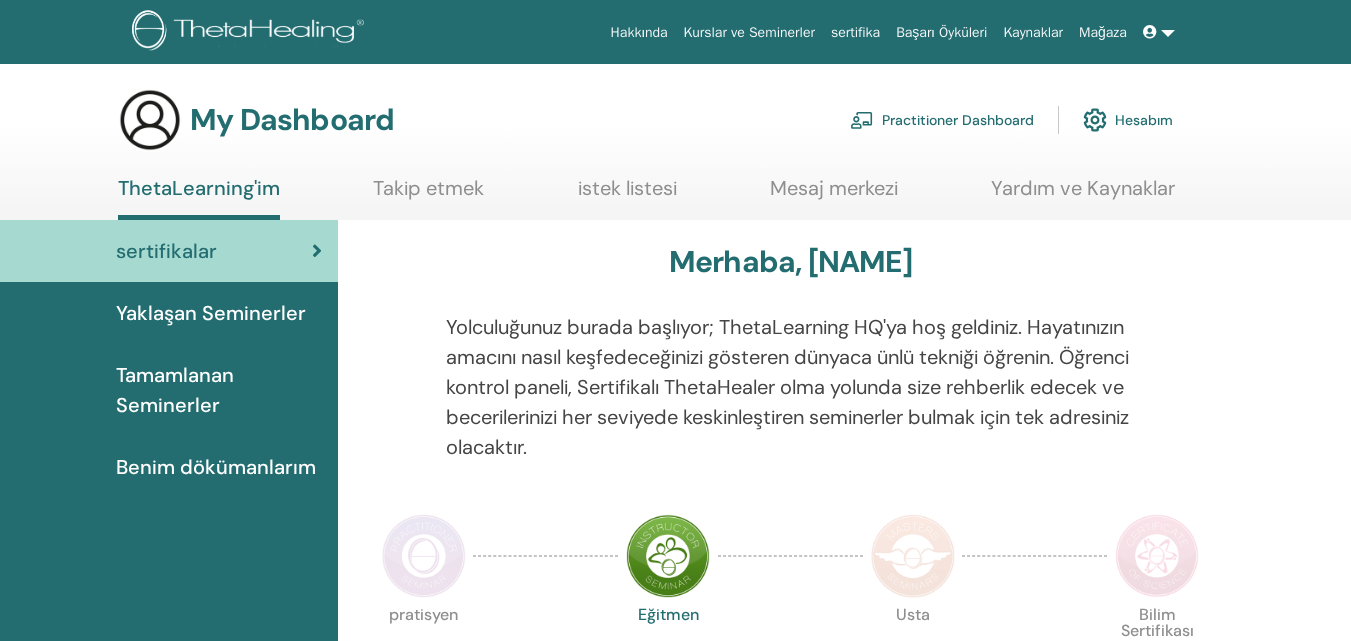 scroll, scrollTop: 0, scrollLeft: 0, axis: both 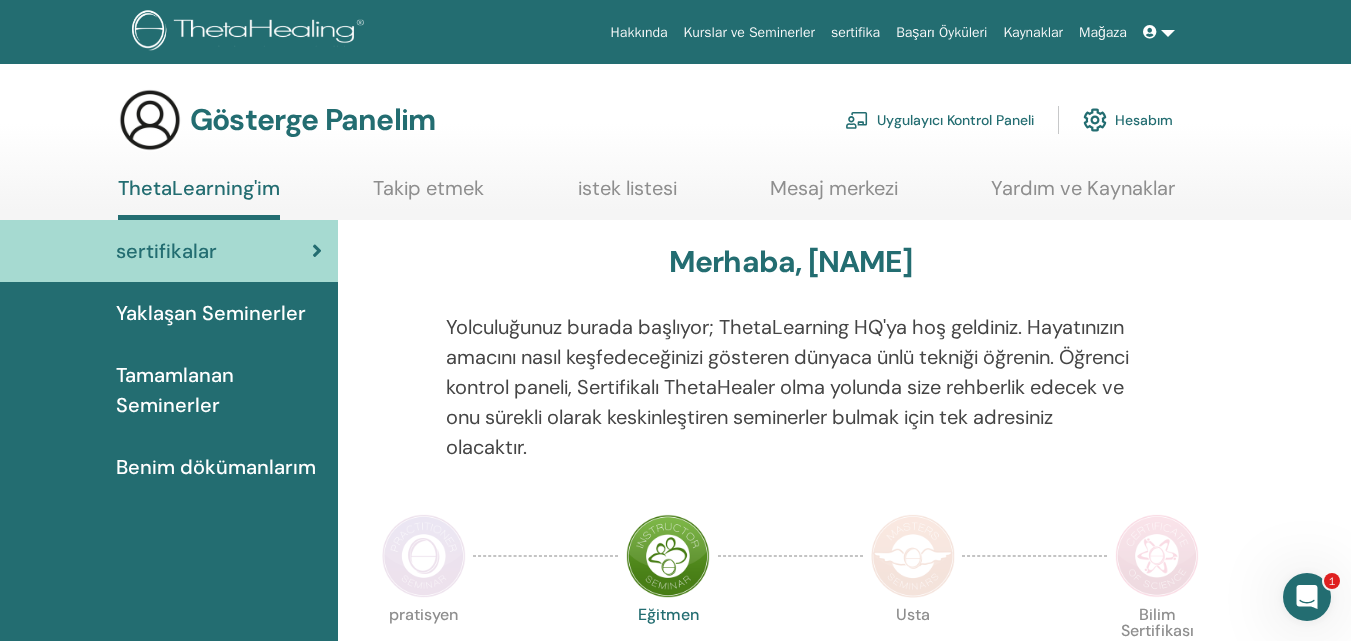 click at bounding box center [1159, 32] 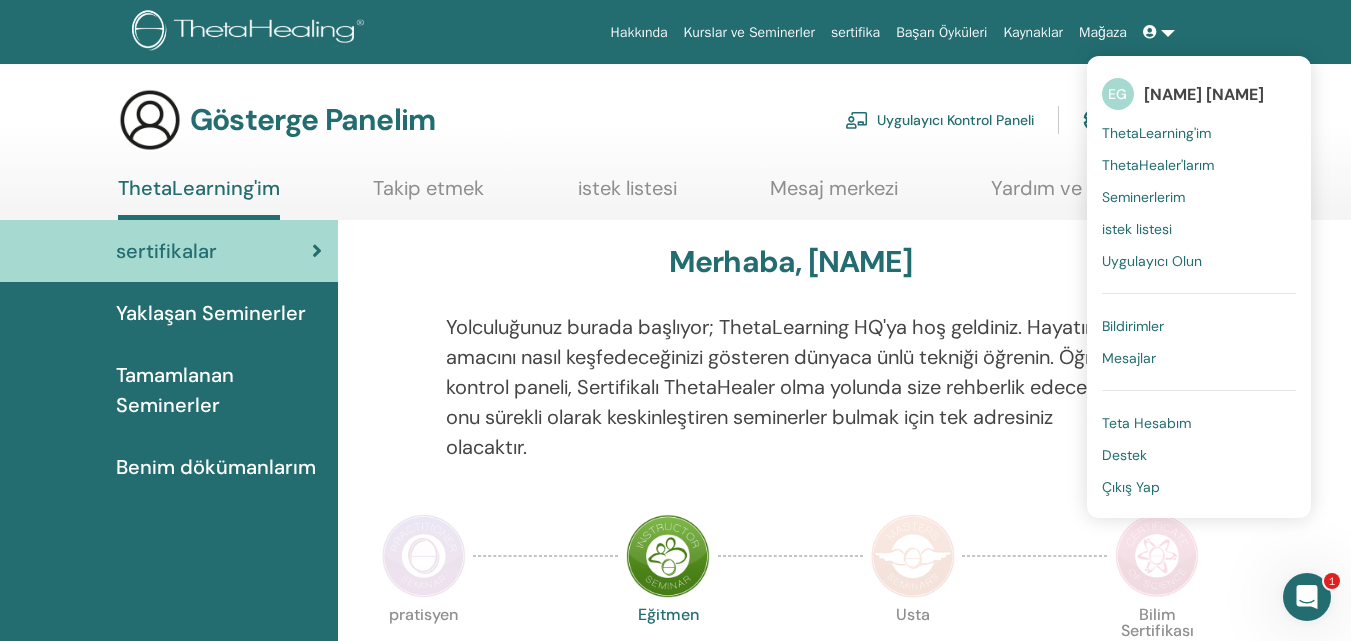 drag, startPoint x: 601, startPoint y: 265, endPoint x: 653, endPoint y: 262, distance: 52.086468 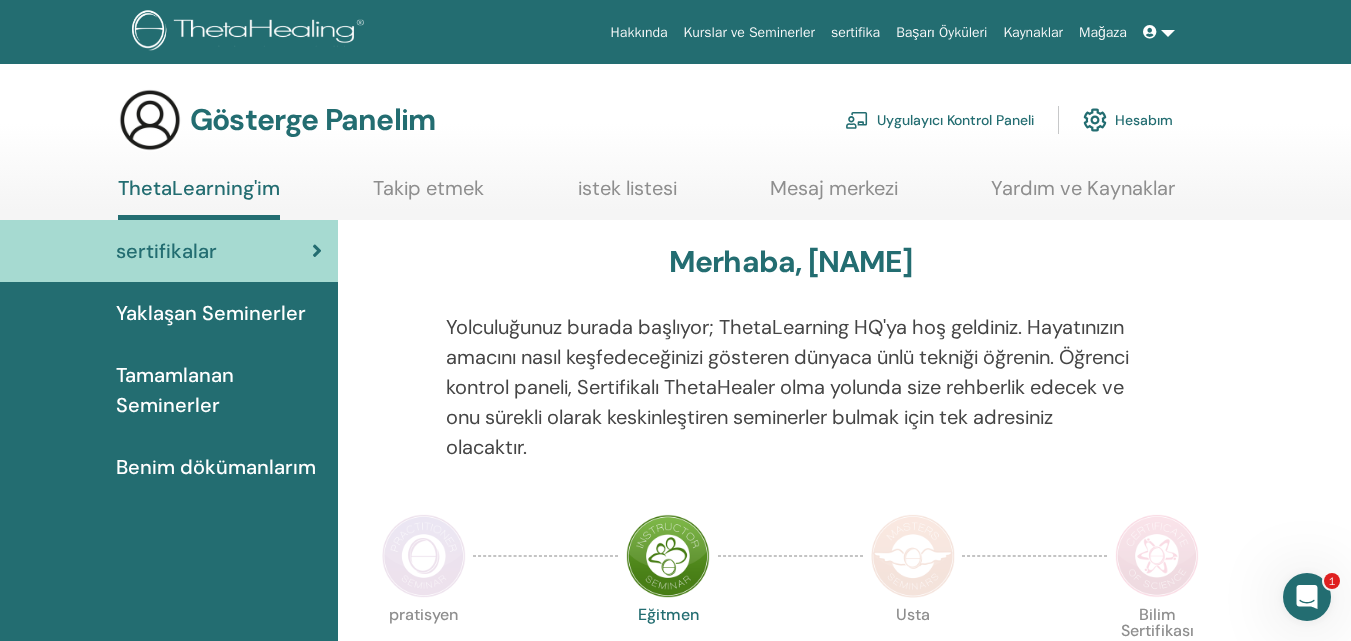 click on "sertifika" at bounding box center (855, 32) 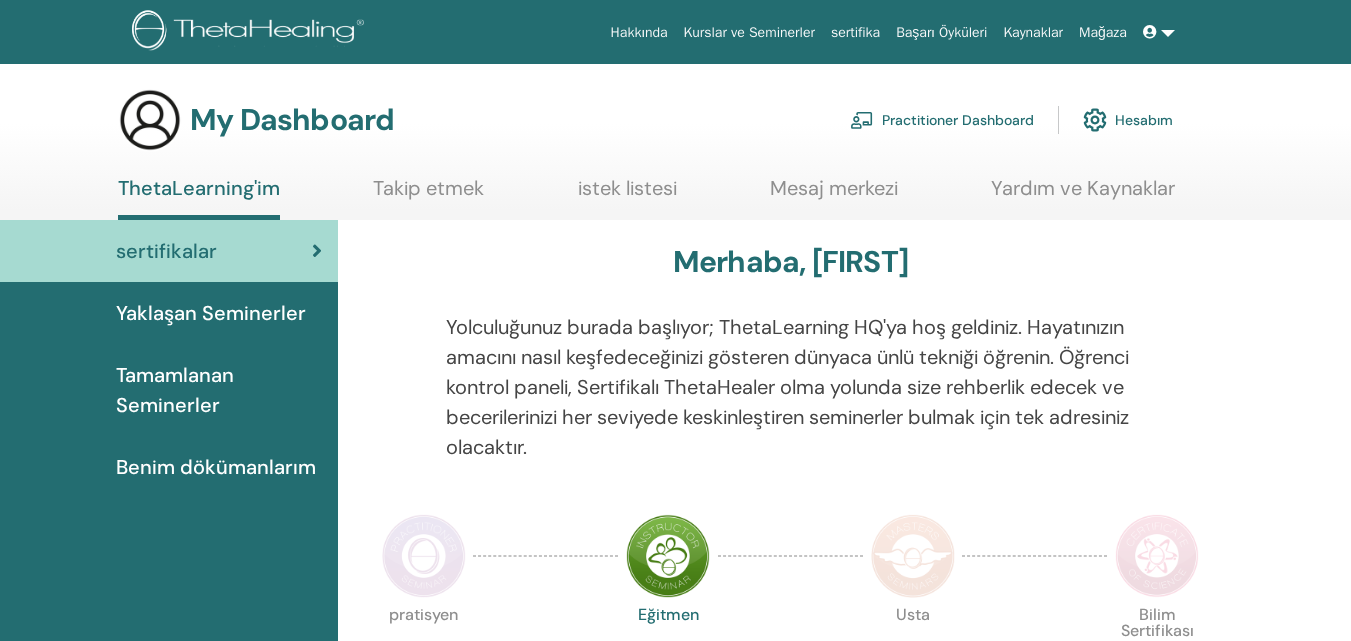 scroll, scrollTop: 0, scrollLeft: 0, axis: both 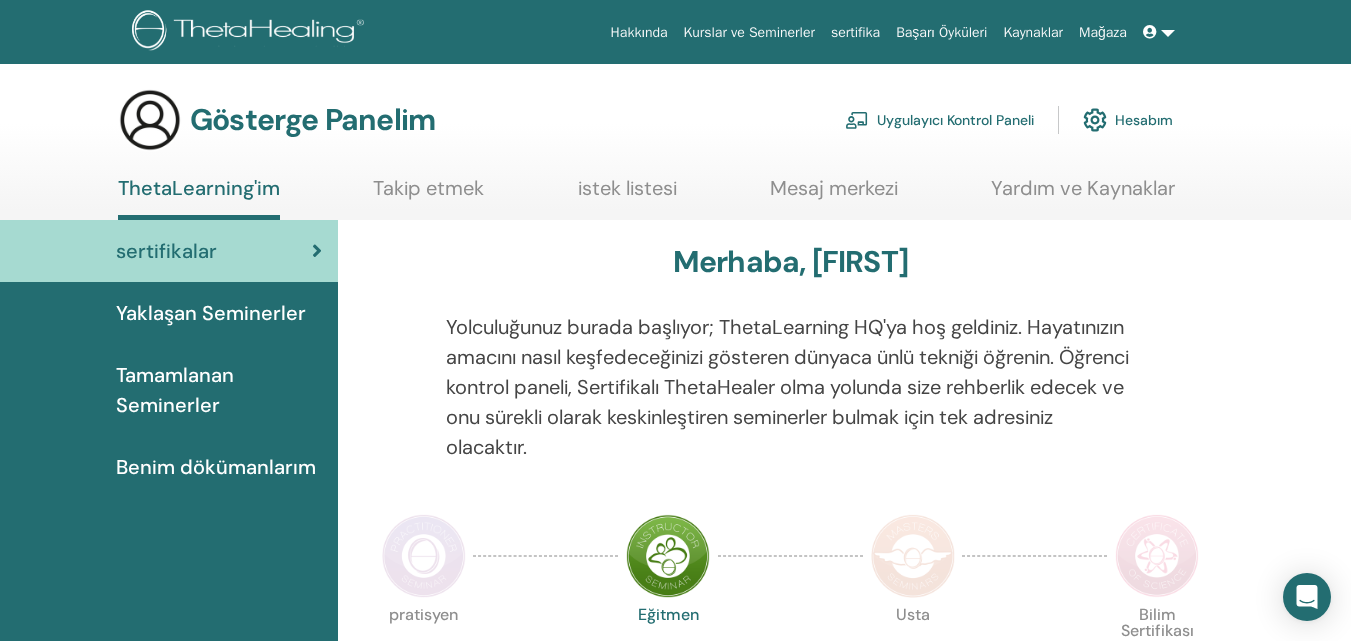 click at bounding box center (1152, 32) 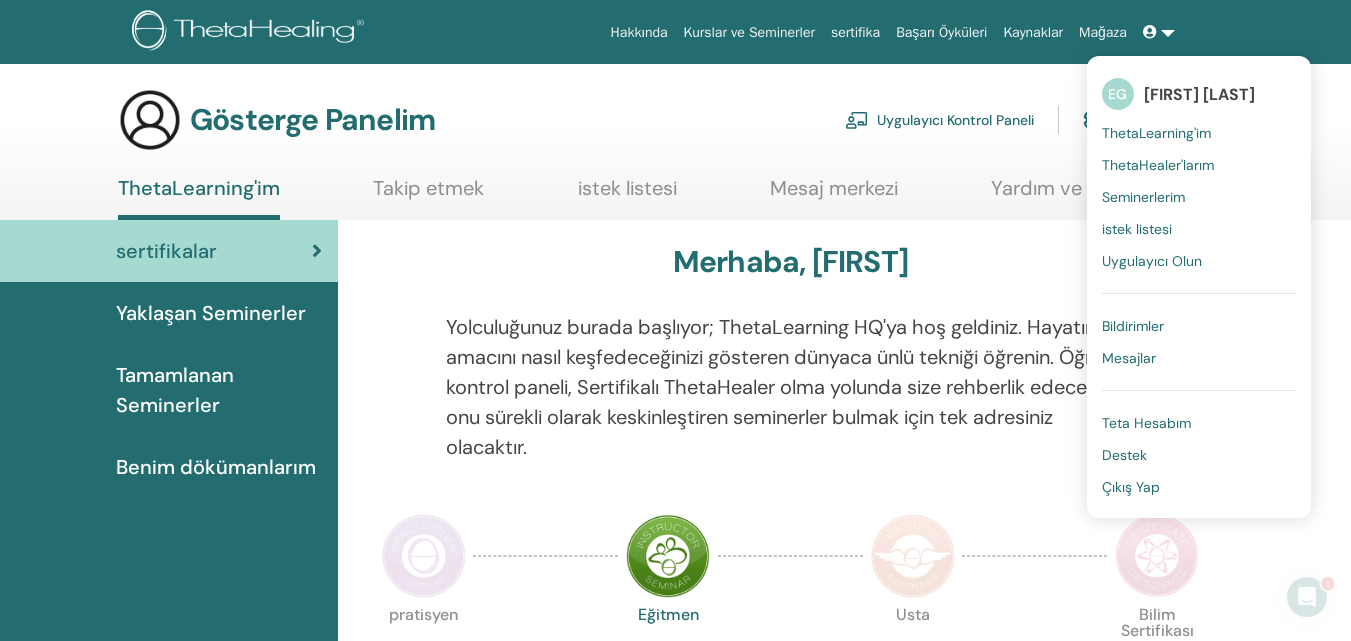 scroll, scrollTop: 0, scrollLeft: 0, axis: both 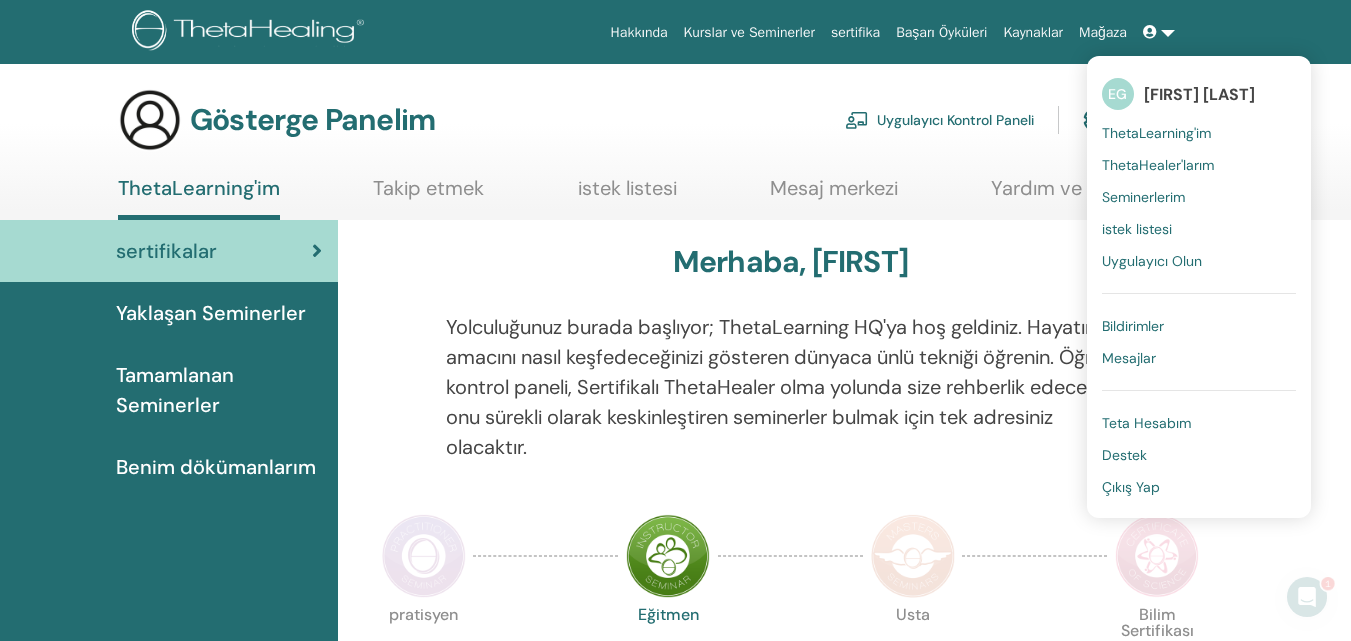 click on "Çıkış Yap" at bounding box center [1131, 487] 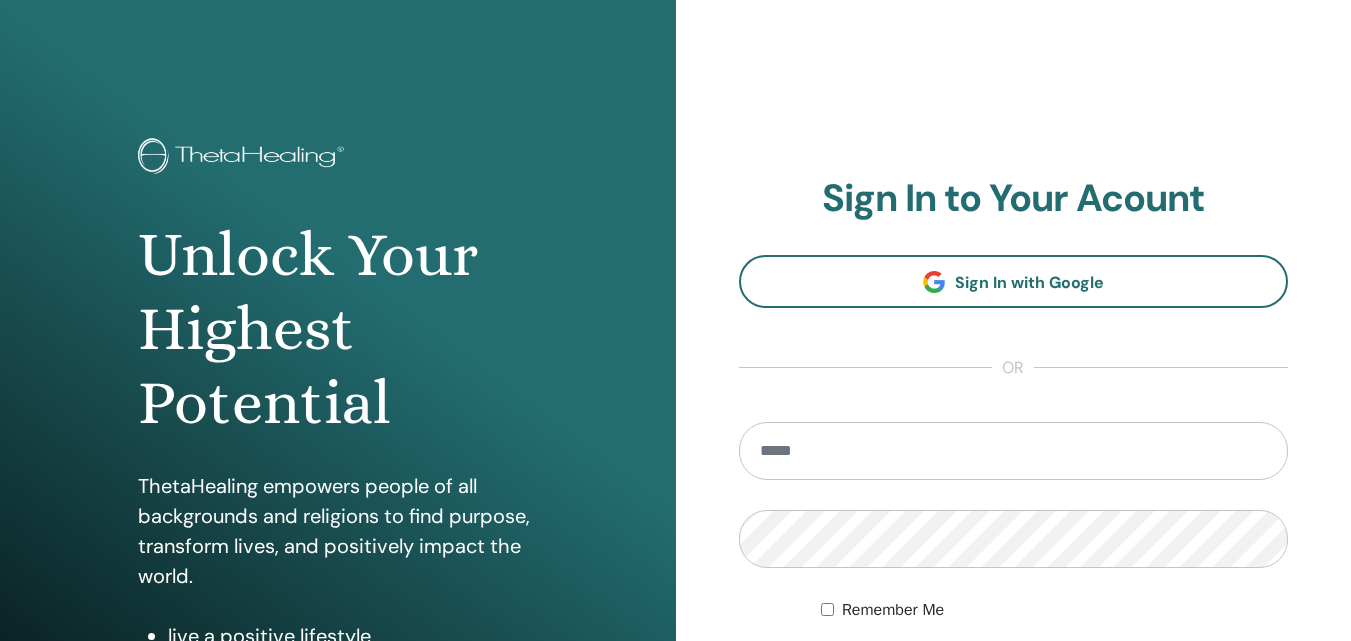 scroll, scrollTop: 0, scrollLeft: 0, axis: both 